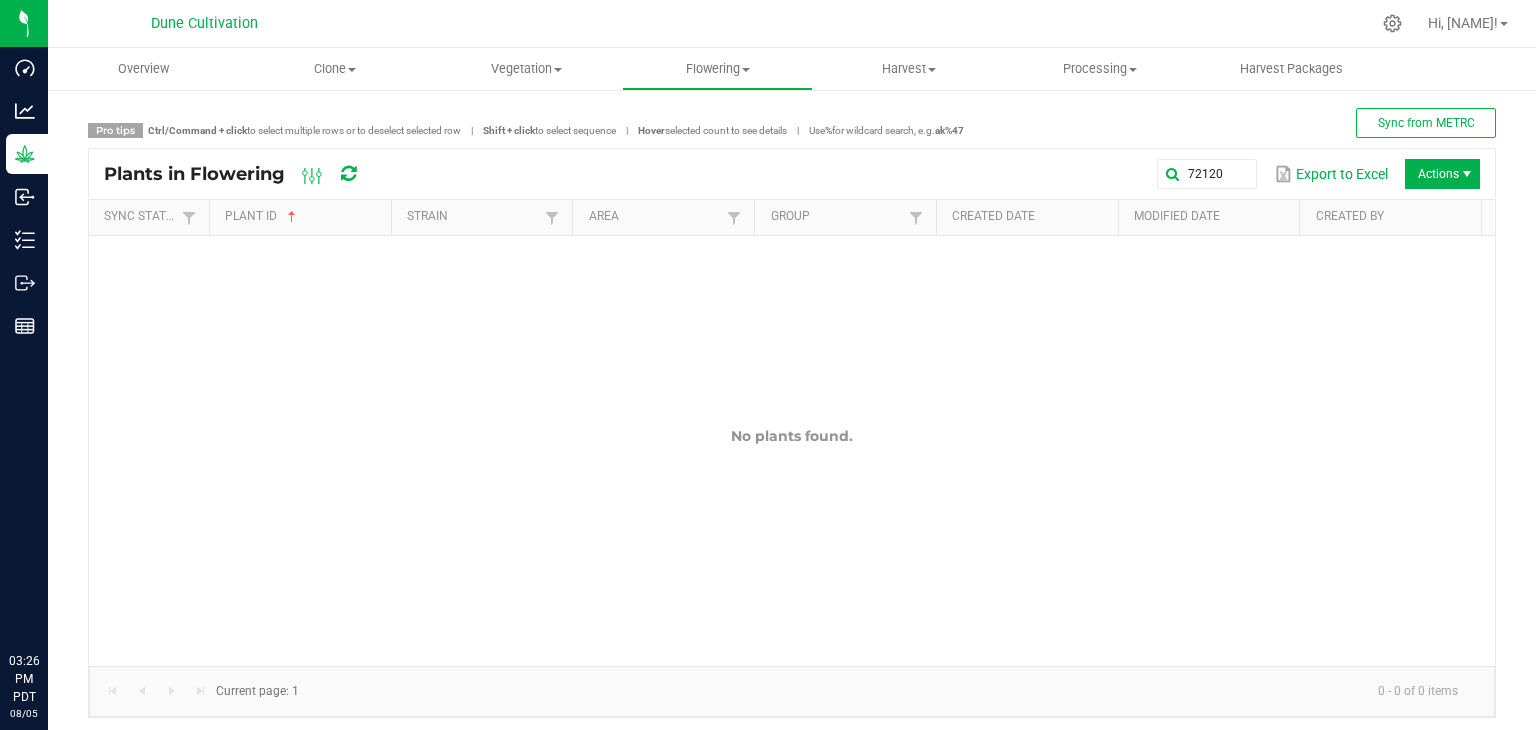 scroll, scrollTop: 0, scrollLeft: 0, axis: both 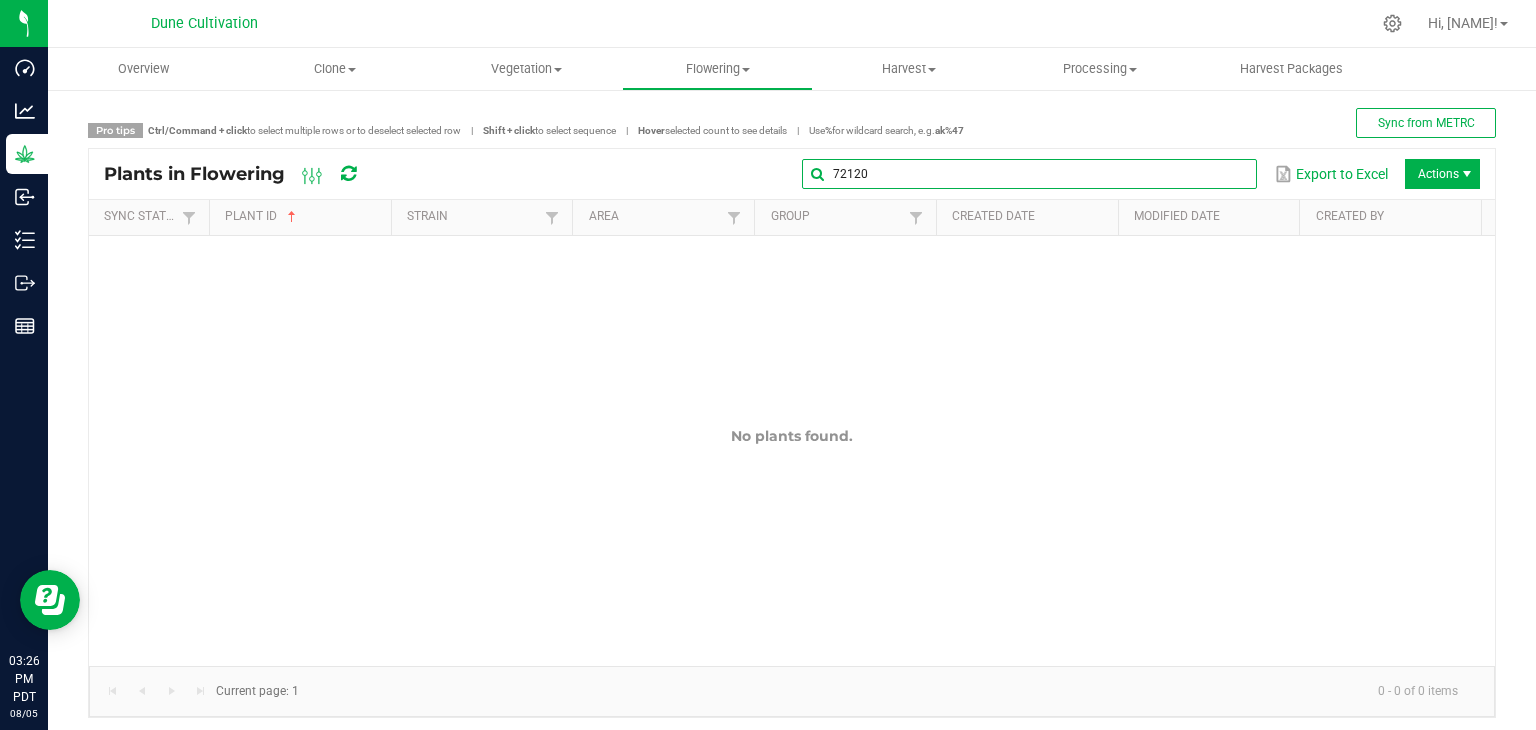 click on "72120" at bounding box center (1029, 174) 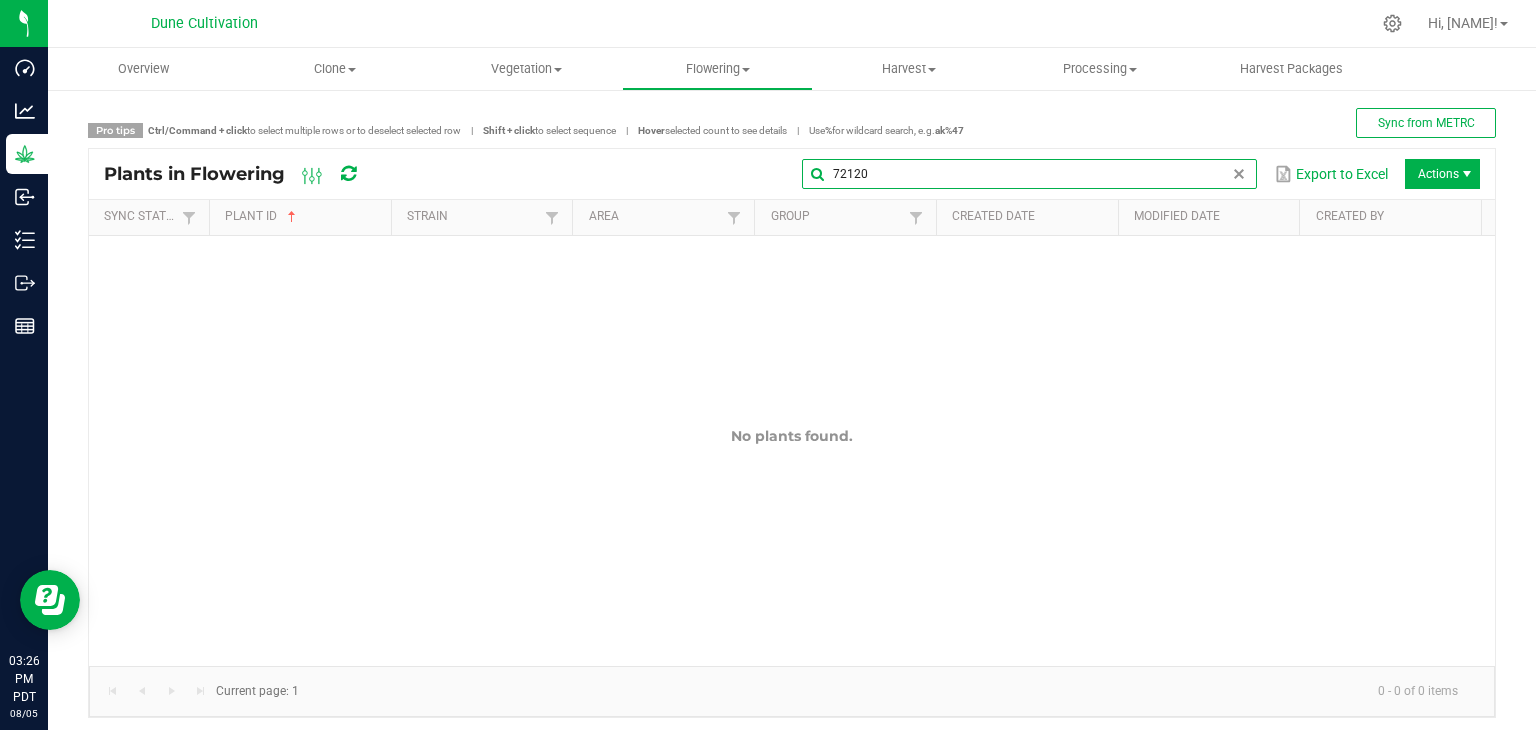 click on "72120" at bounding box center [1029, 174] 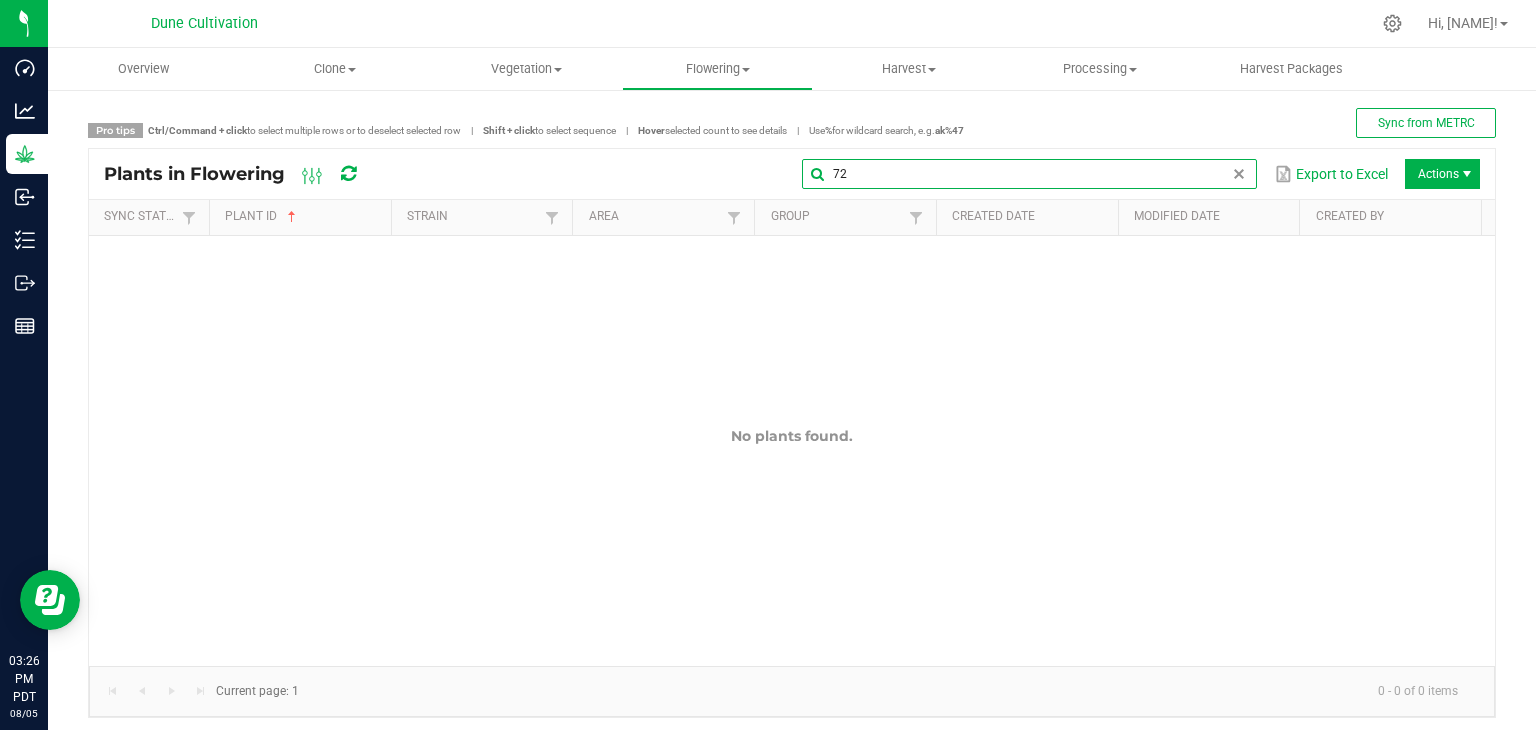 type on "7" 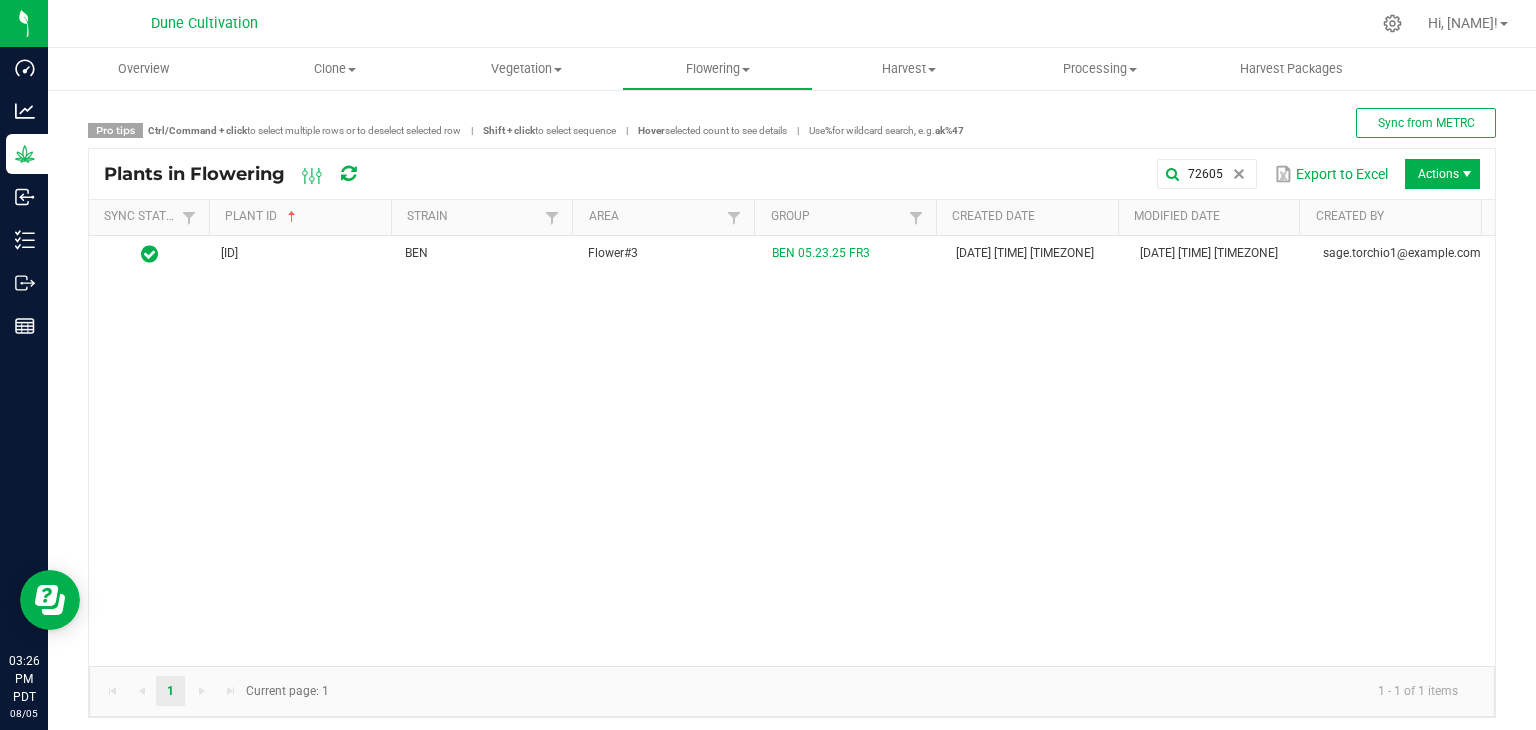 click on "1A4040200008856000072605 BEN Flower#3 BEN [DATE] FR3 [DATE] [TIME] [TIMEZONE] [DATE] [TIME] [TIMEZONE] sage.torchio1@example.com" at bounding box center [792, 451] 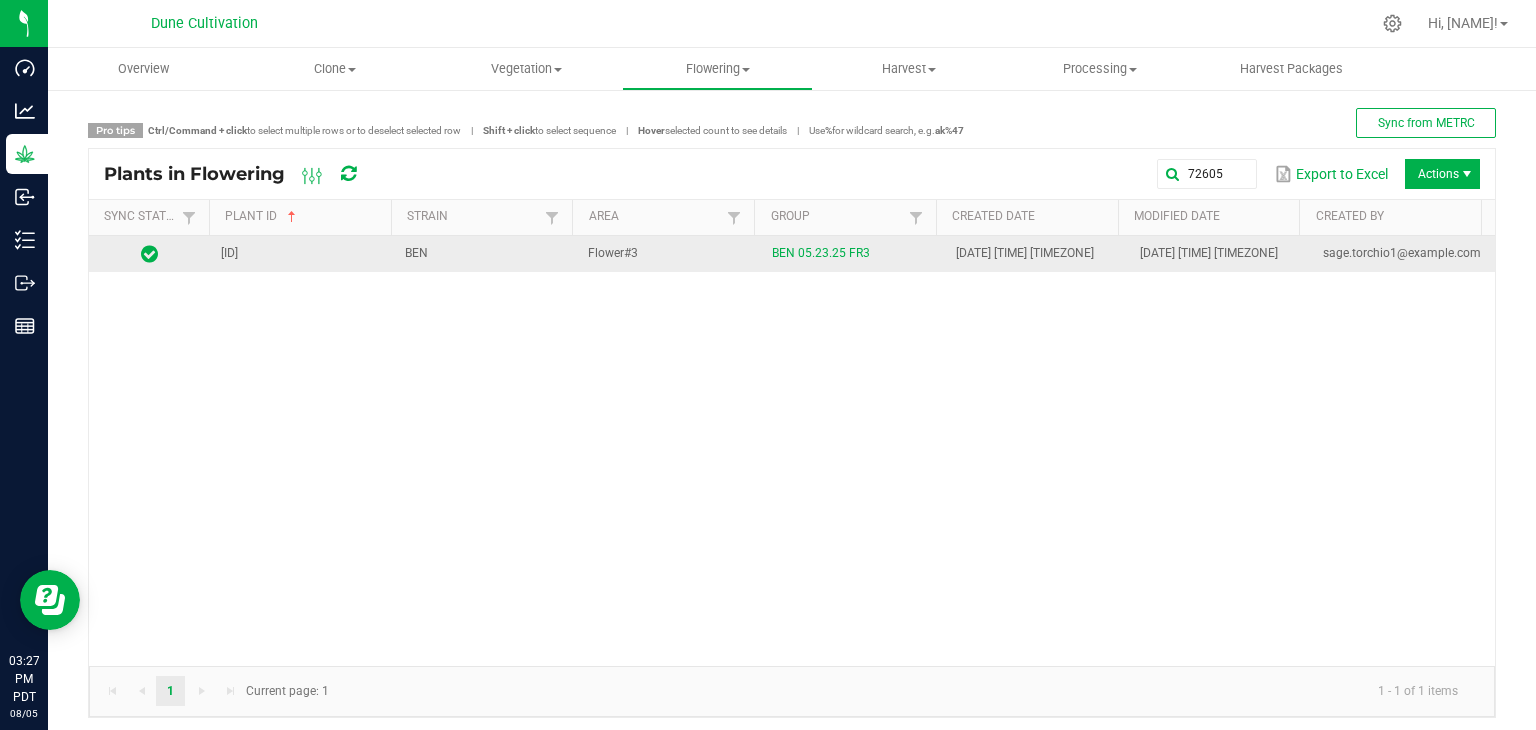 click on "Flower#3" at bounding box center [668, 254] 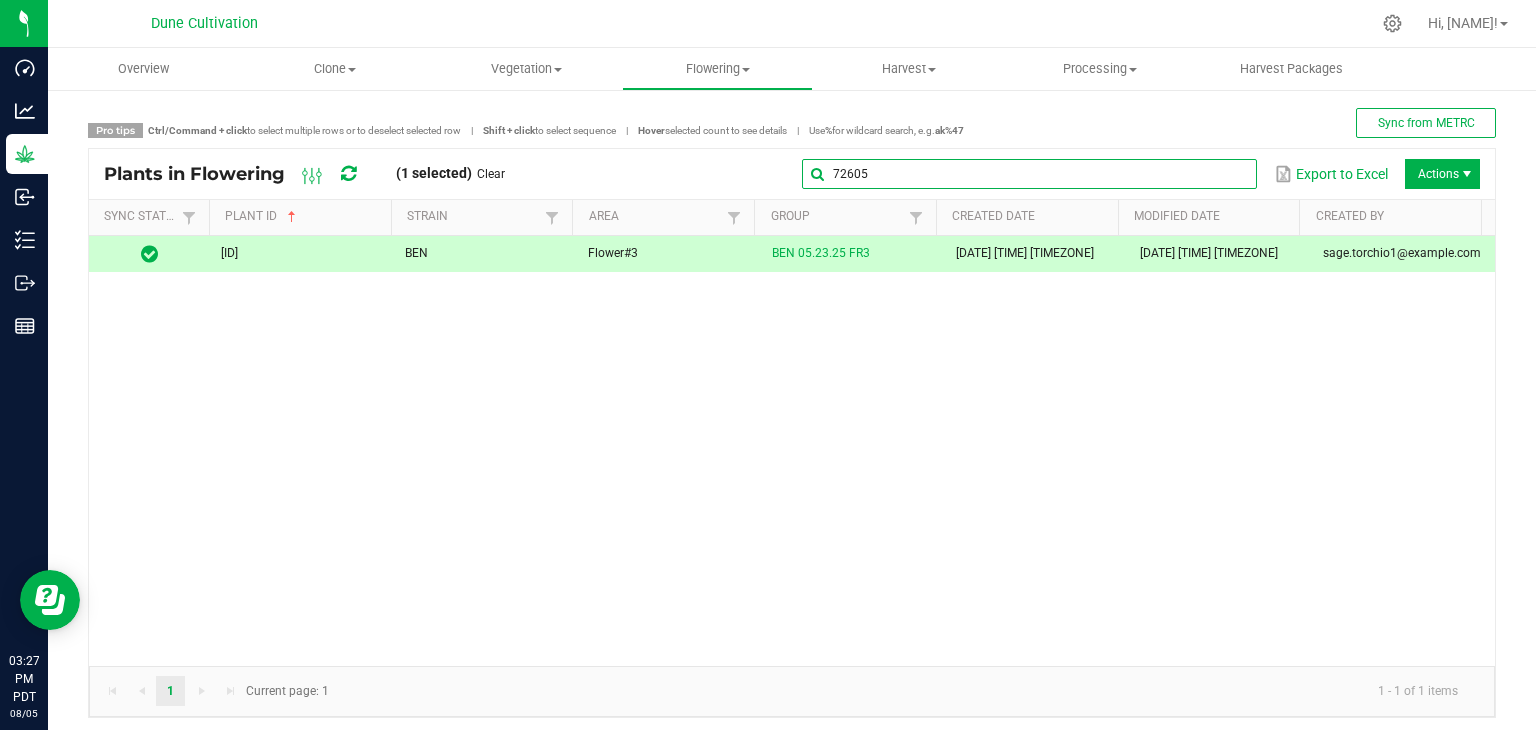 click on "72605" at bounding box center (1029, 174) 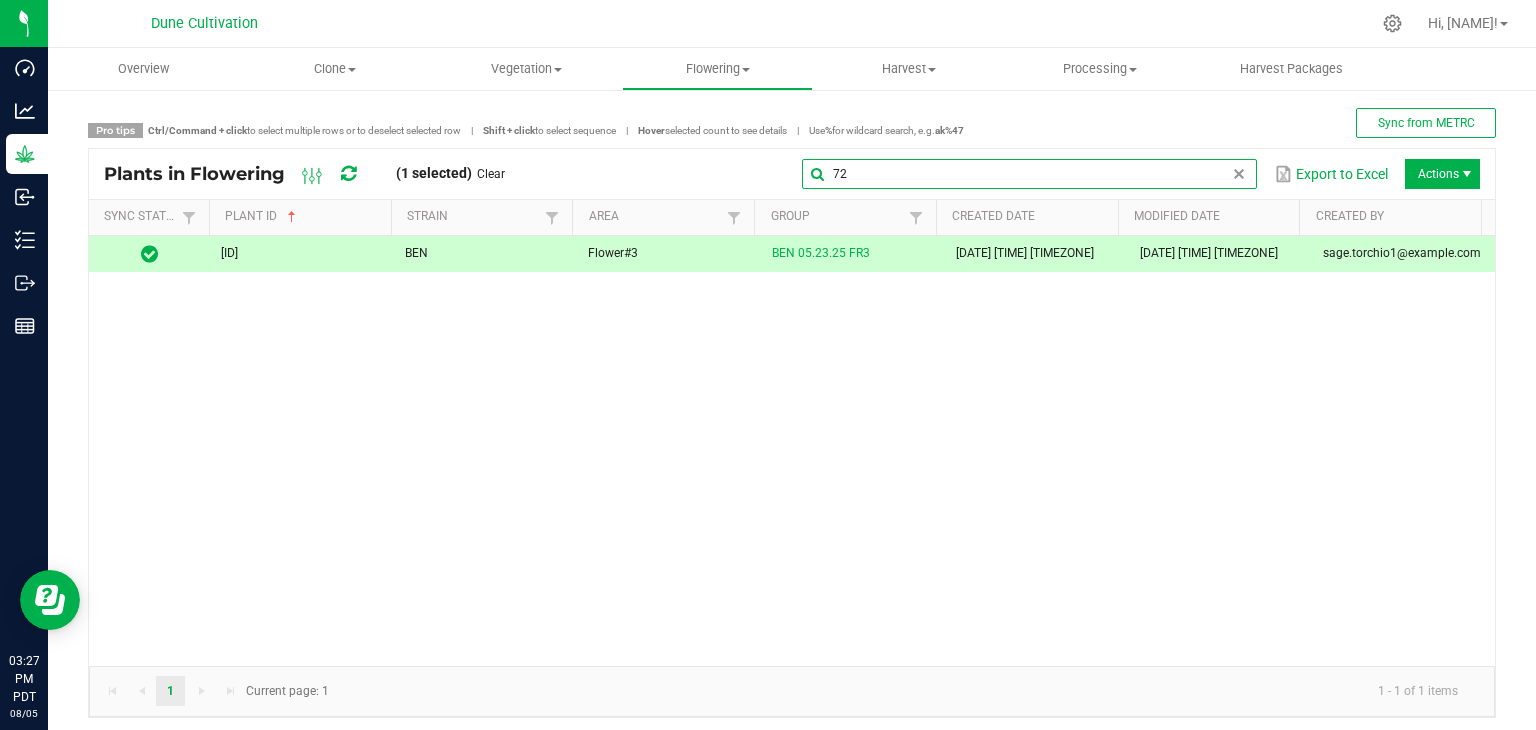 type on "7" 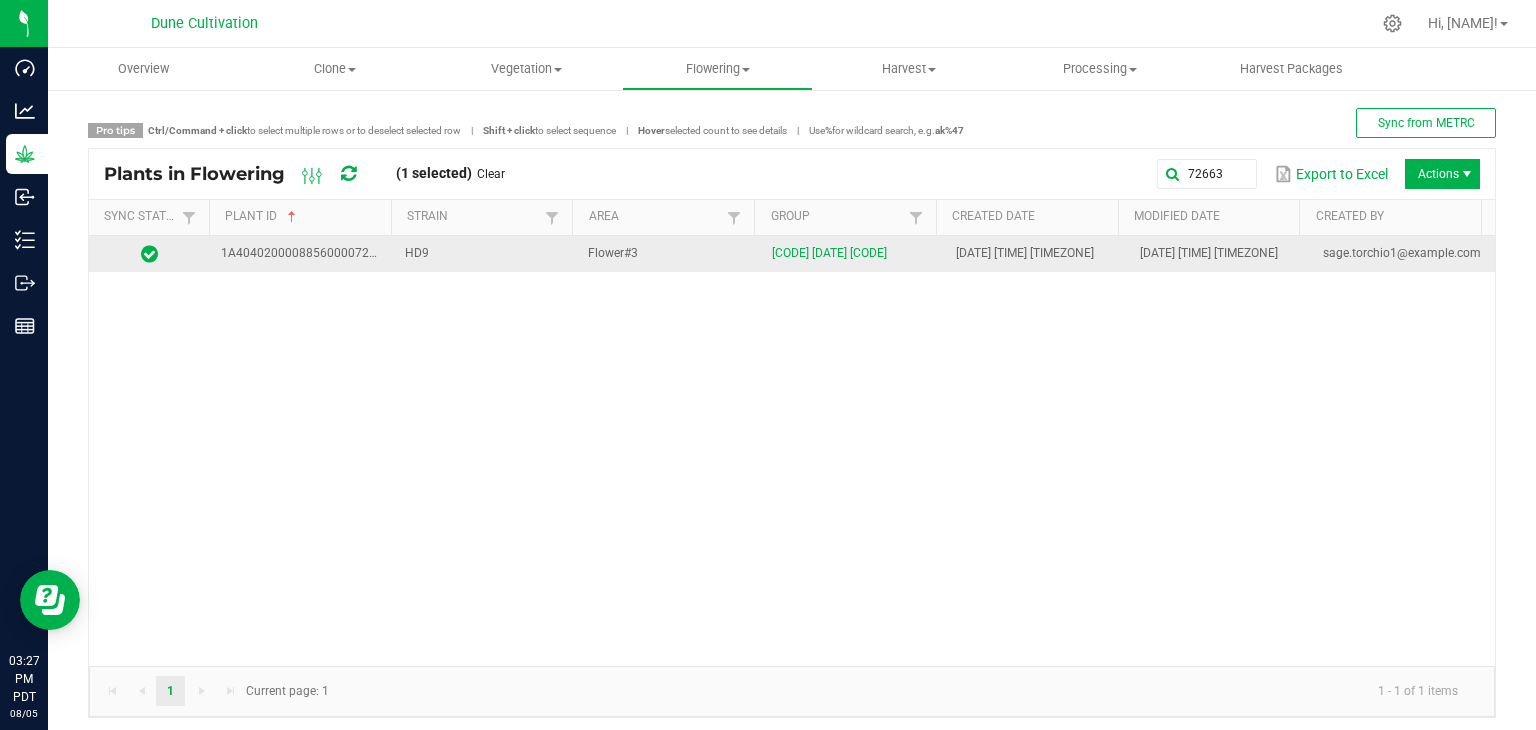 click on "HD9" at bounding box center (485, 254) 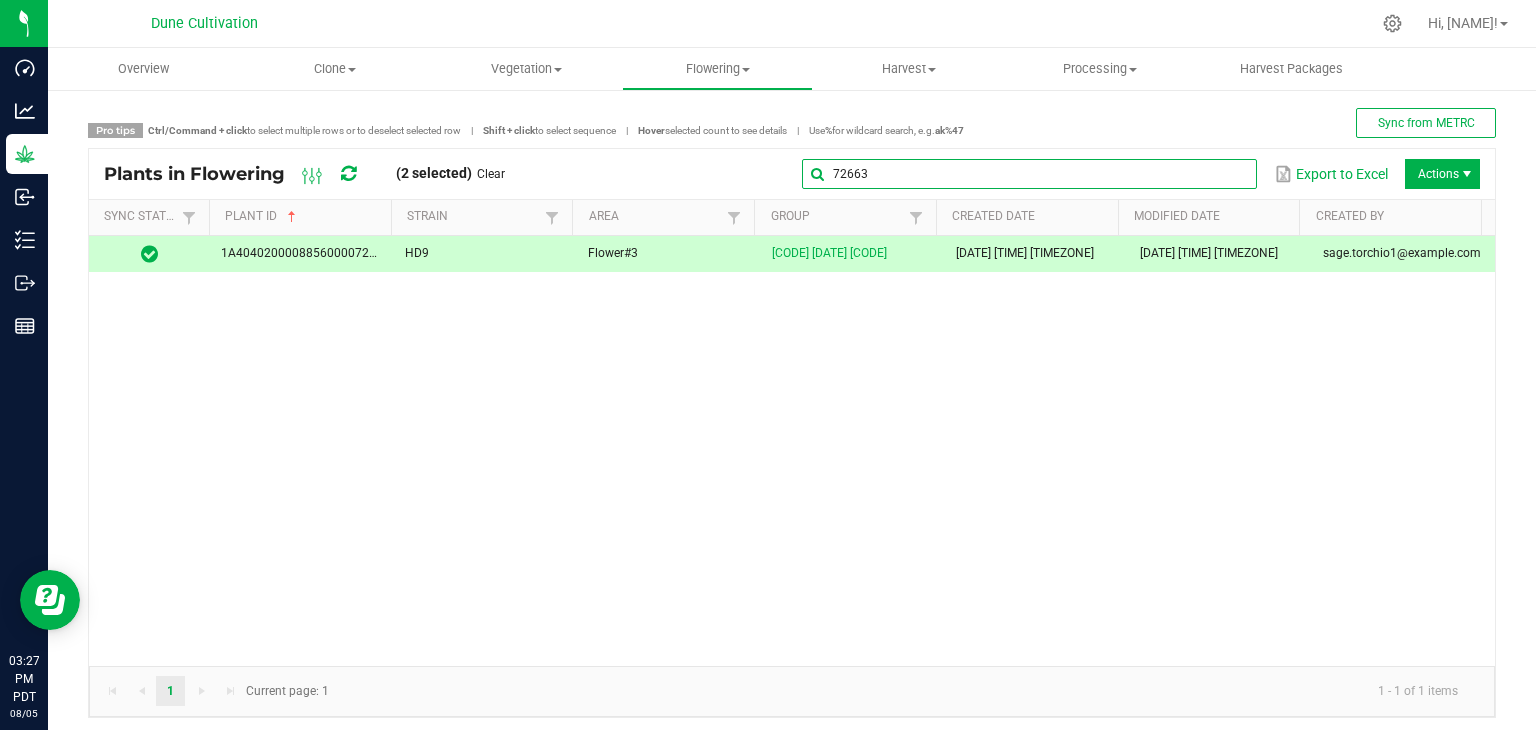 click on "72663" at bounding box center [1029, 174] 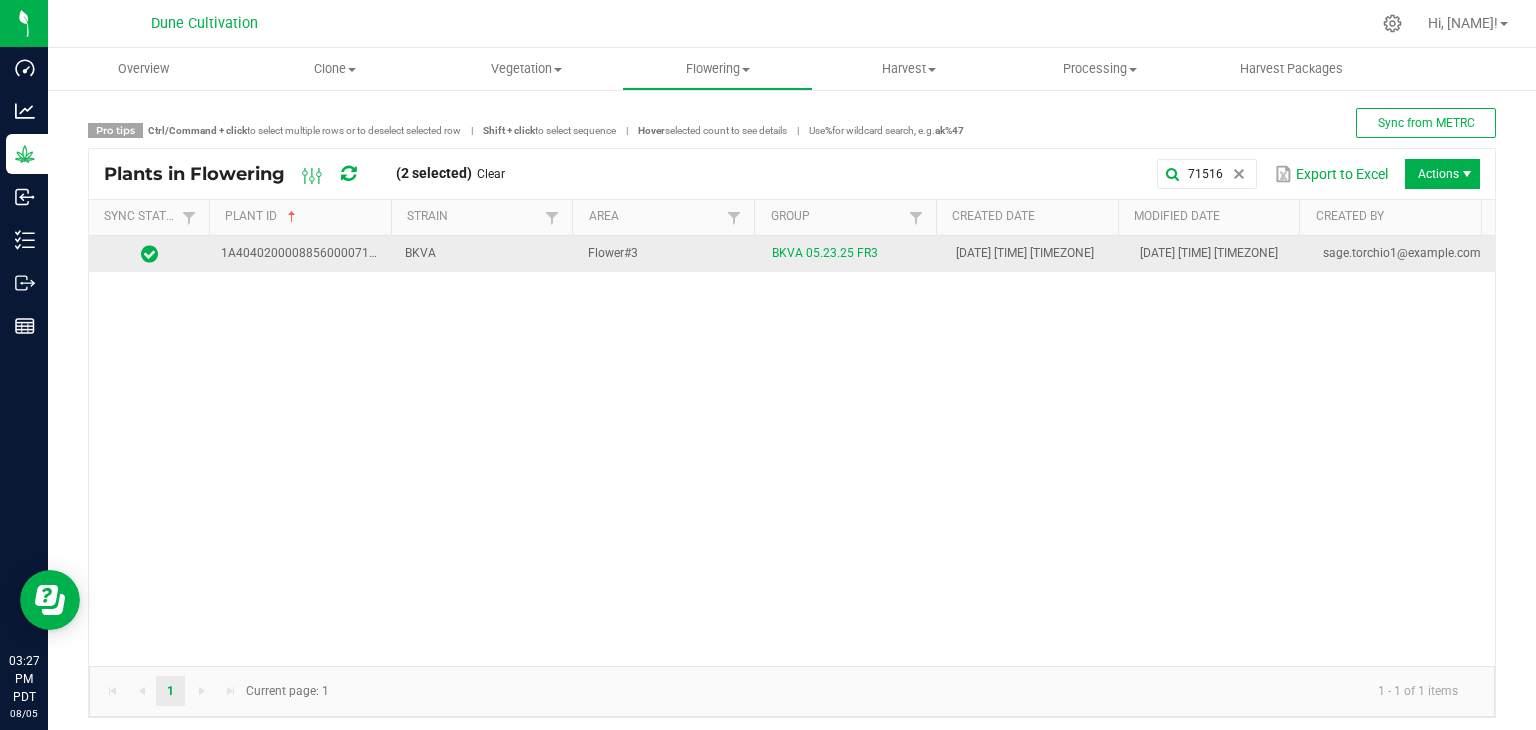 click on "Flower#3" at bounding box center [668, 254] 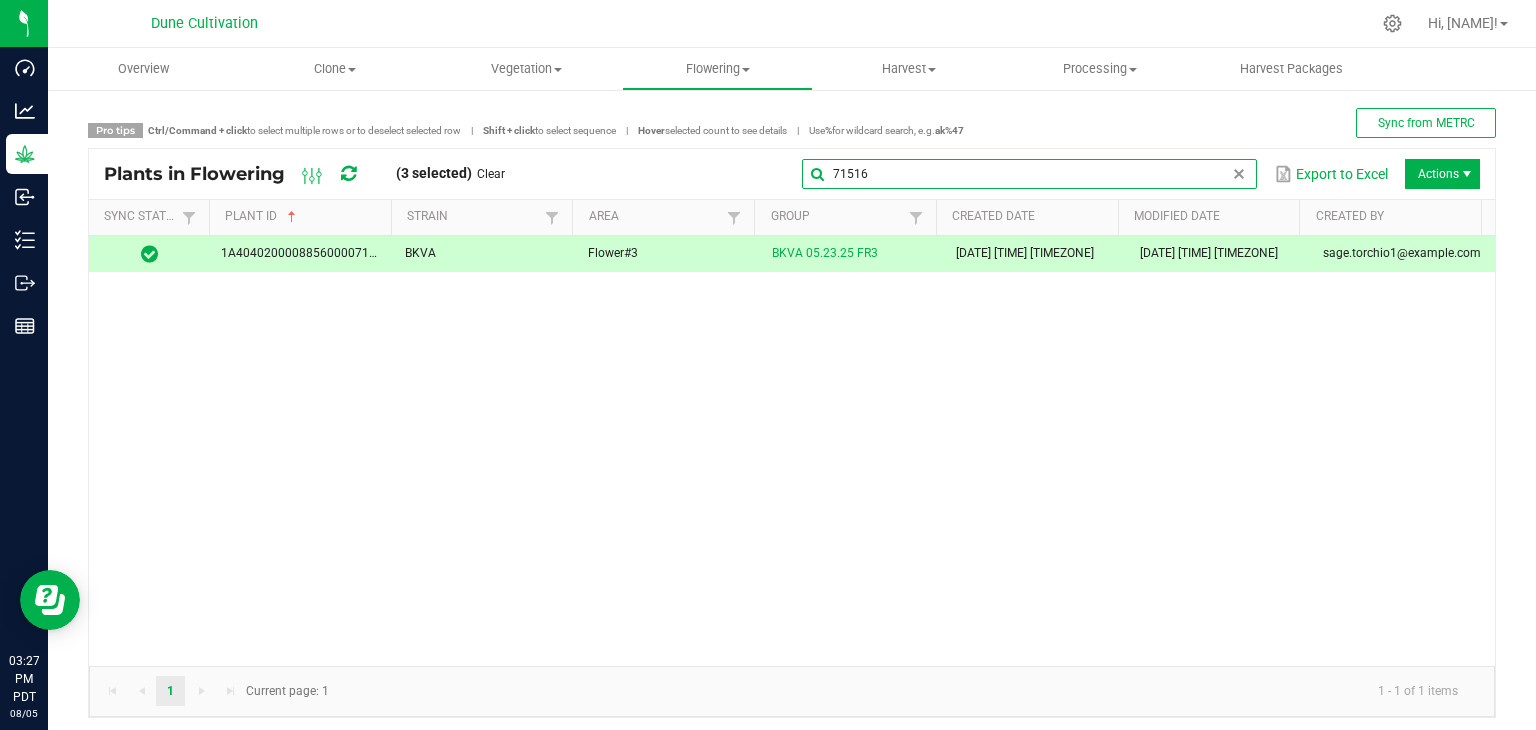 click on "71516" at bounding box center (1029, 174) 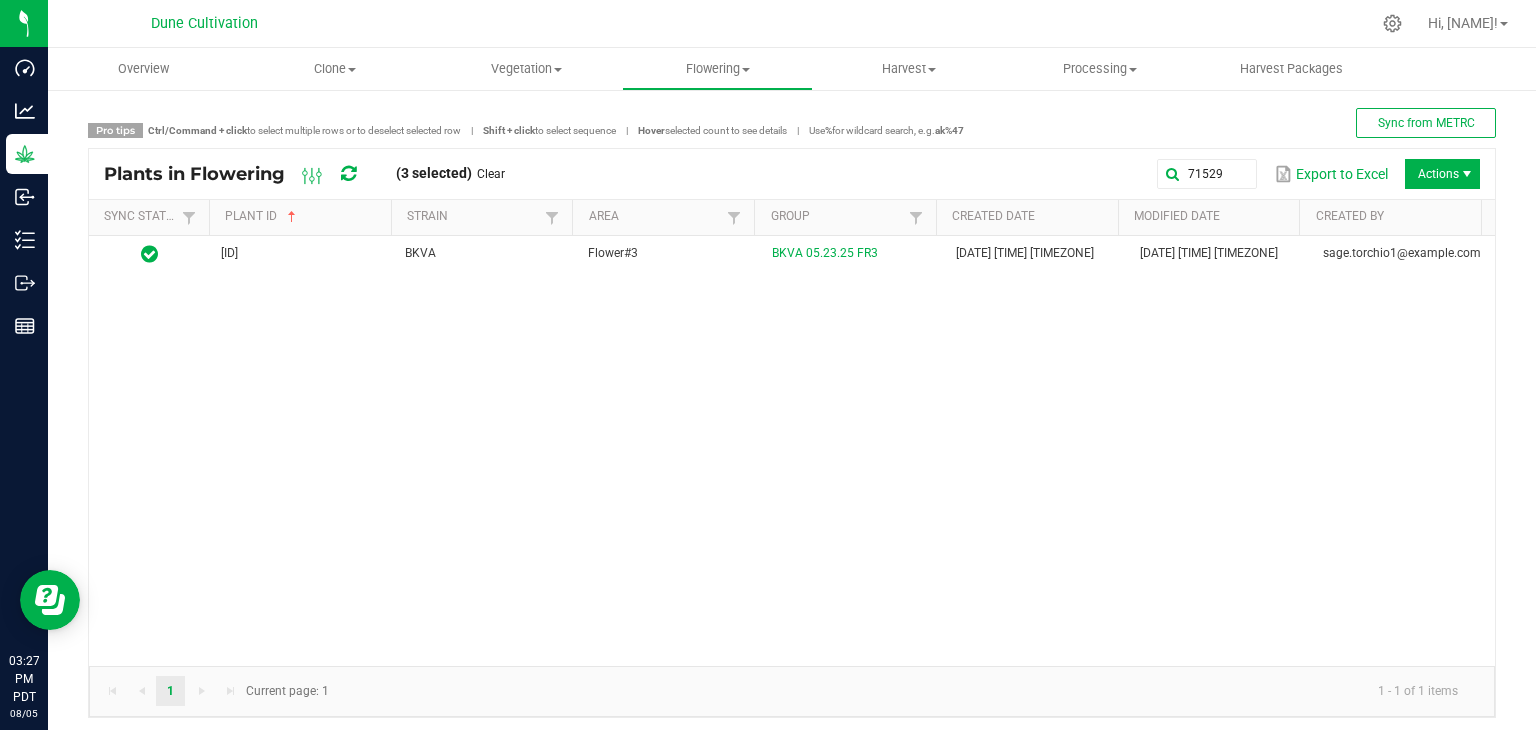 click on "1A4040200008856000071529   BKVA   Flower#3   BKVA [DATE] [TIME] FR3   [DATE] [TIME] PDT   [DATE] [TIME] PDT   [EMAIL]" at bounding box center [792, 451] 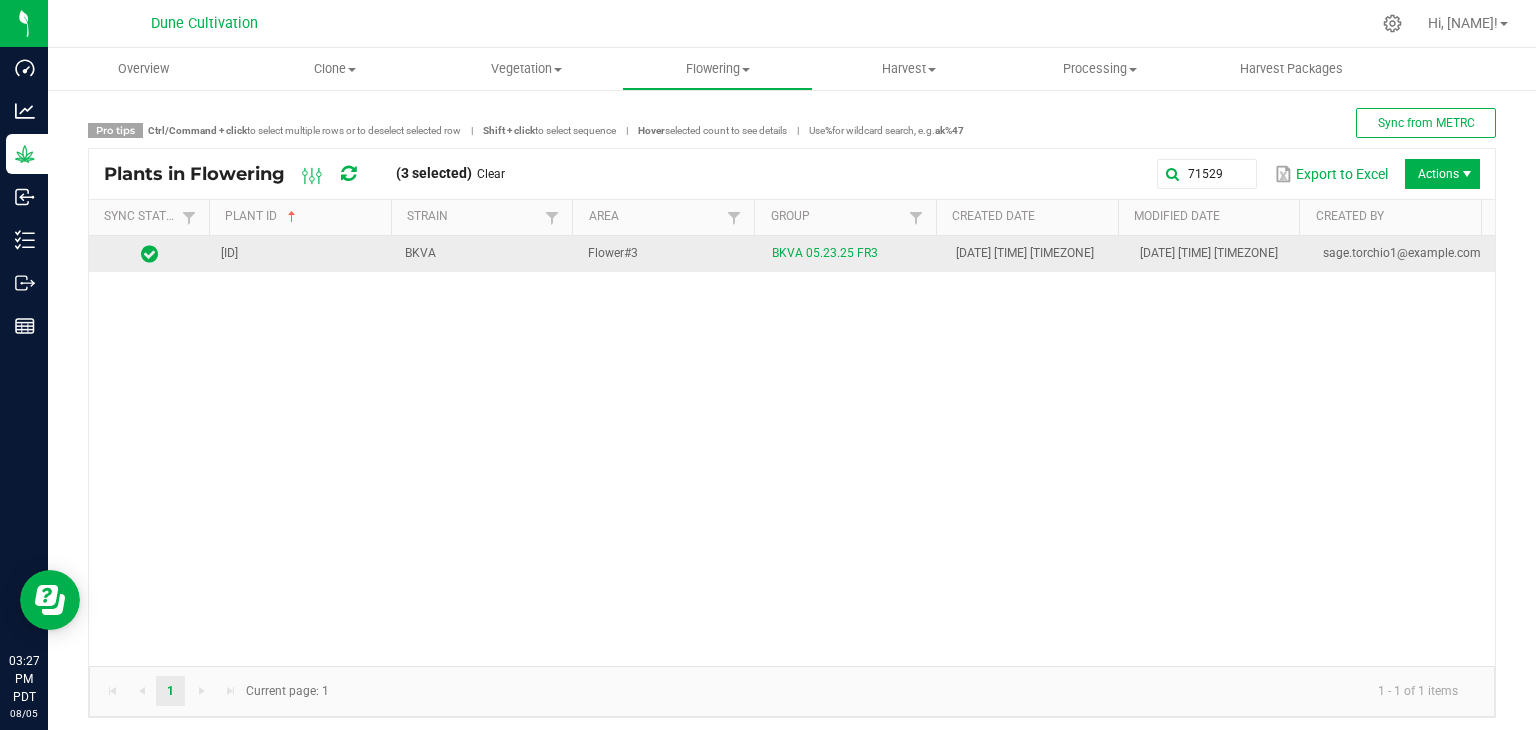 click on "BKVA" at bounding box center [485, 254] 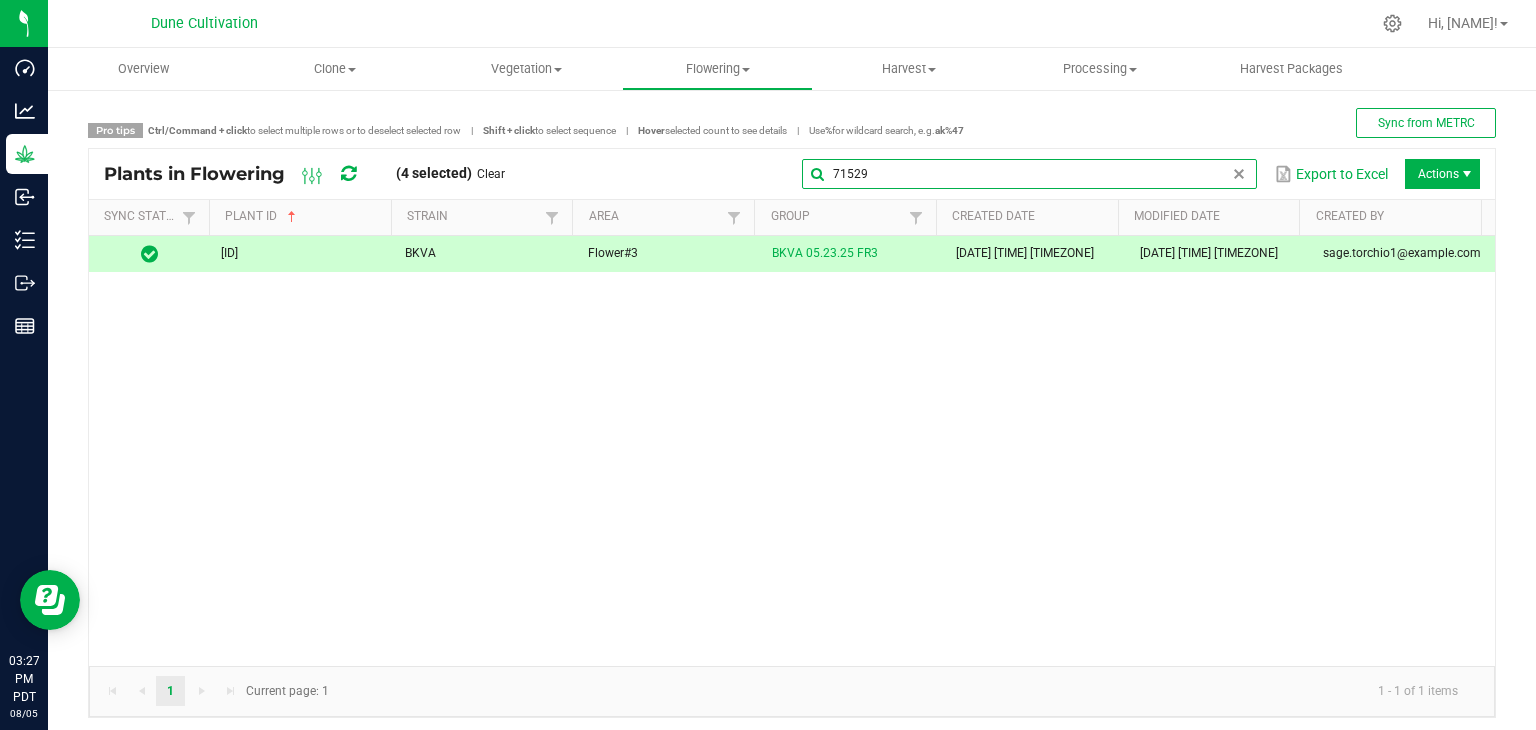 click on "71529" at bounding box center [1029, 174] 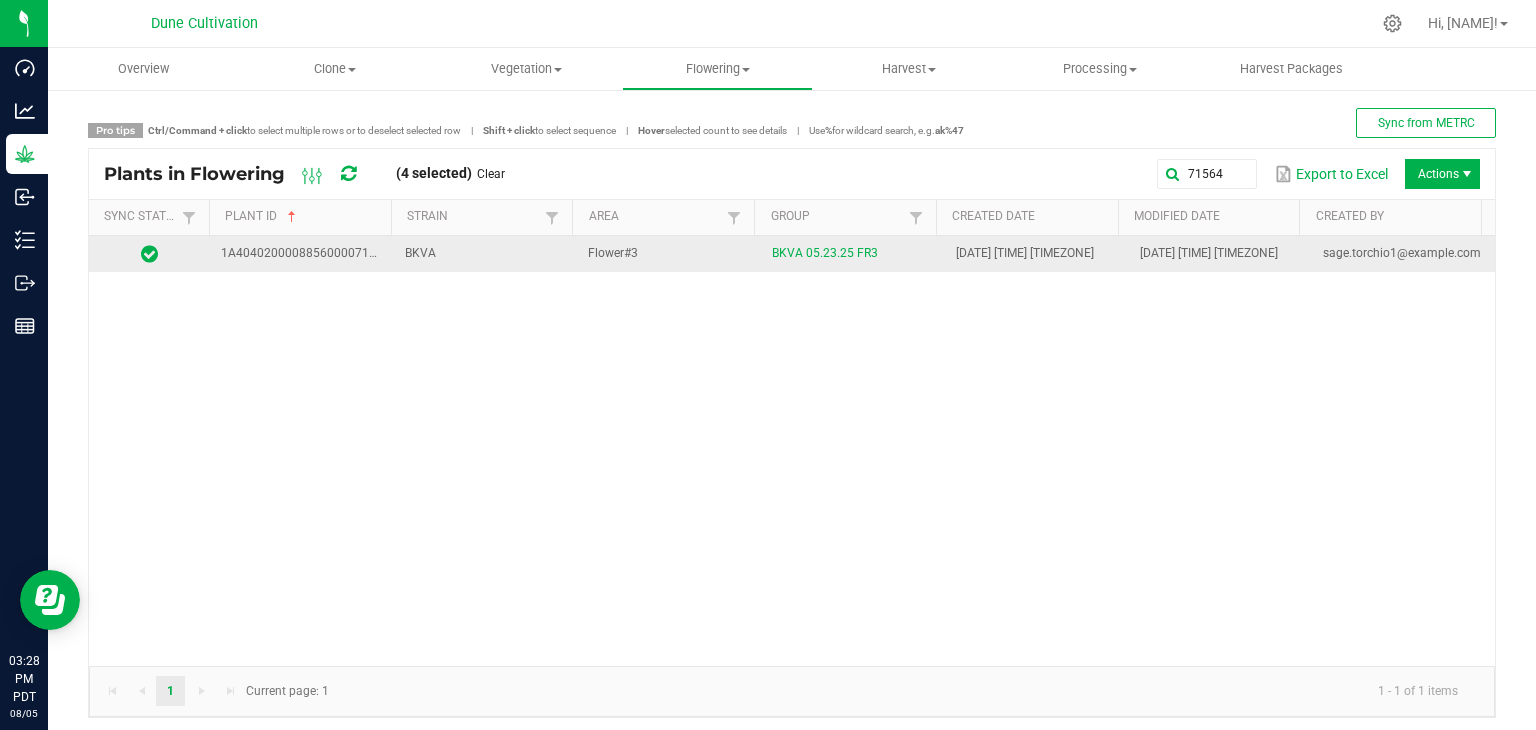 click on "BKVA" at bounding box center [485, 254] 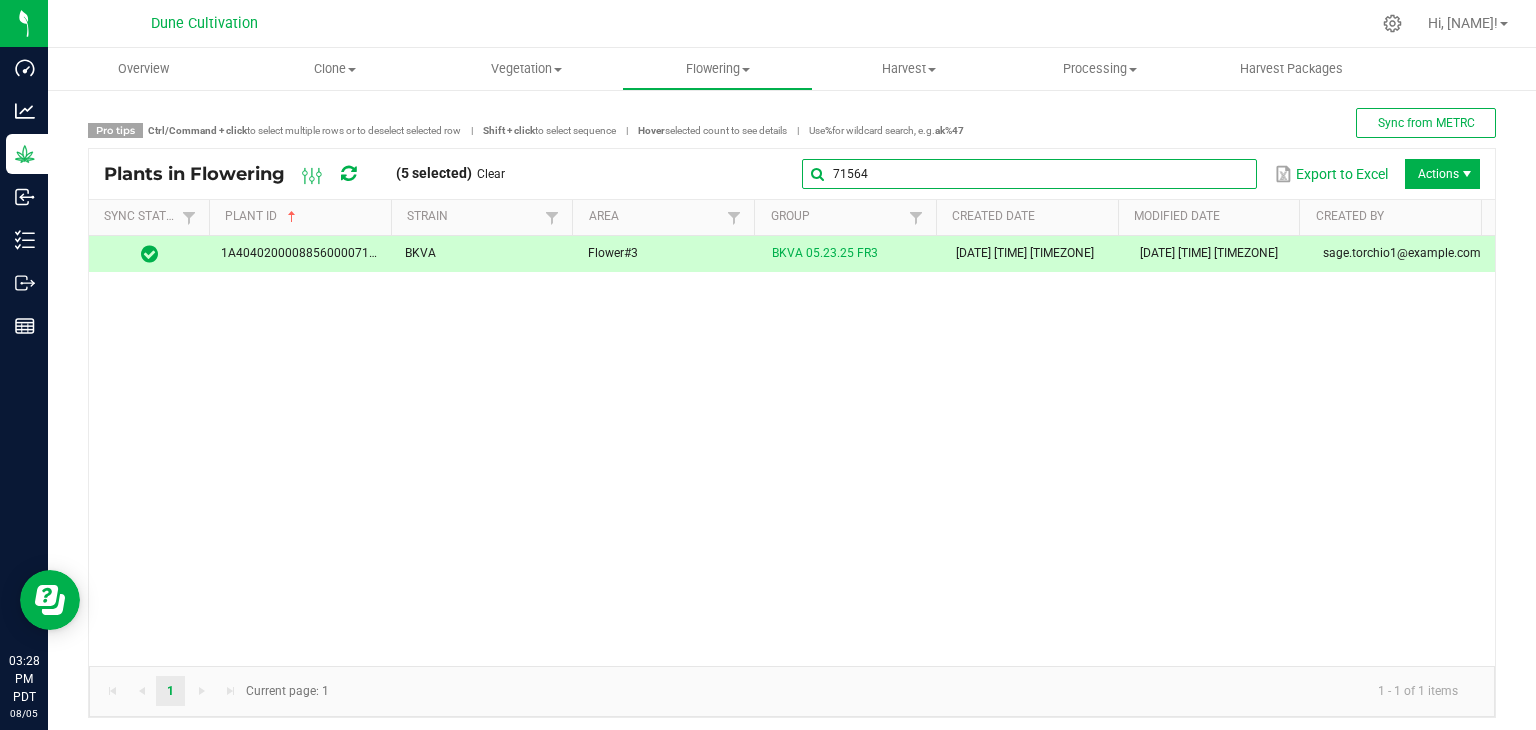 click on "71564" at bounding box center (1029, 174) 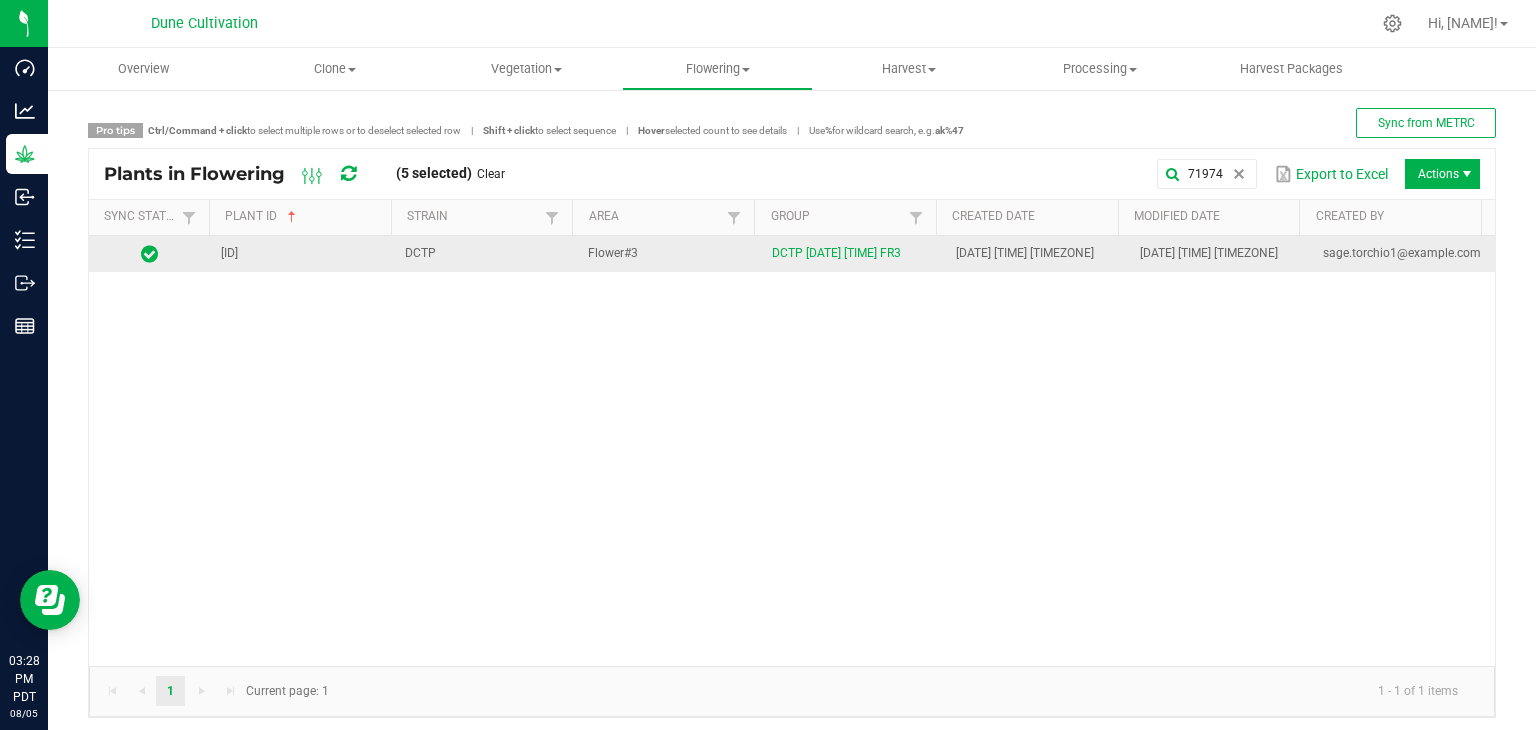 click on "DCTP" at bounding box center [485, 254] 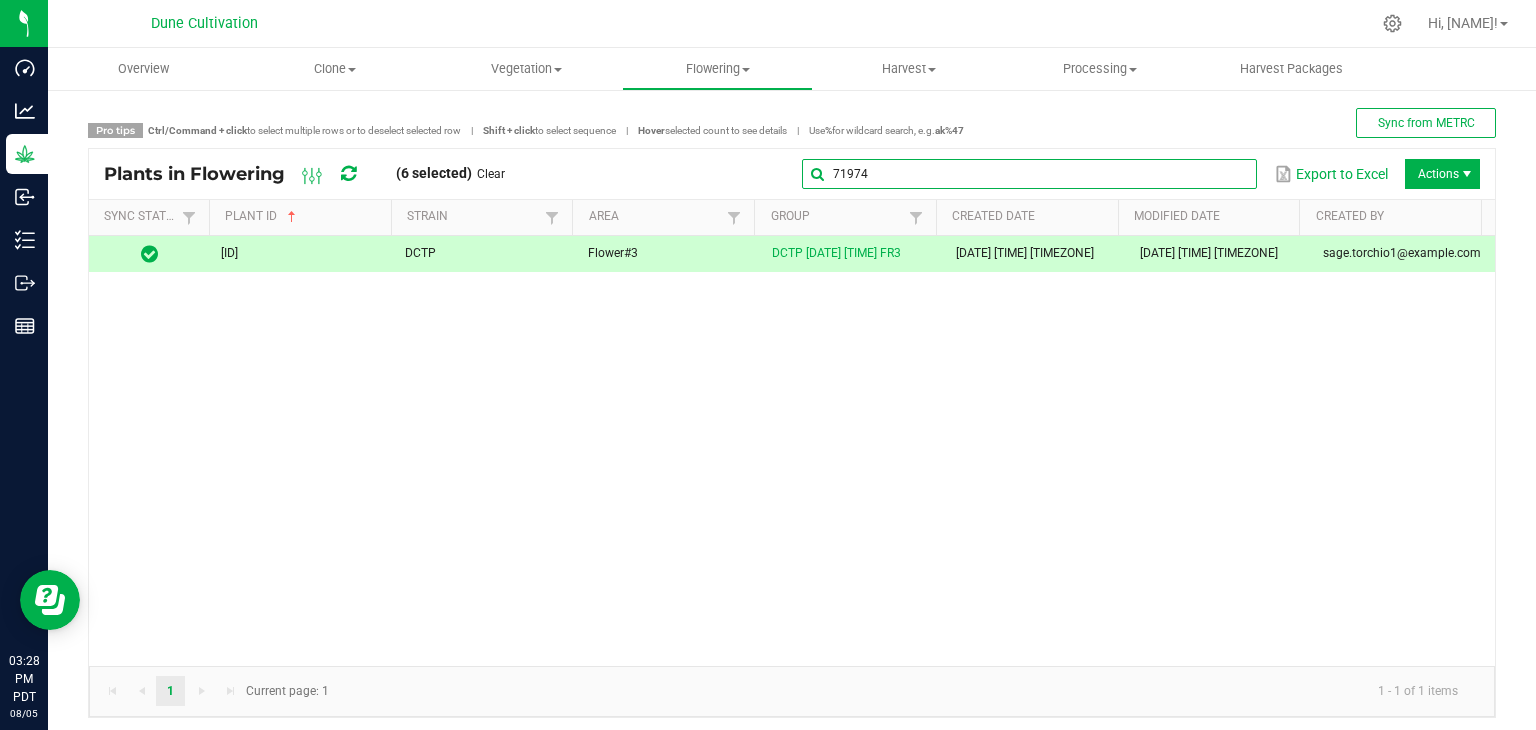 click on "71974" at bounding box center [1029, 174] 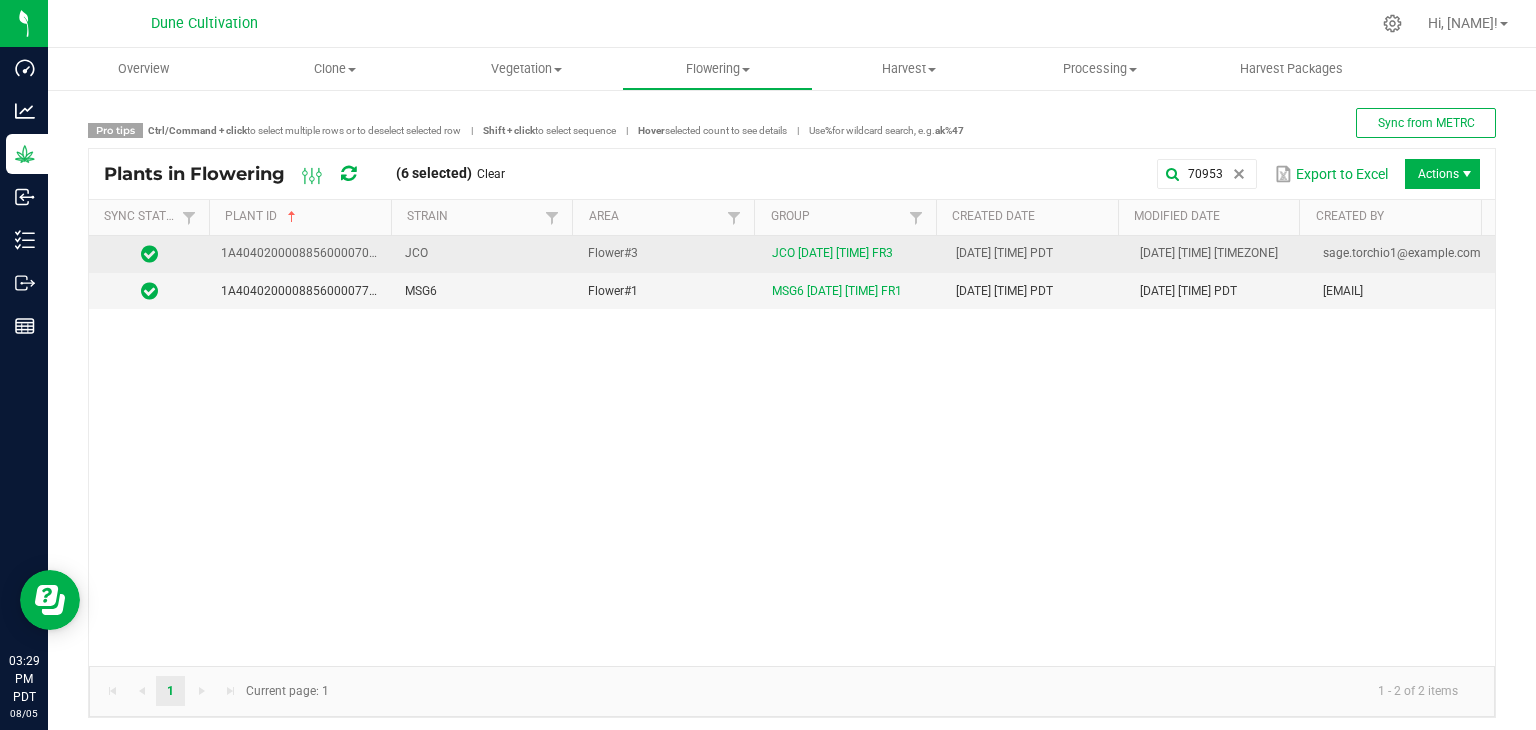click on "JCO" at bounding box center [485, 254] 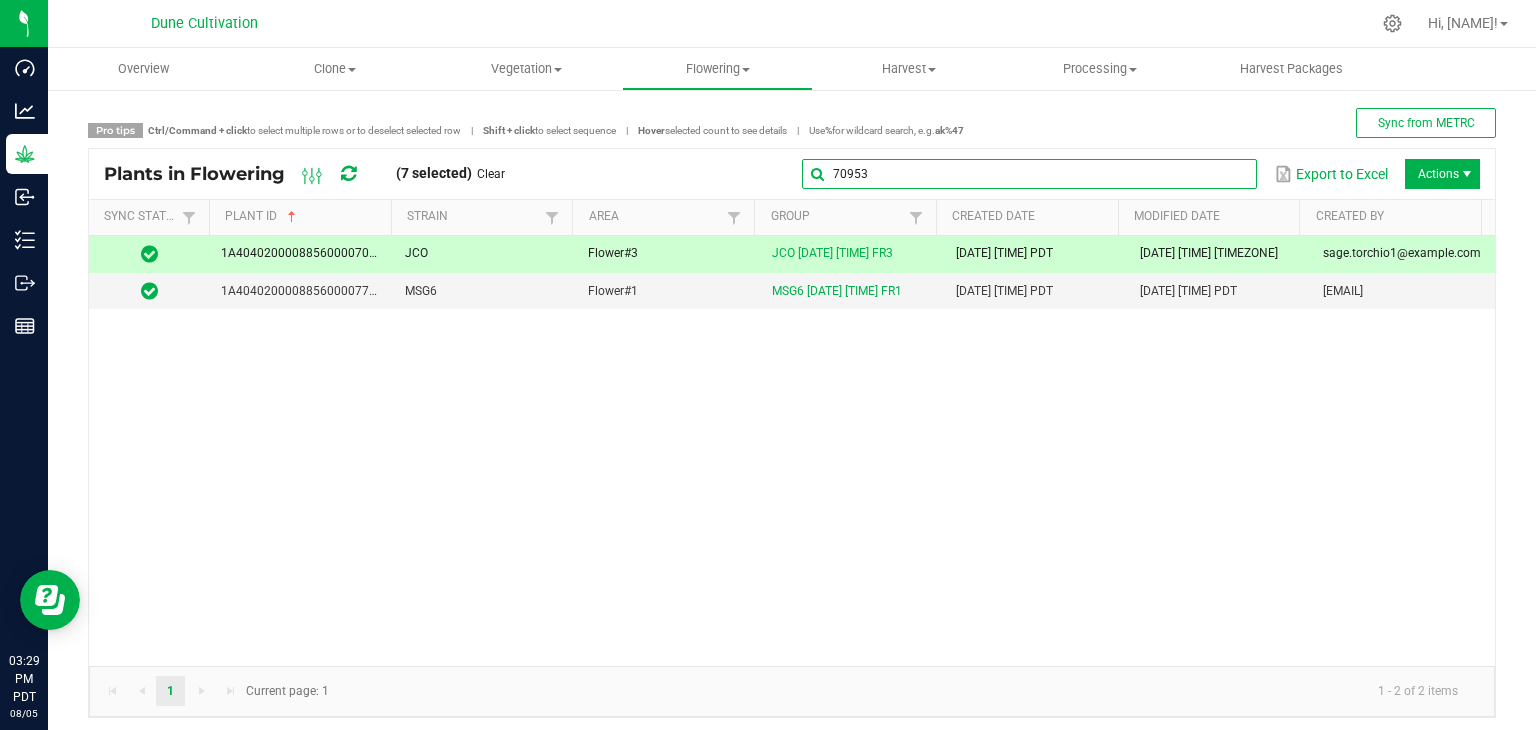 click on "70953" at bounding box center [1029, 174] 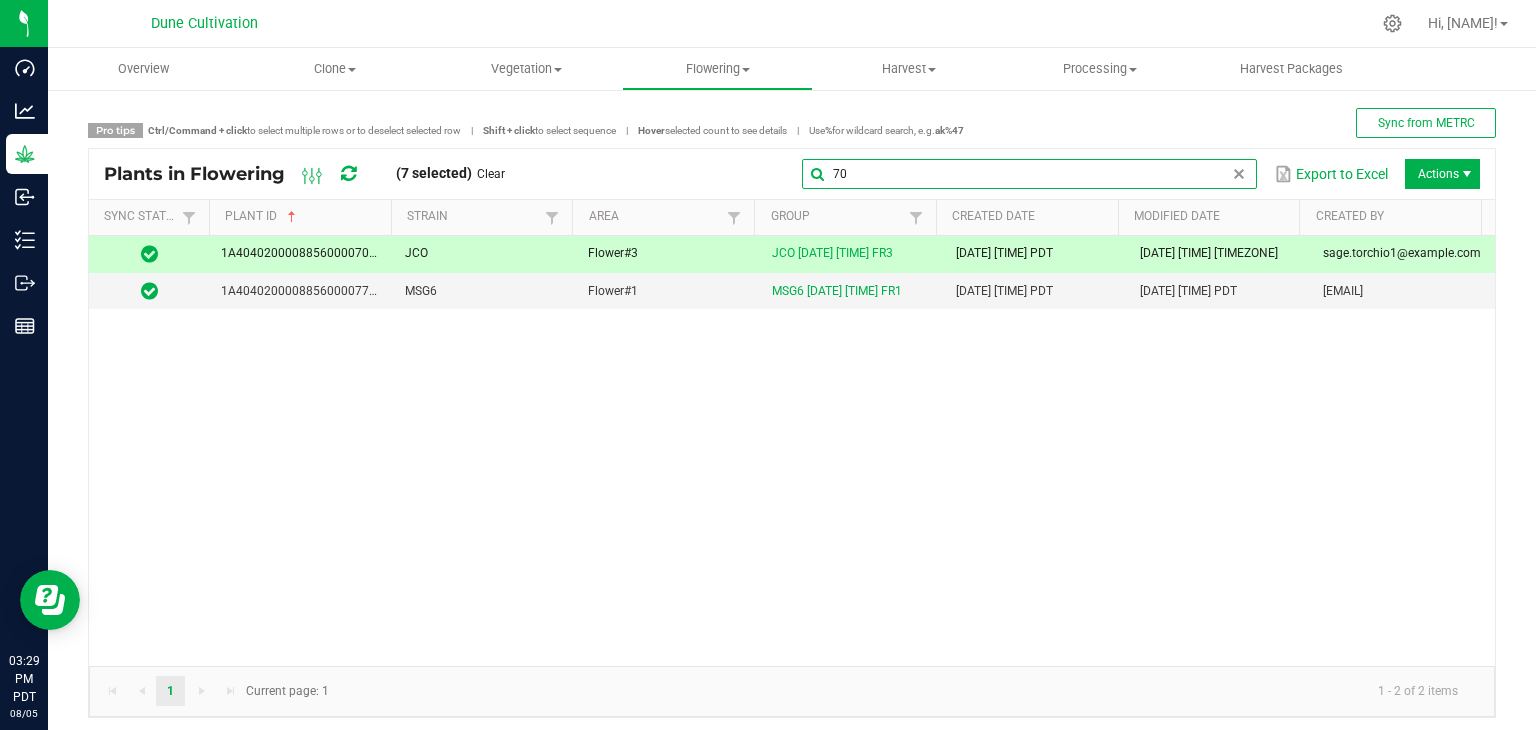 type on "7" 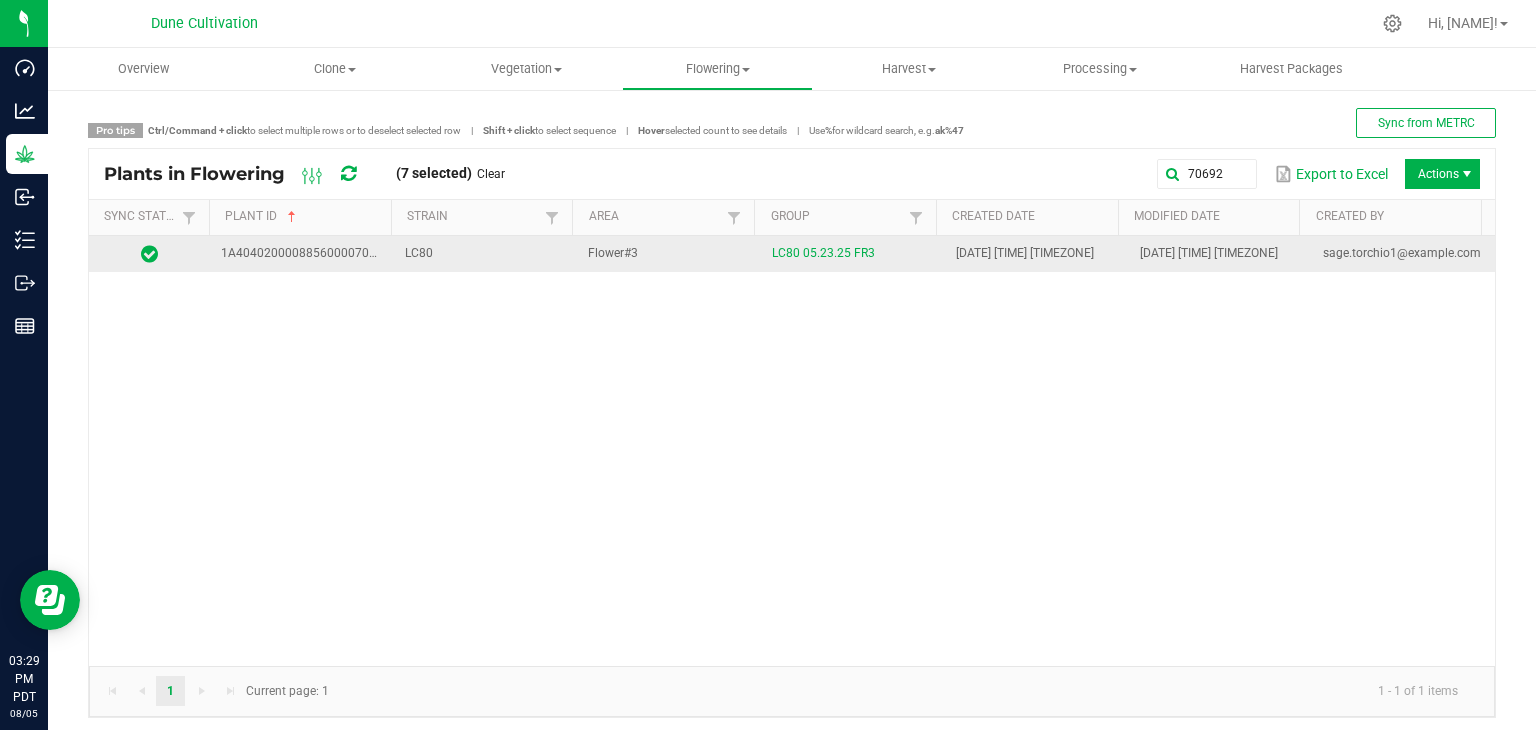 click on "LC80" at bounding box center [485, 254] 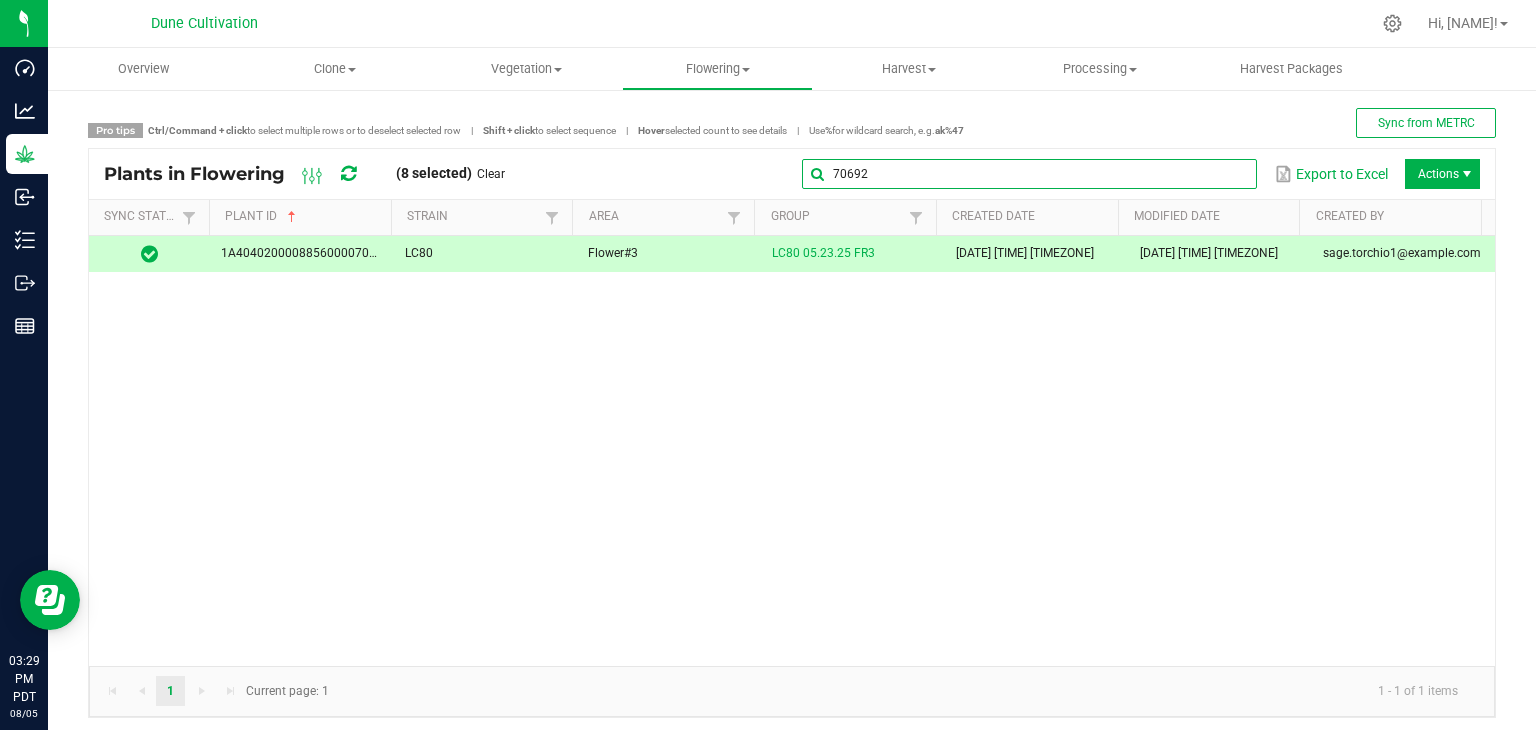 click on "70692" at bounding box center (1029, 174) 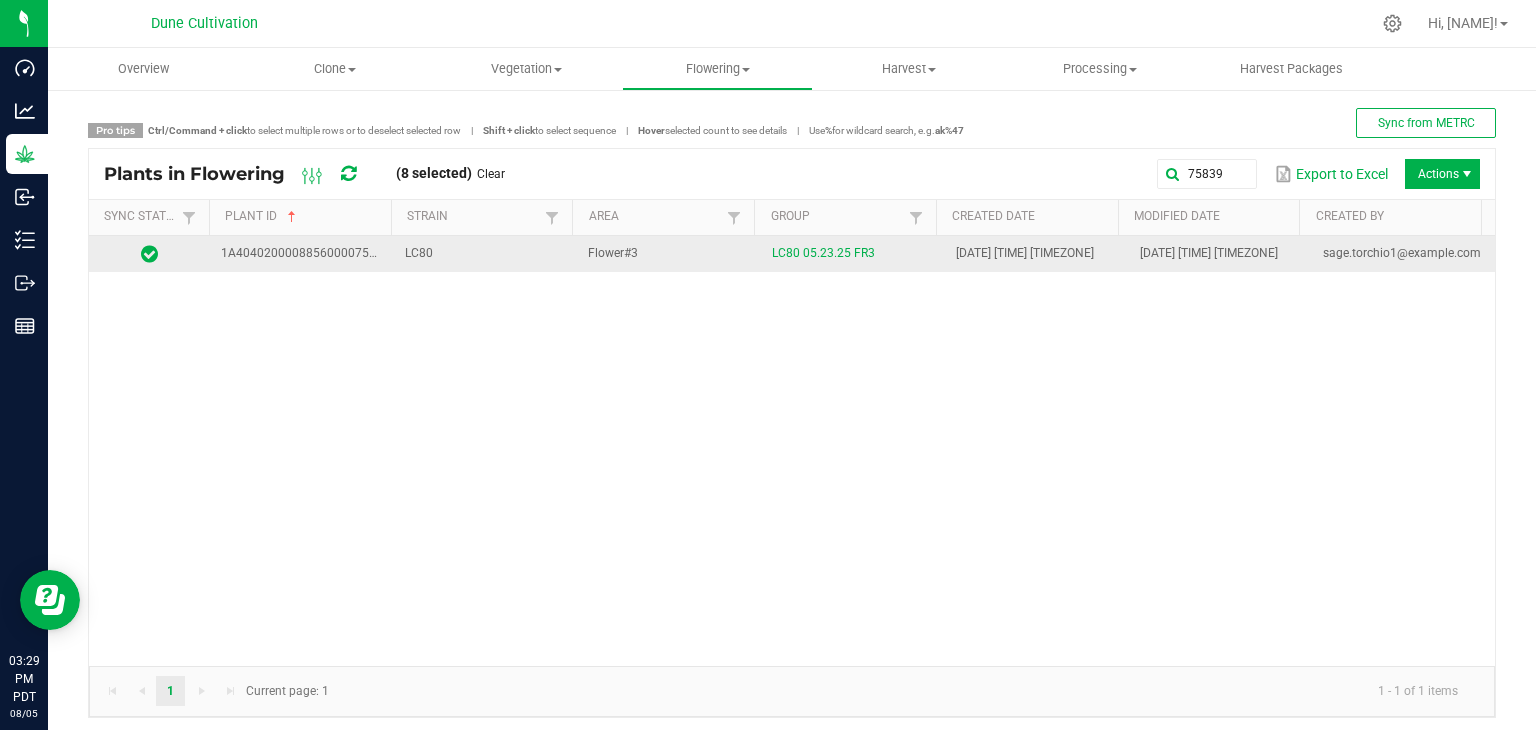 click on "LC80" at bounding box center (485, 254) 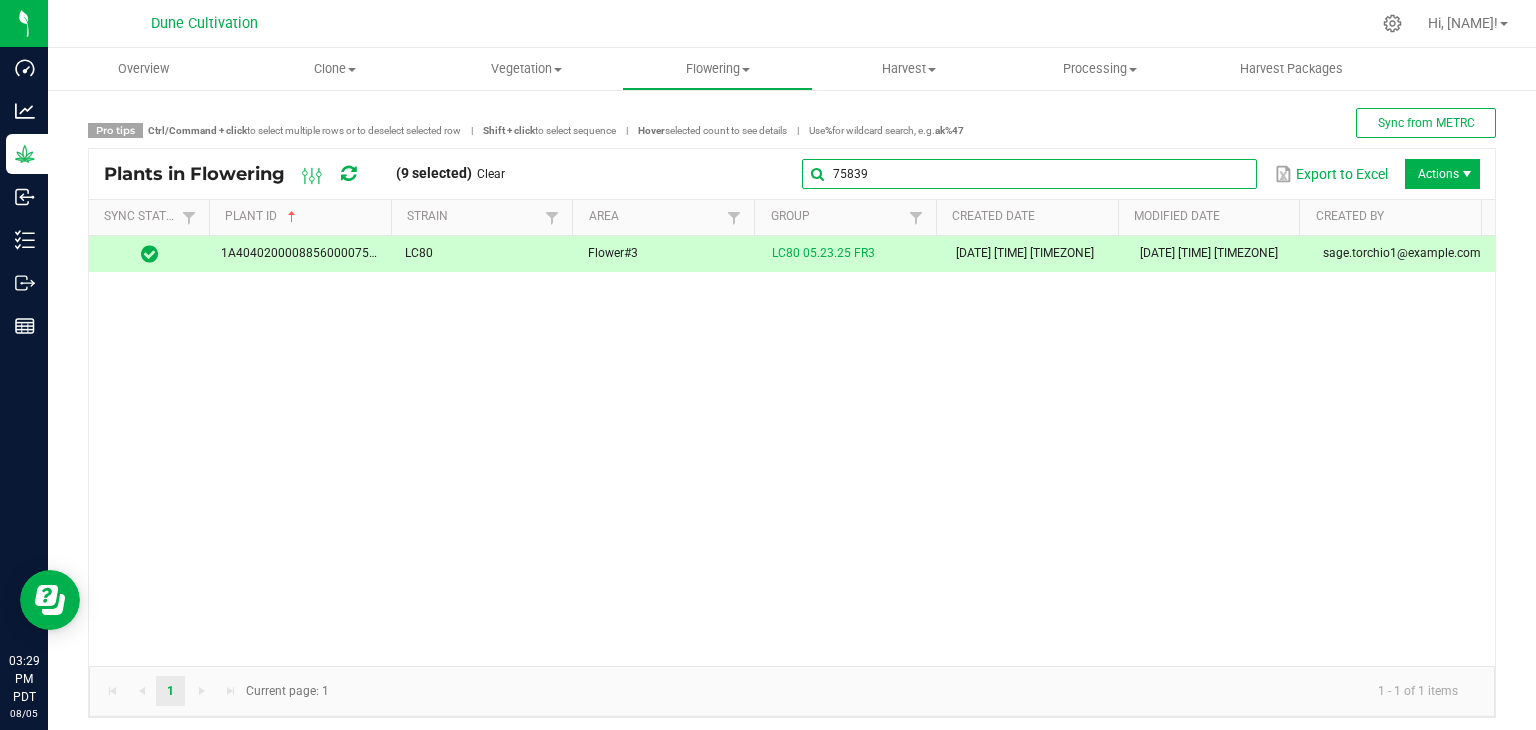 click on "75839" at bounding box center (1029, 174) 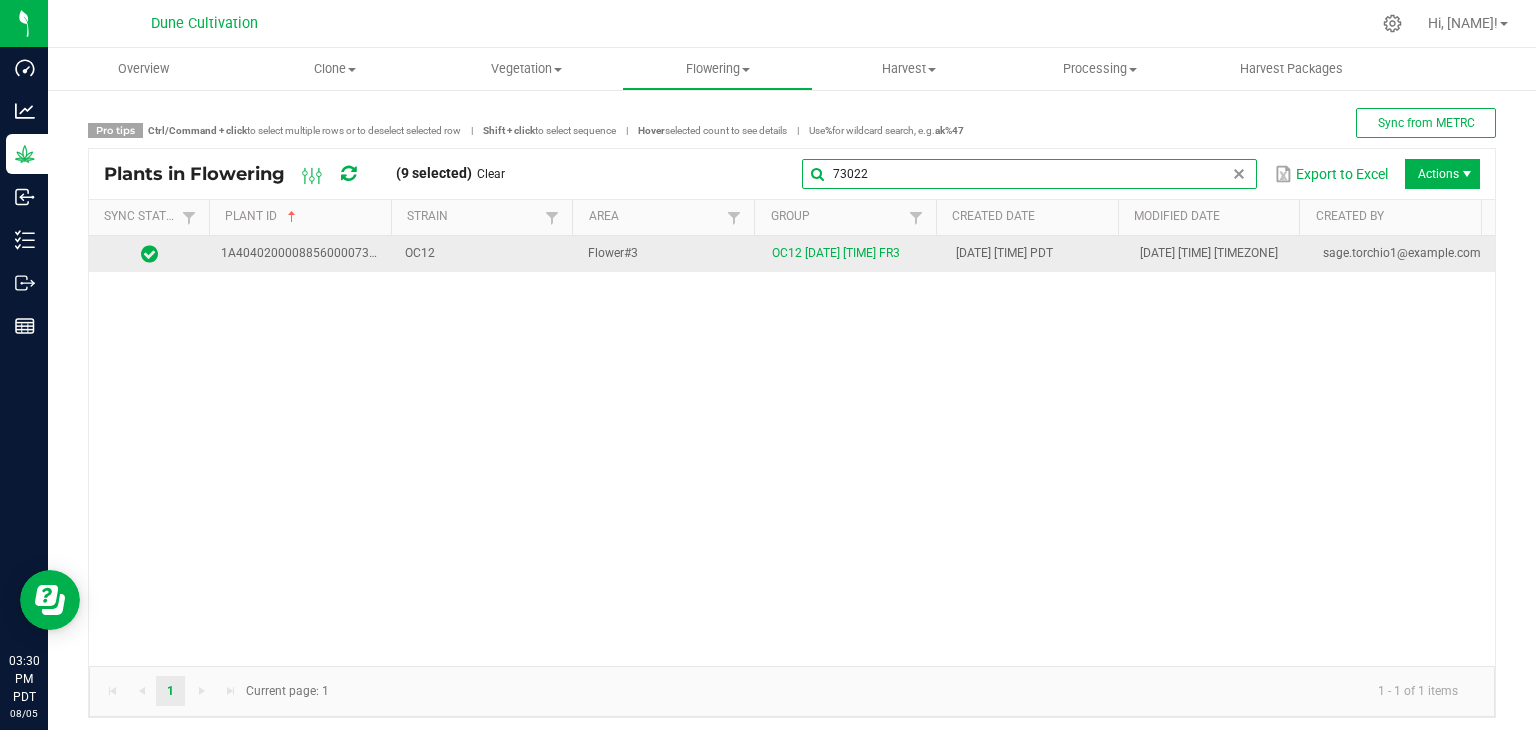 type on "73022" 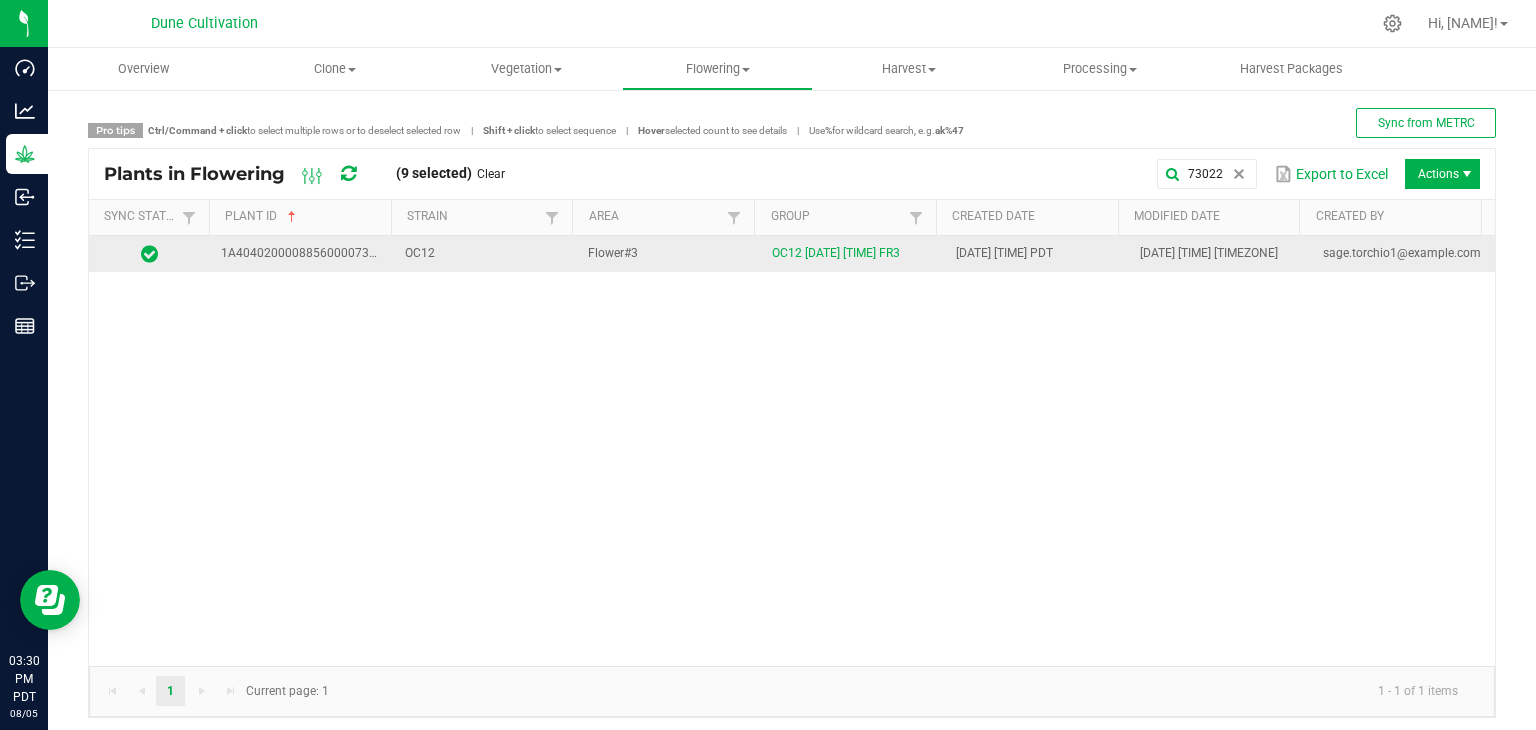 drag, startPoint x: 513, startPoint y: 270, endPoint x: 524, endPoint y: 261, distance: 14.21267 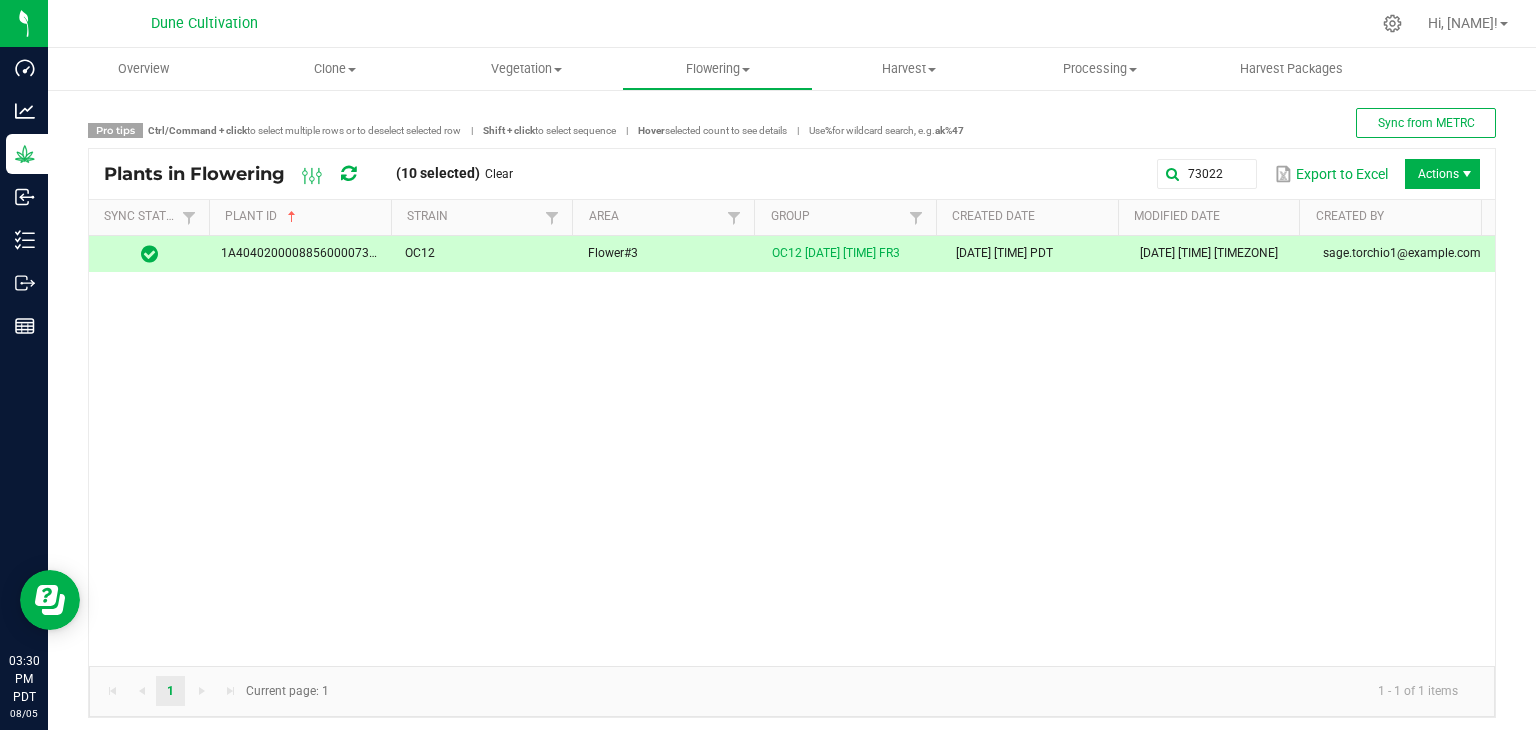 click on "Actions" at bounding box center [1442, 174] 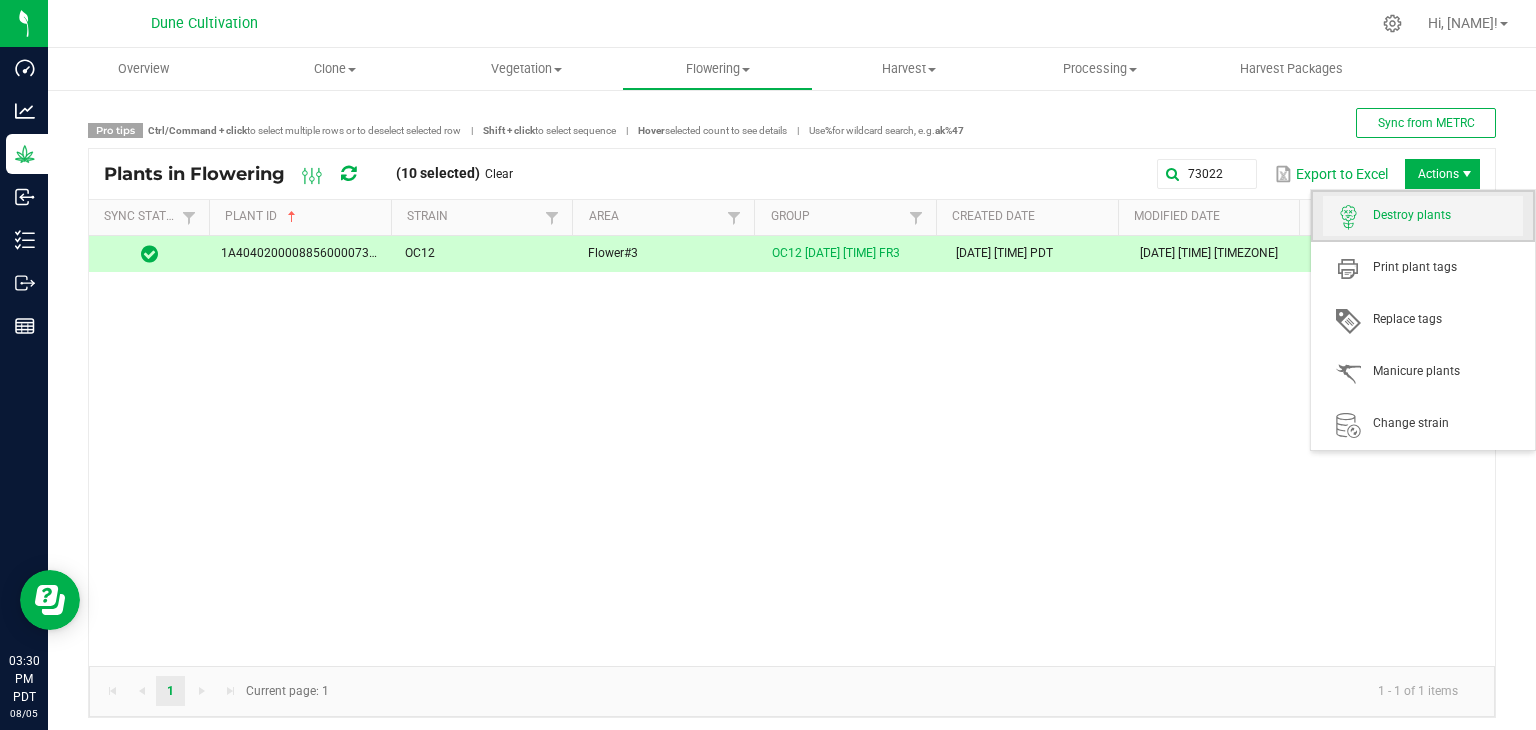 click on "Destroy plants" at bounding box center [1448, 215] 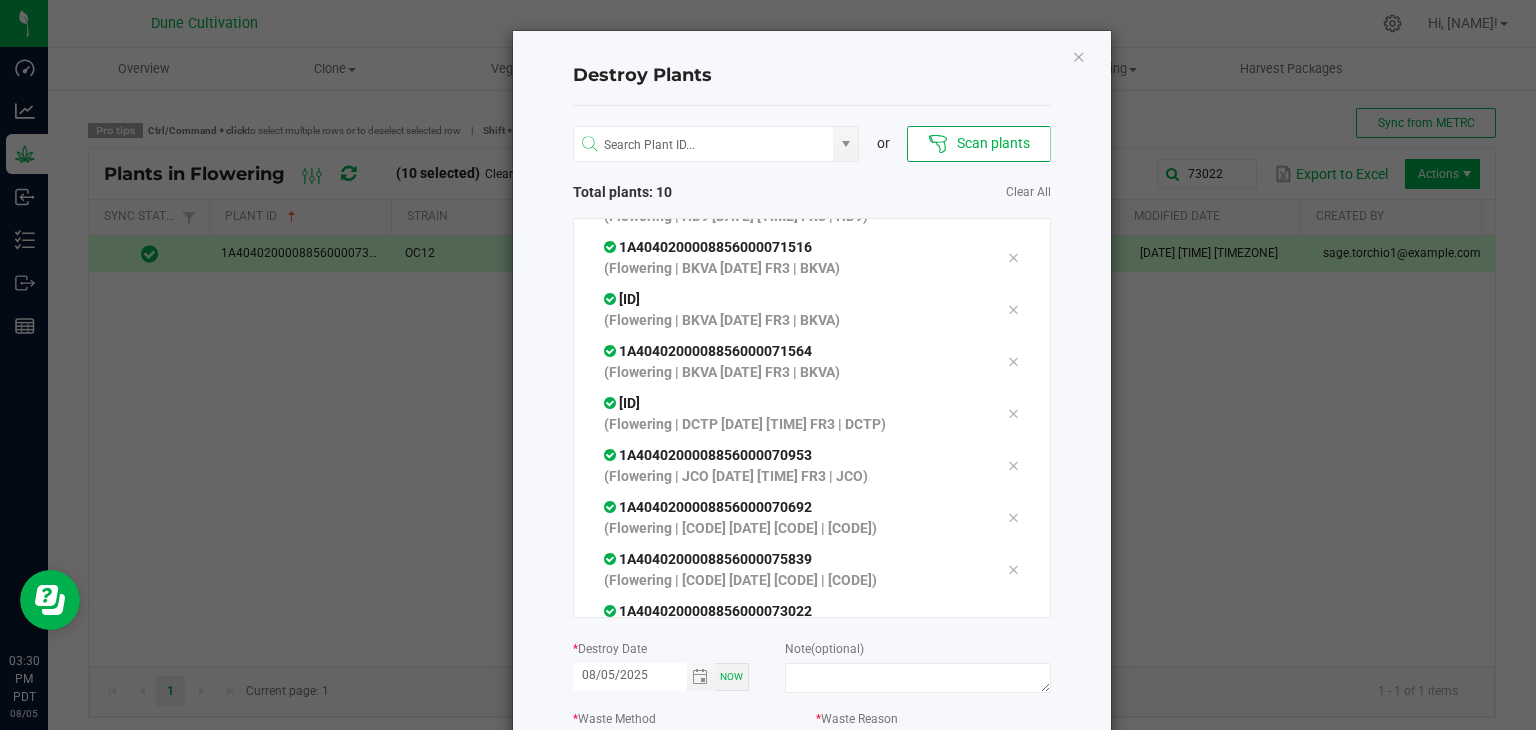 scroll, scrollTop: 171, scrollLeft: 0, axis: vertical 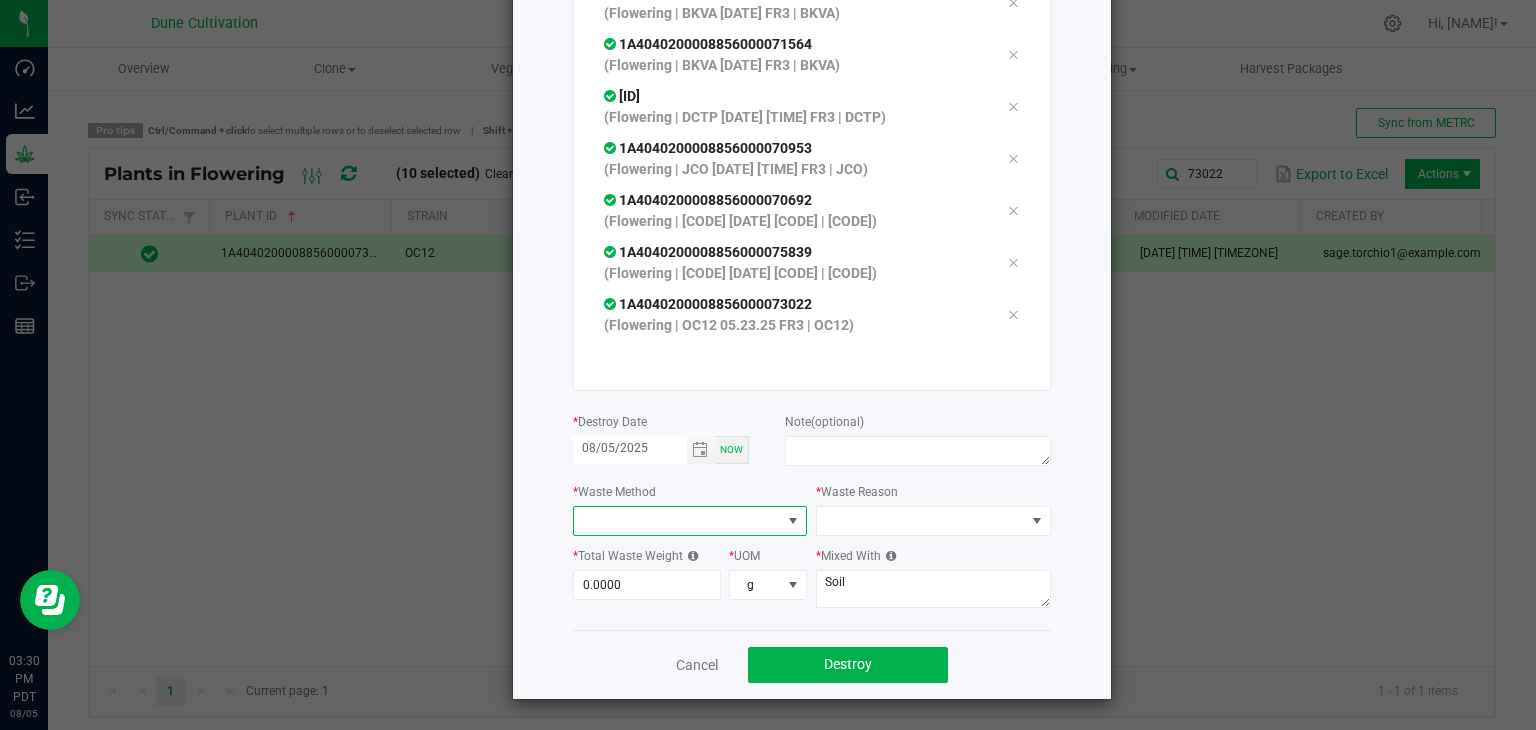 click at bounding box center [678, 521] 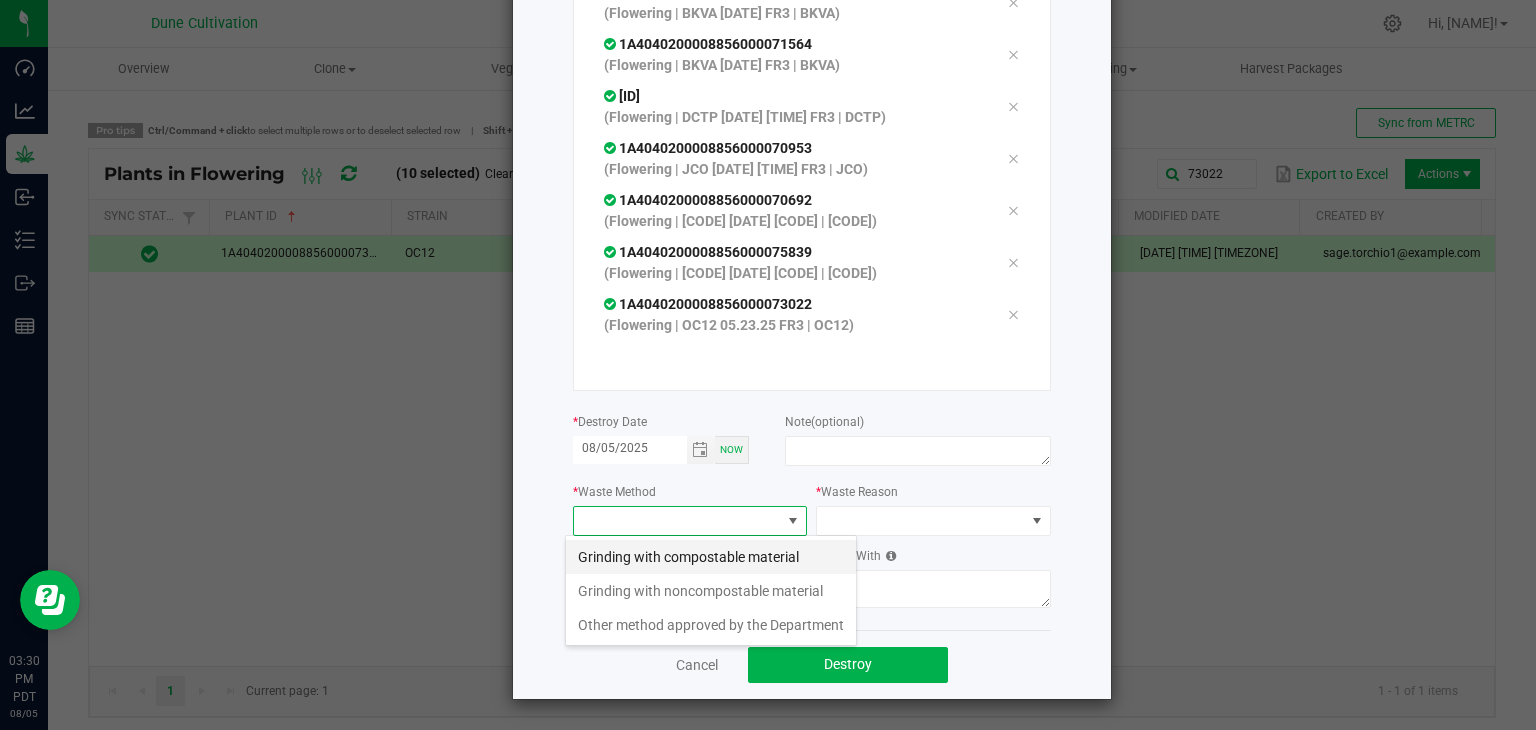 scroll, scrollTop: 99970, scrollLeft: 99765, axis: both 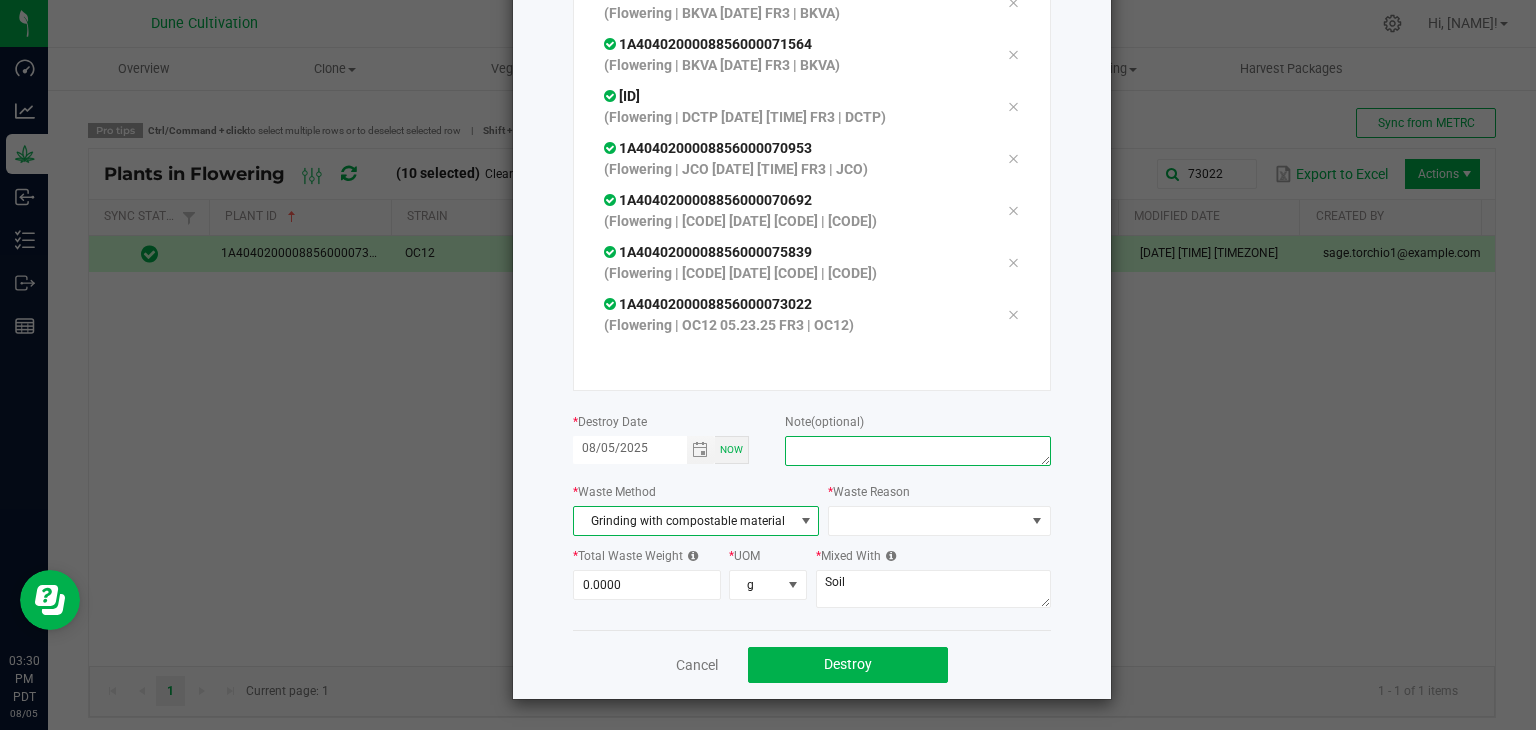 click at bounding box center (917, 451) 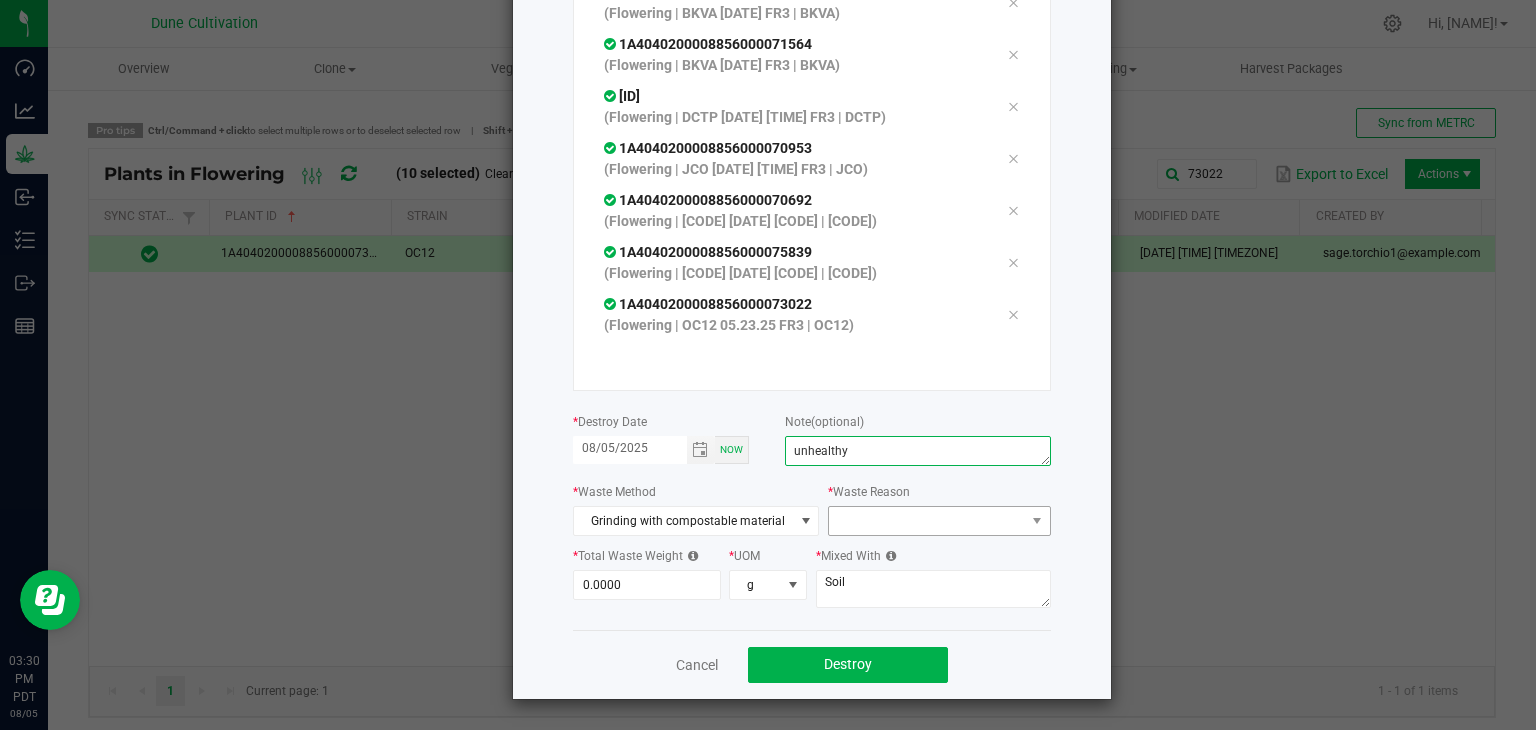 type on "unhealthy" 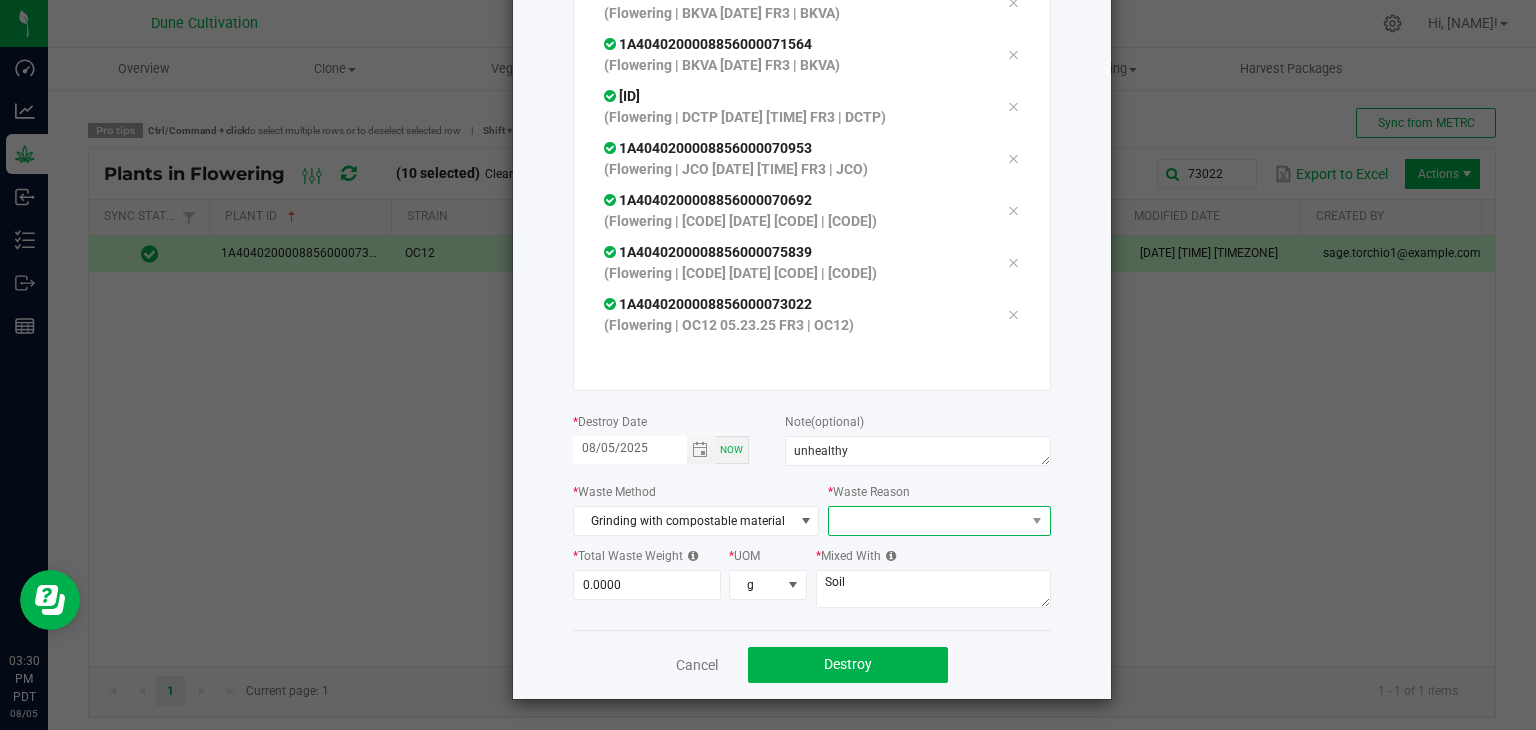 click at bounding box center (926, 521) 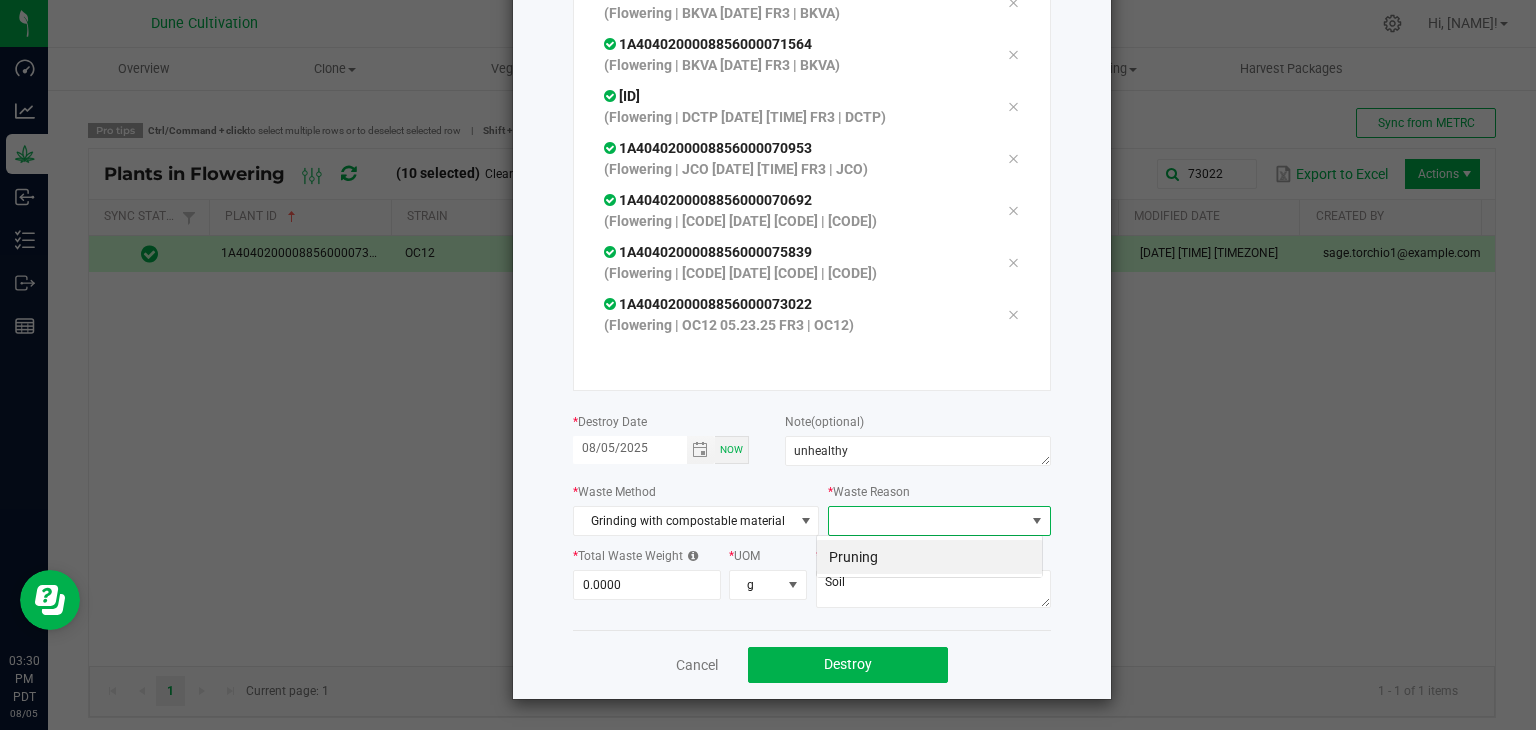 scroll, scrollTop: 99970, scrollLeft: 99772, axis: both 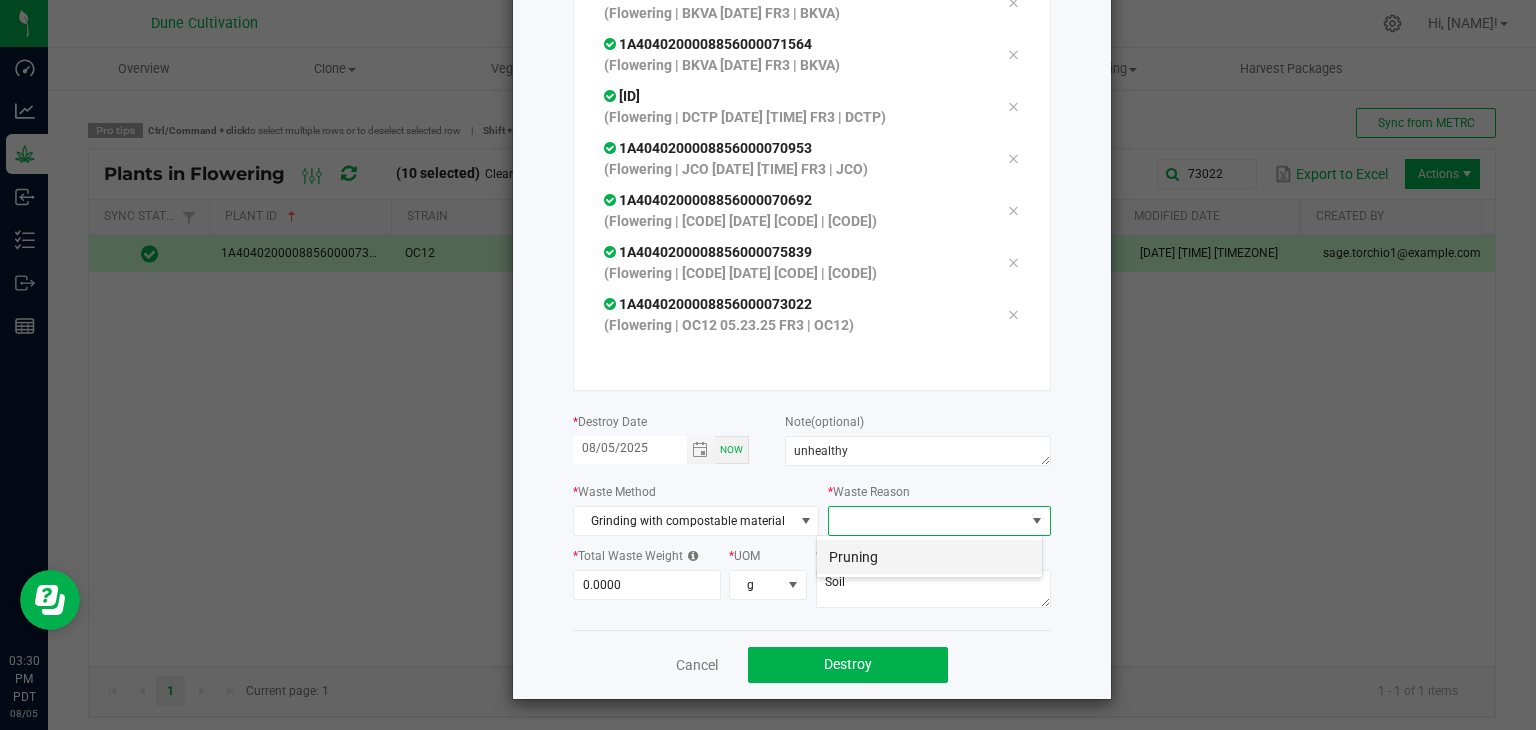 click on "Pruning" at bounding box center [929, 557] 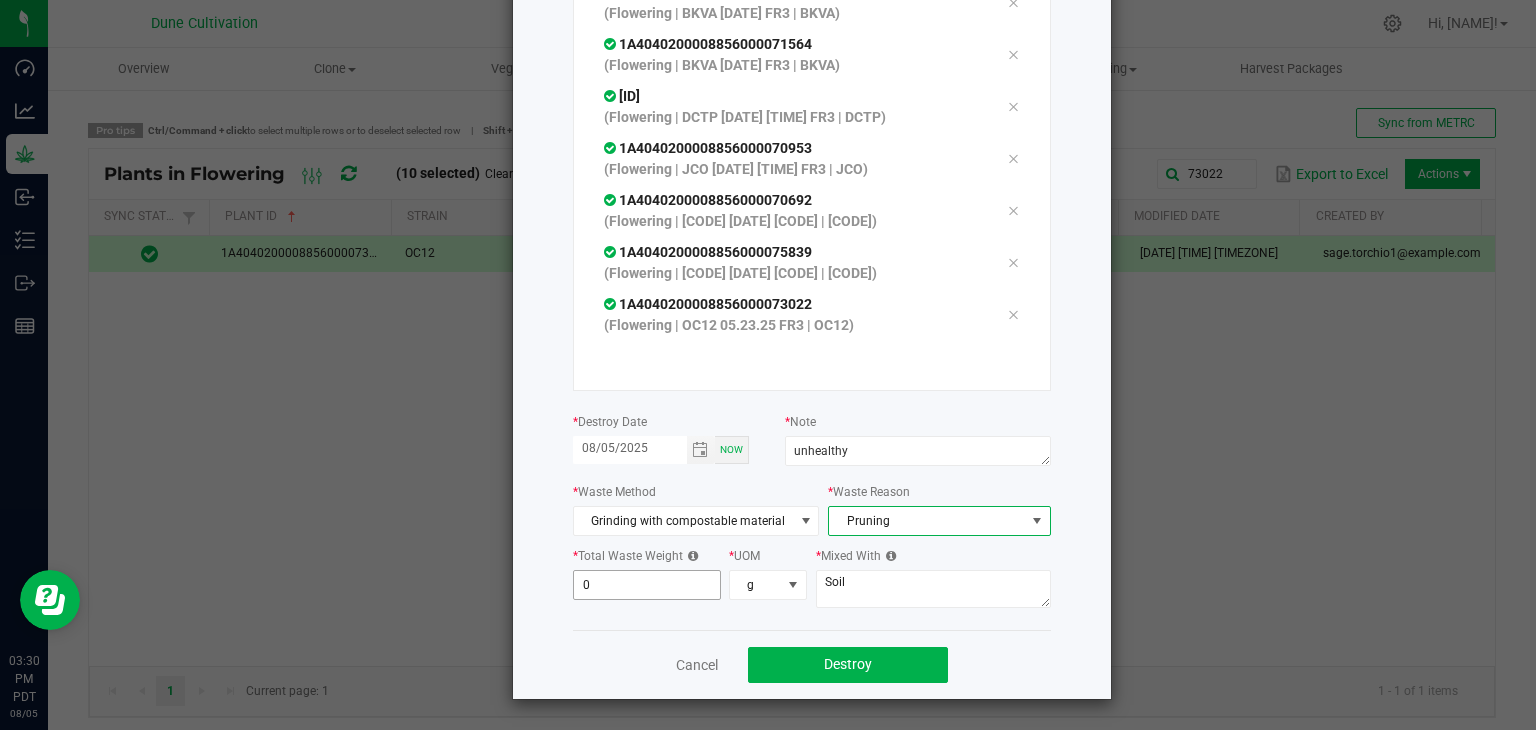 click on "0" at bounding box center [647, 585] 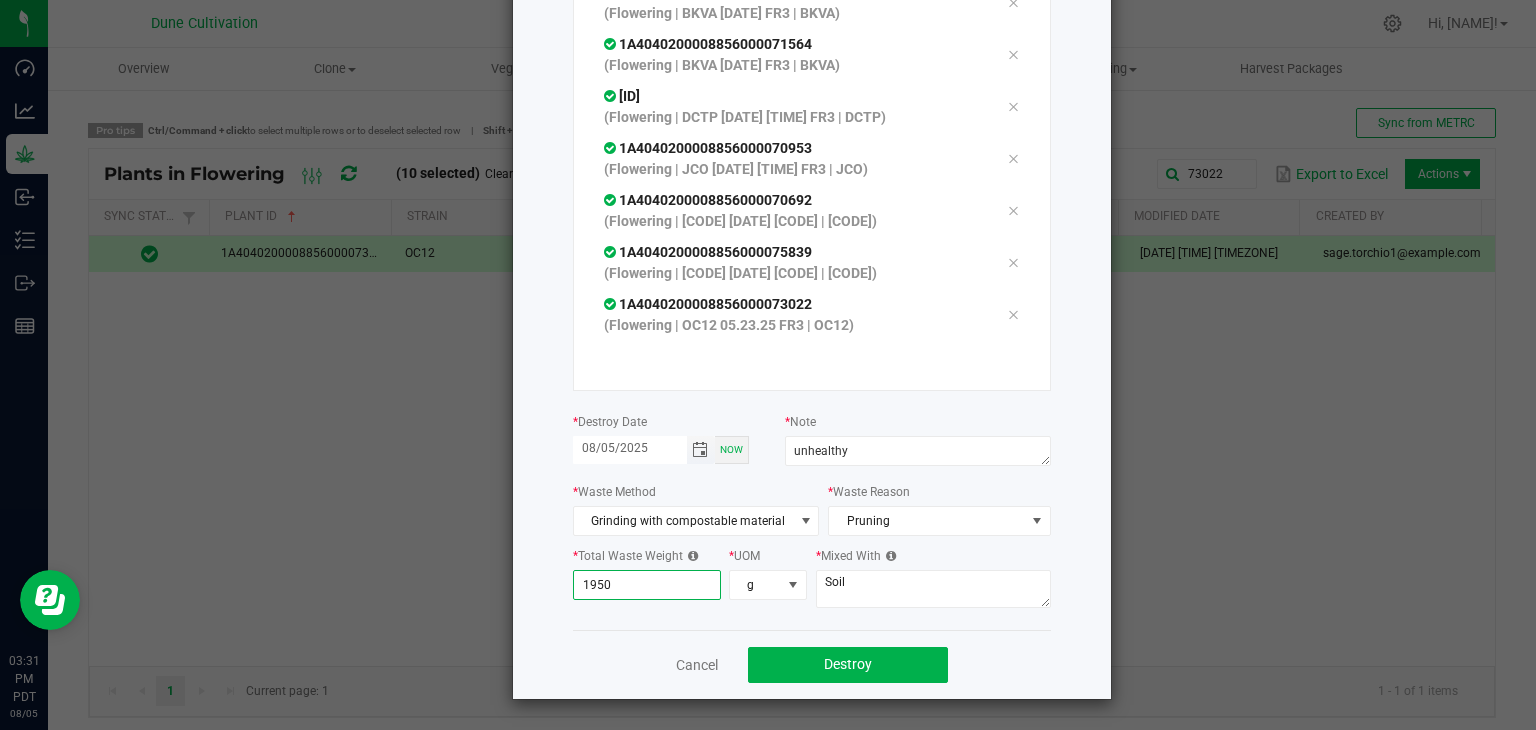 click at bounding box center [700, 450] 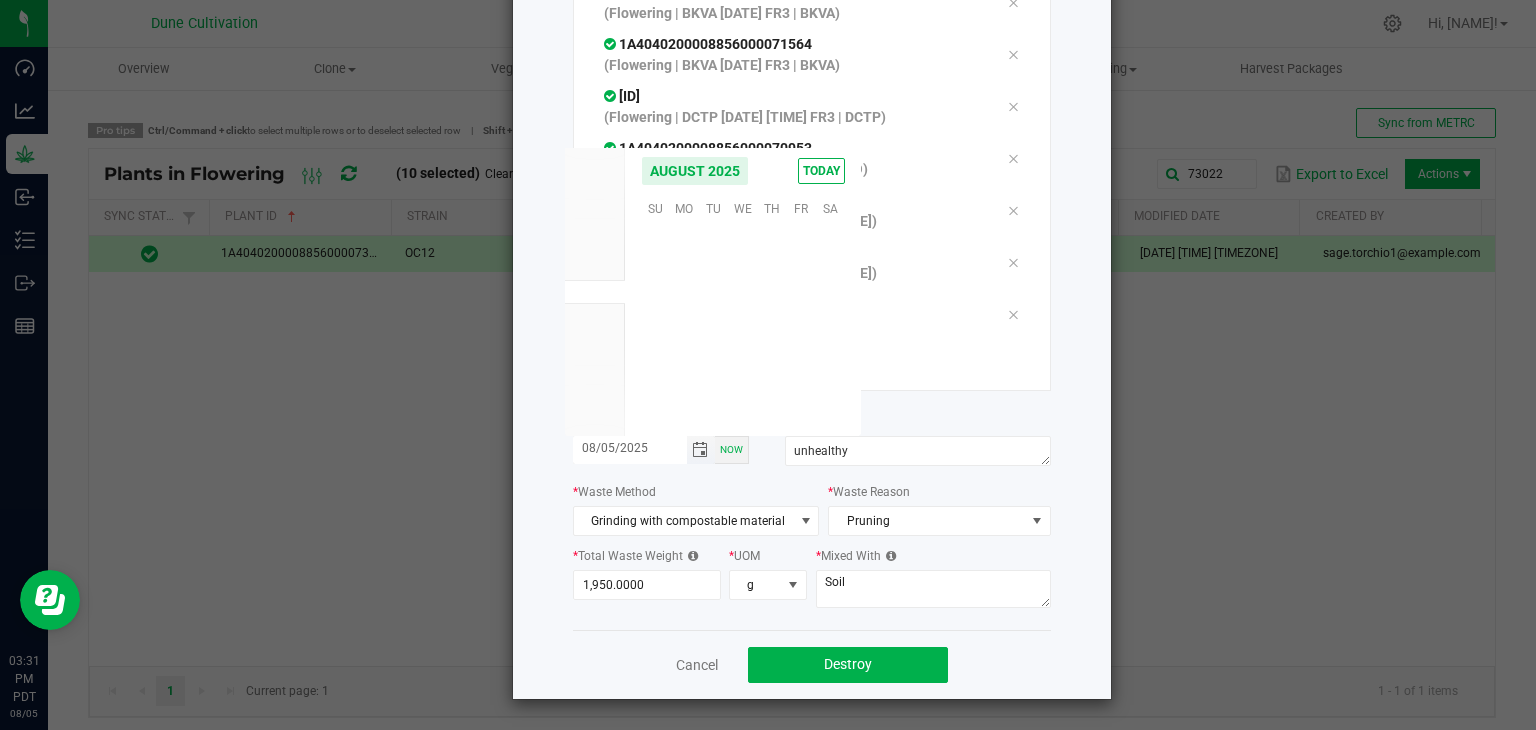scroll, scrollTop: 0, scrollLeft: 0, axis: both 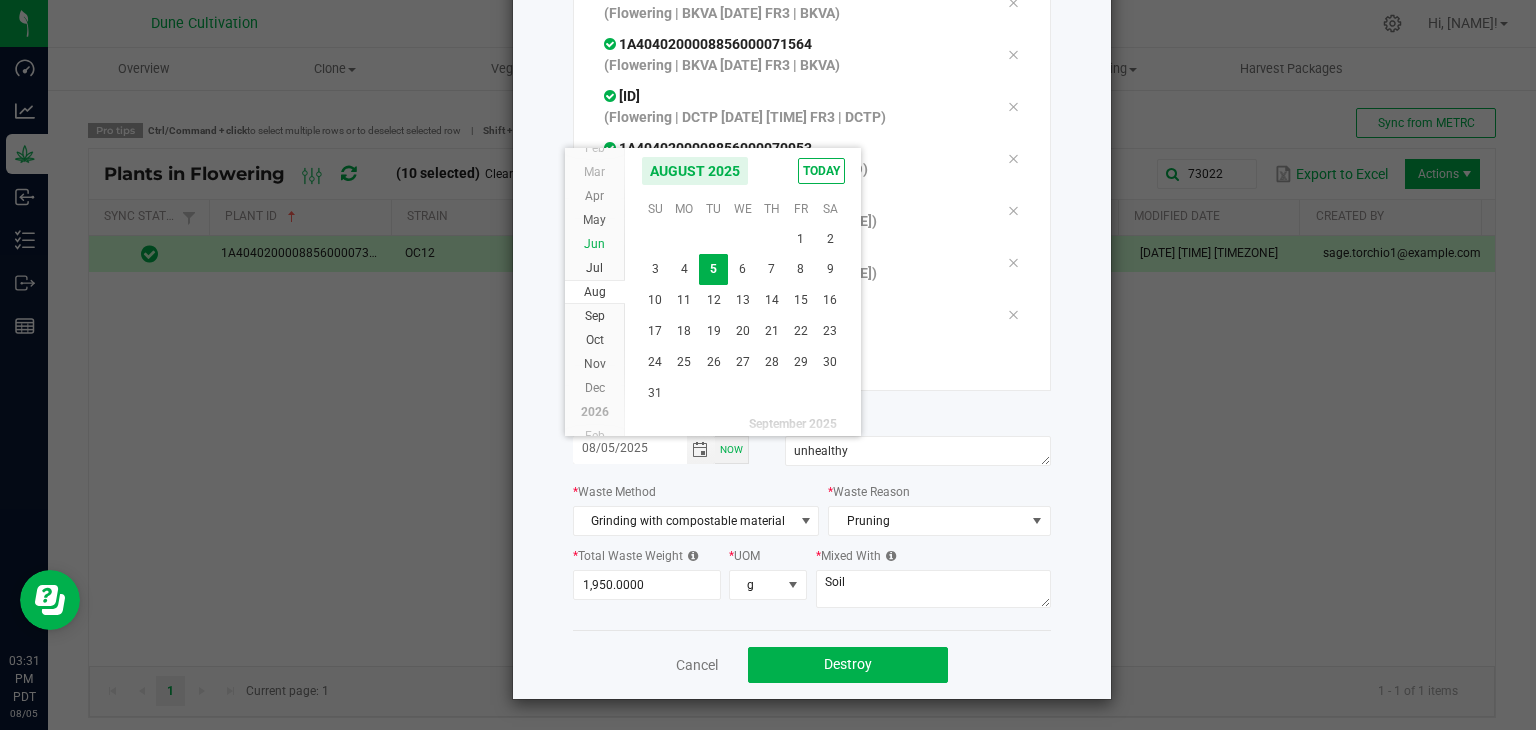 click on "Jun" at bounding box center (595, 244) 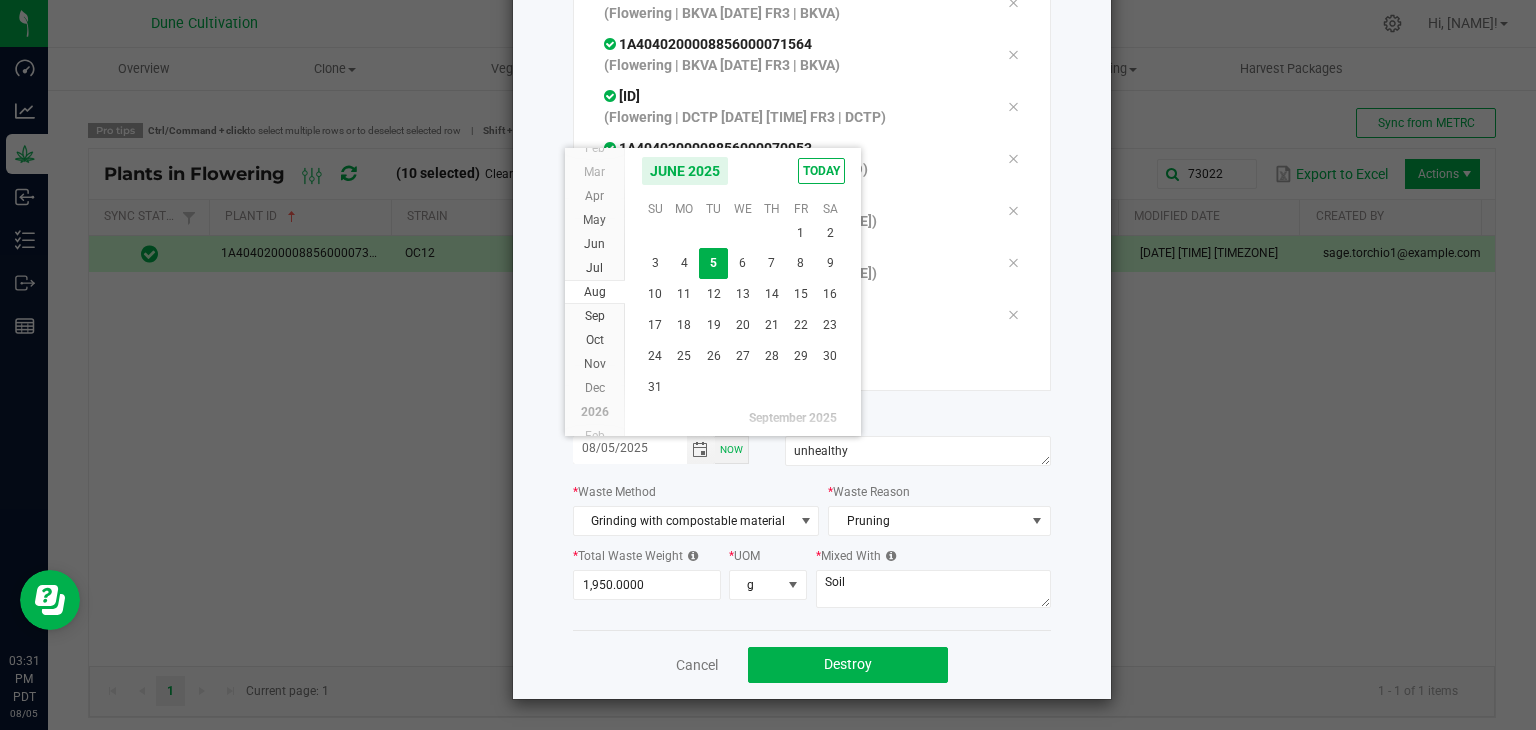 scroll, scrollTop: 36120, scrollLeft: 0, axis: vertical 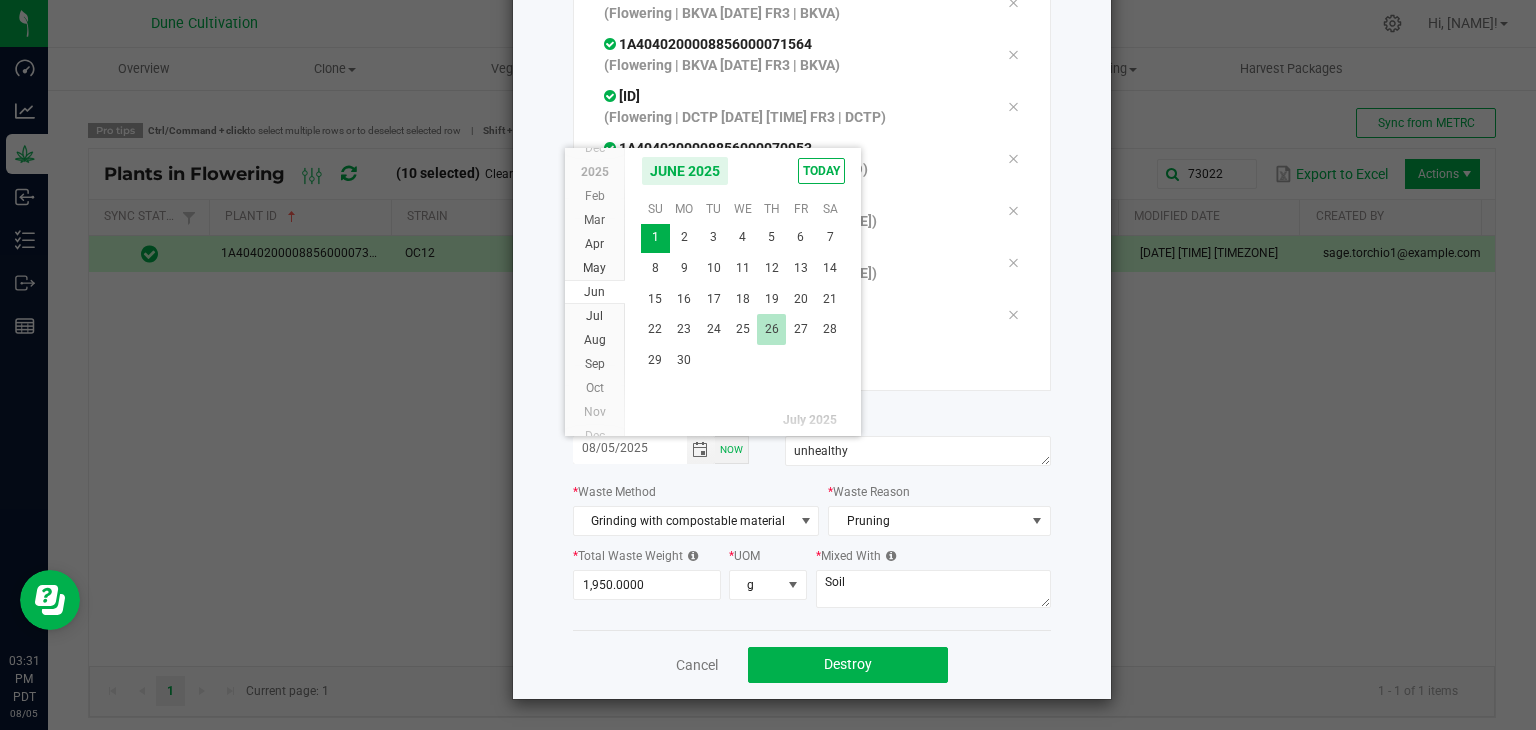 click on "26" at bounding box center [771, 329] 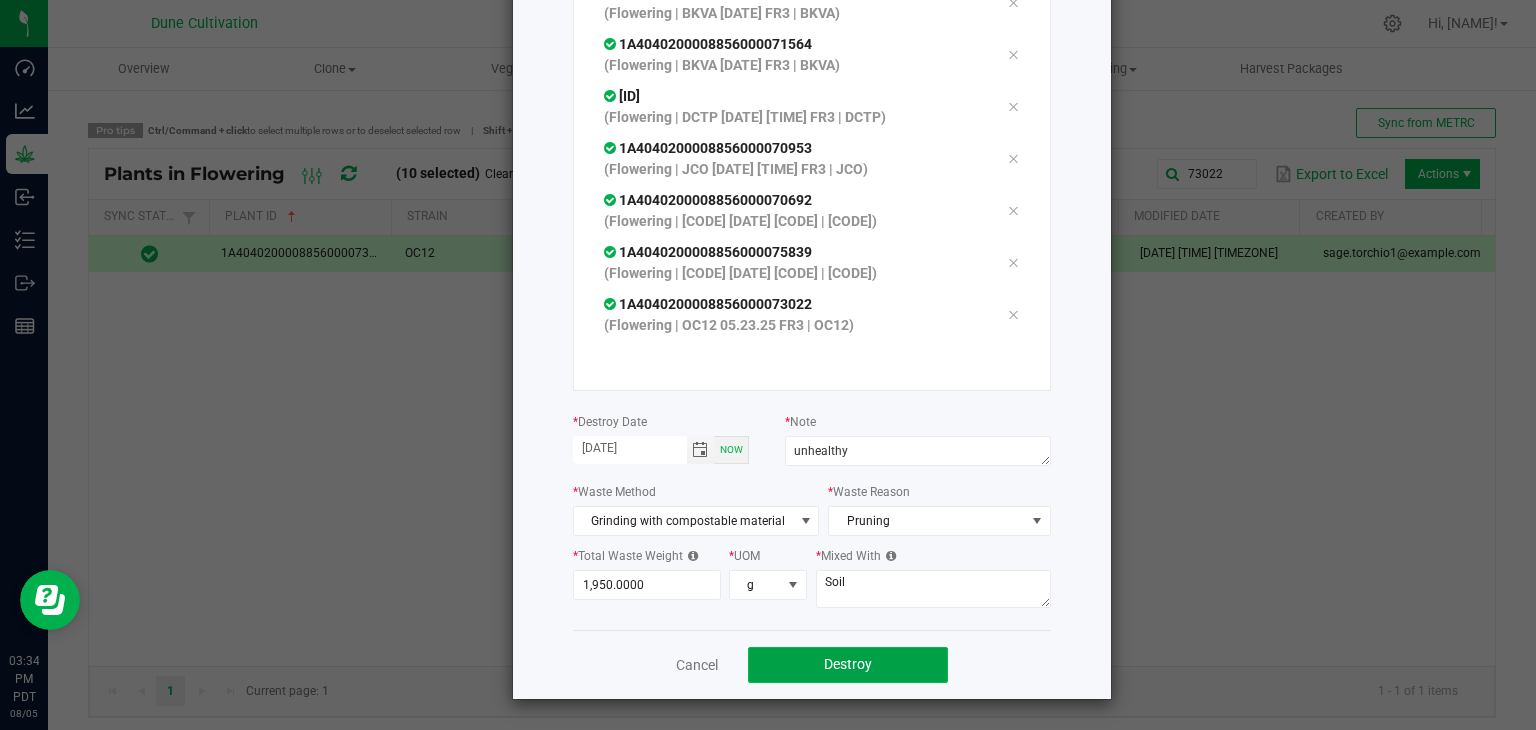click on "Destroy" 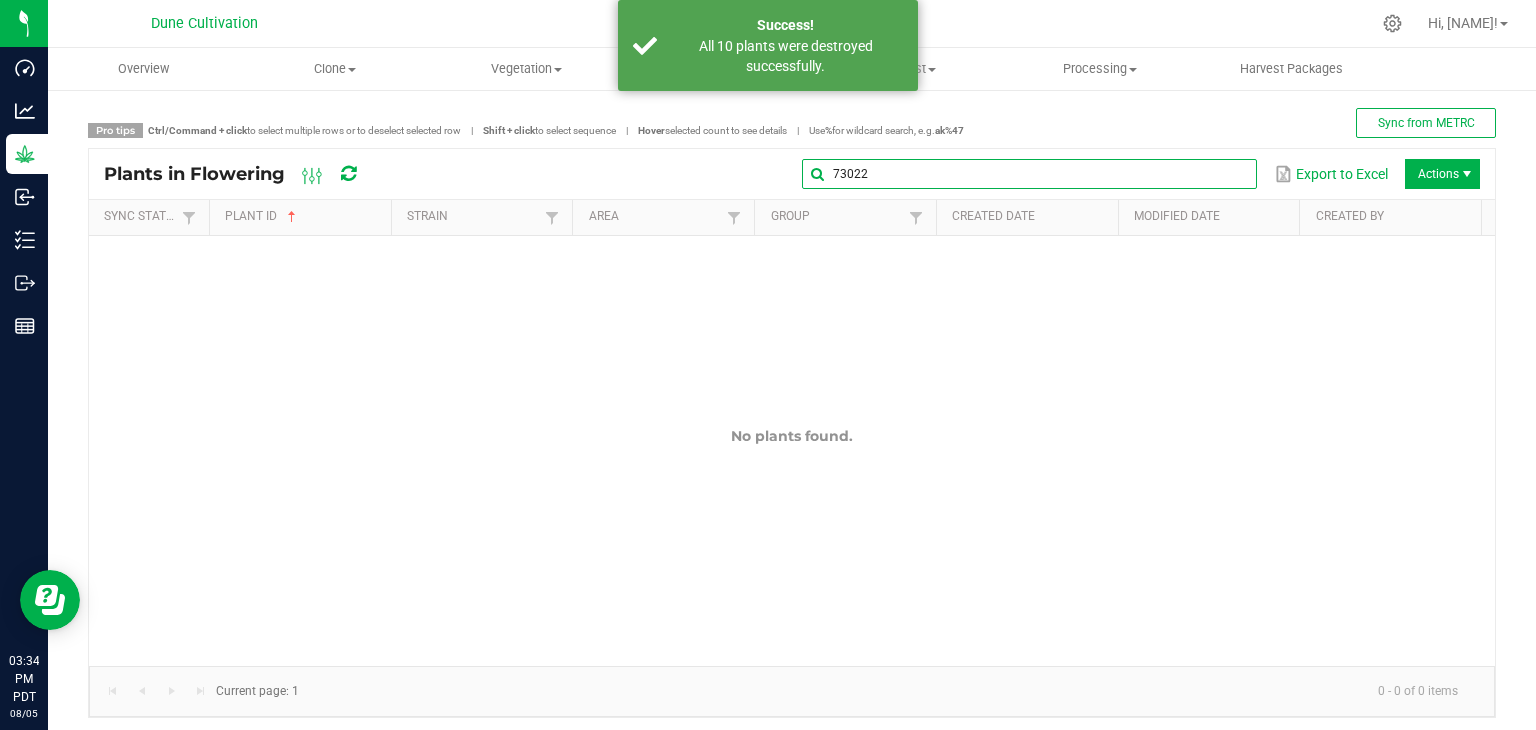 click on "73022" at bounding box center (1029, 174) 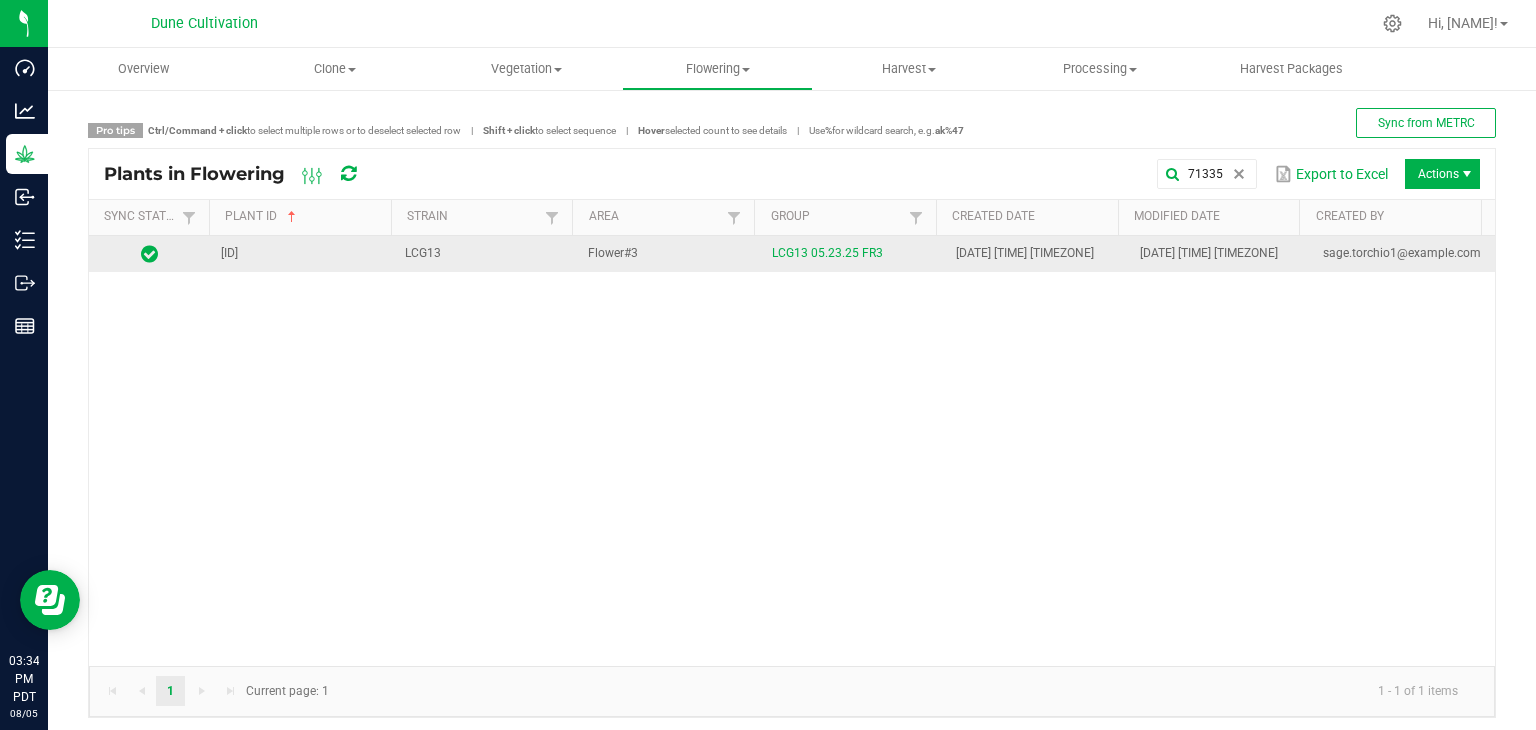 click on "Flower#3" at bounding box center [668, 254] 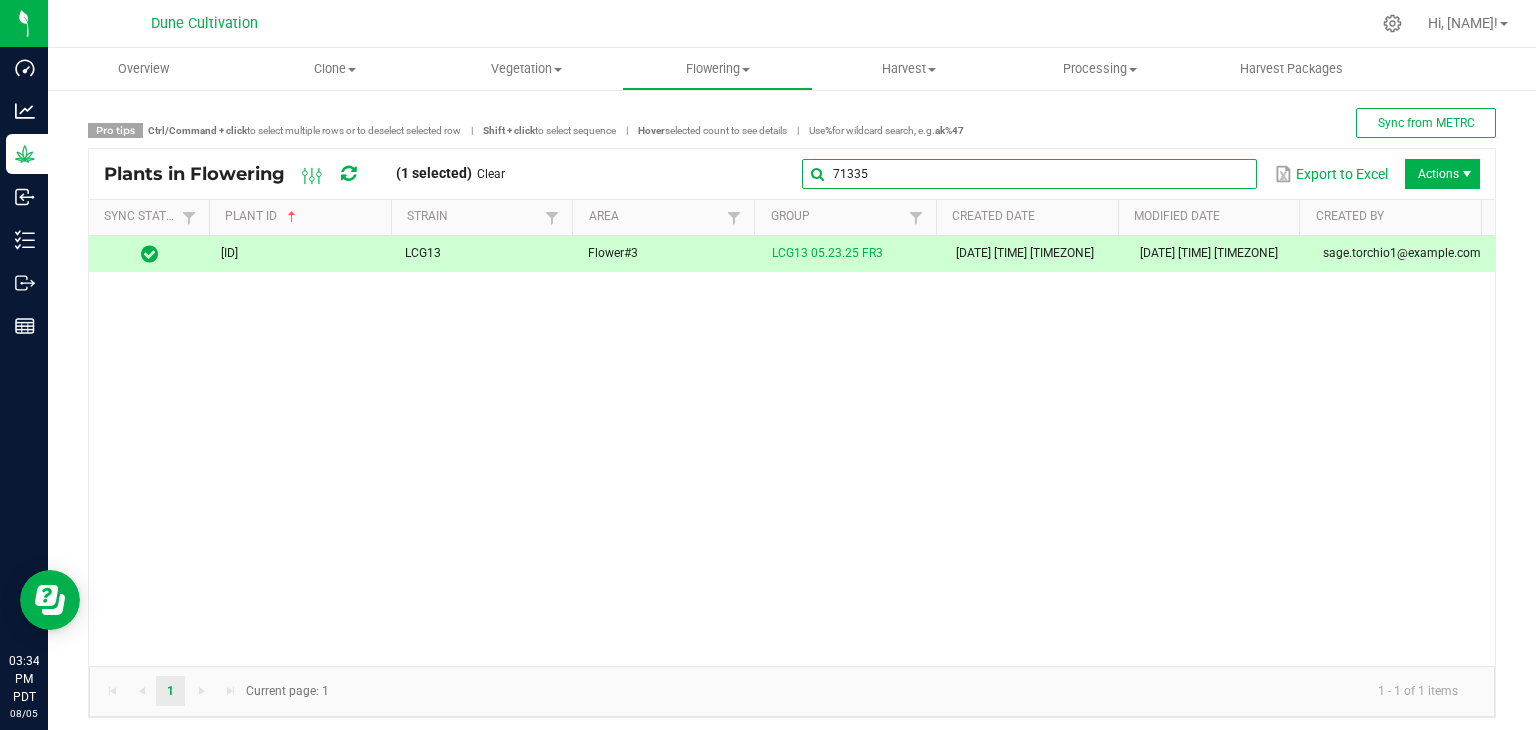 click on "71335" at bounding box center [1029, 174] 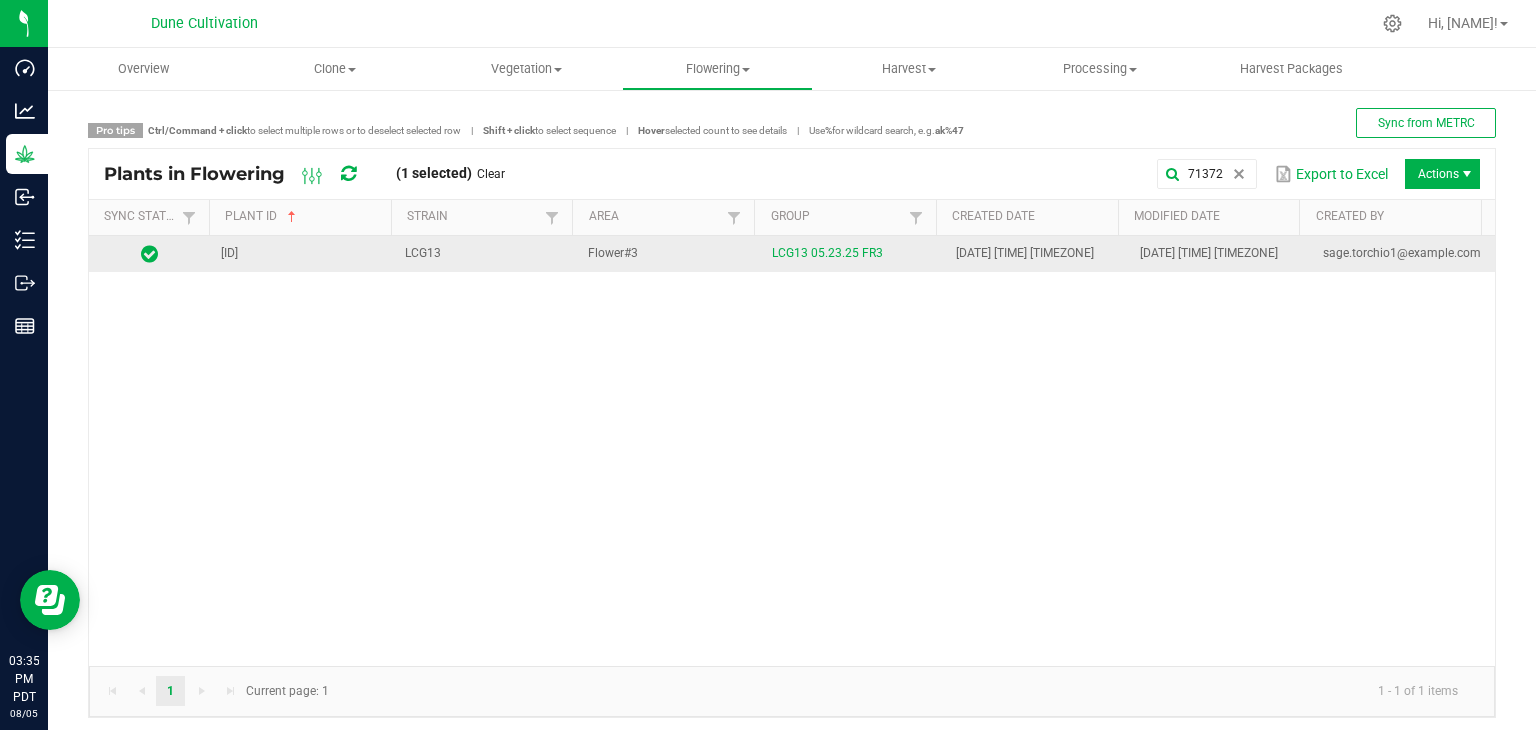click on "LCG13" at bounding box center (485, 254) 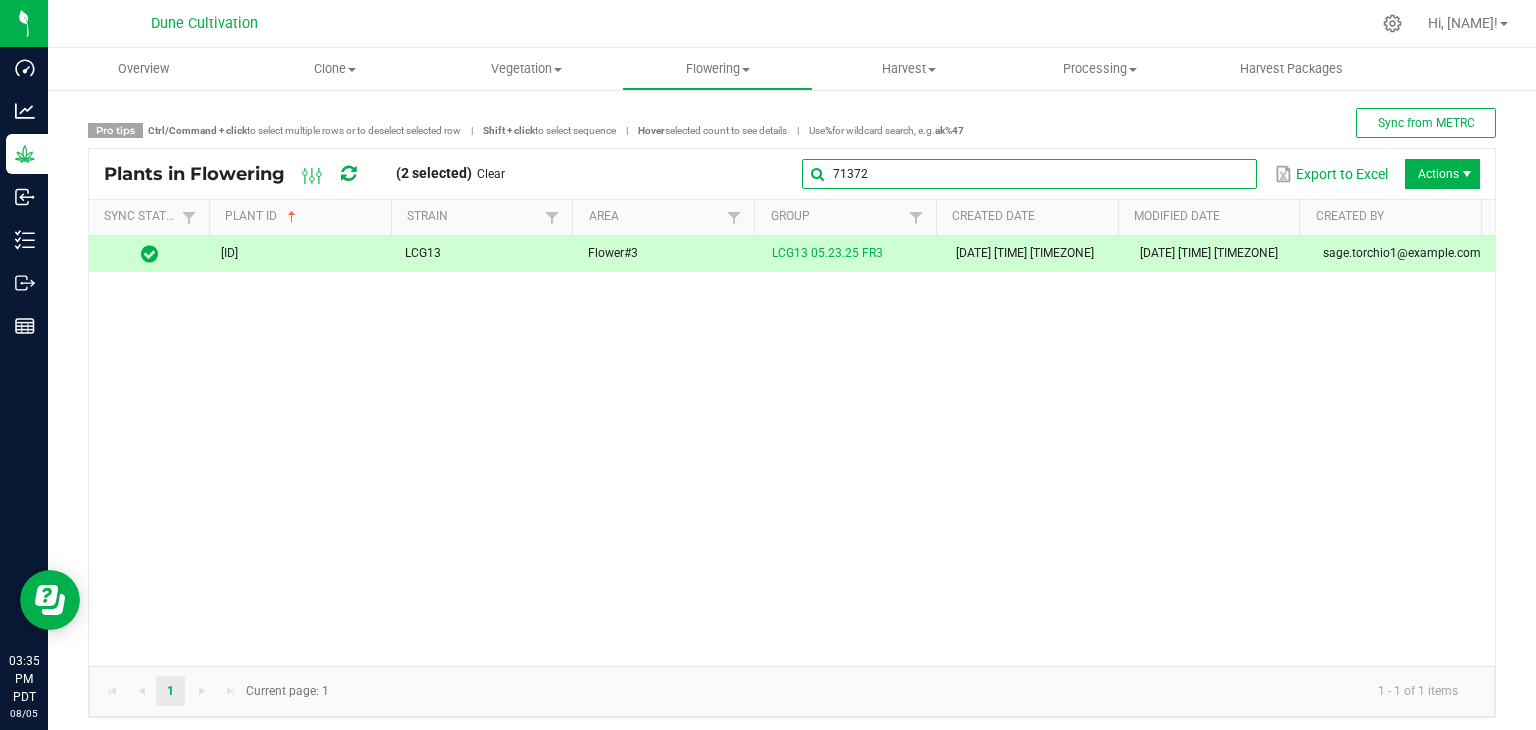 click on "71372" at bounding box center (1029, 174) 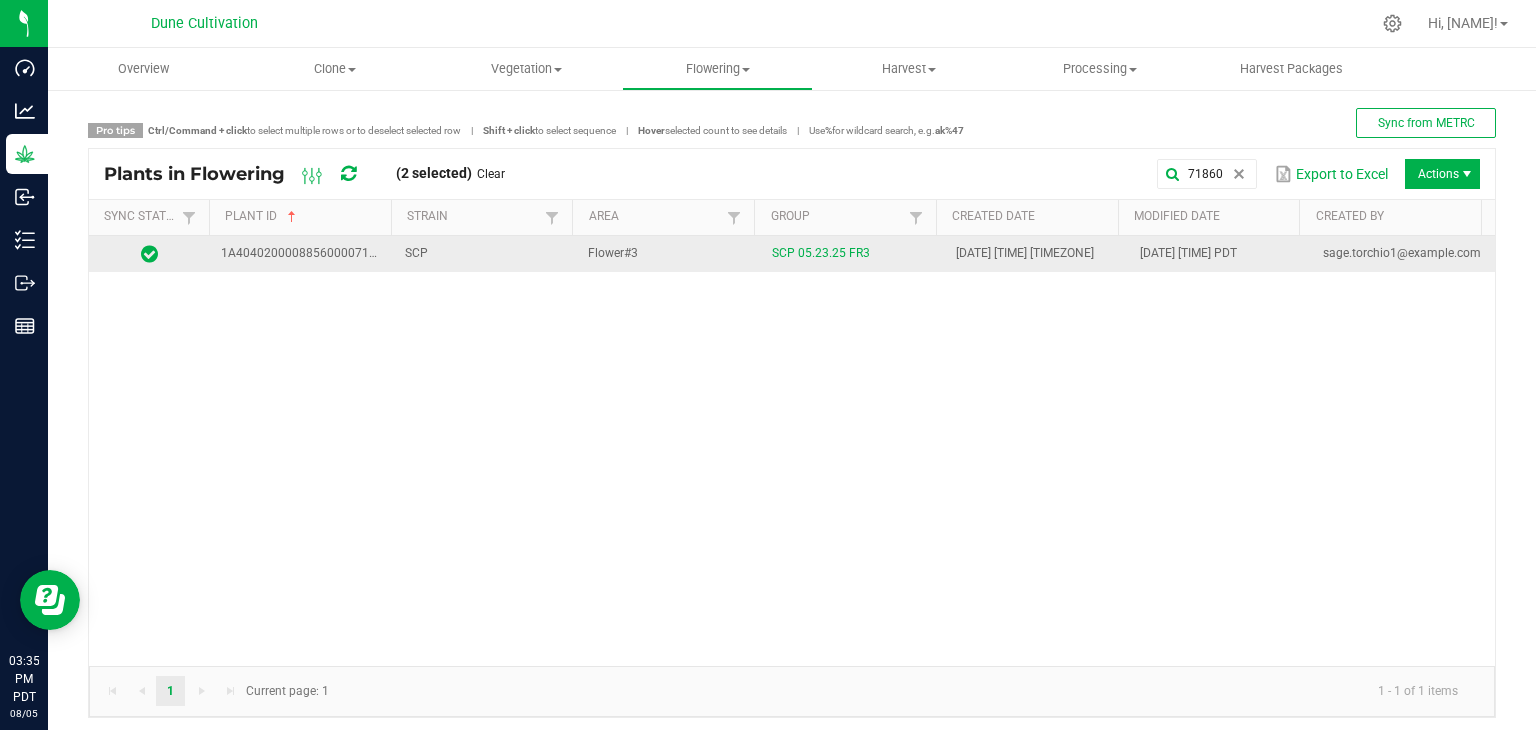 click on "Flower#3" at bounding box center [668, 254] 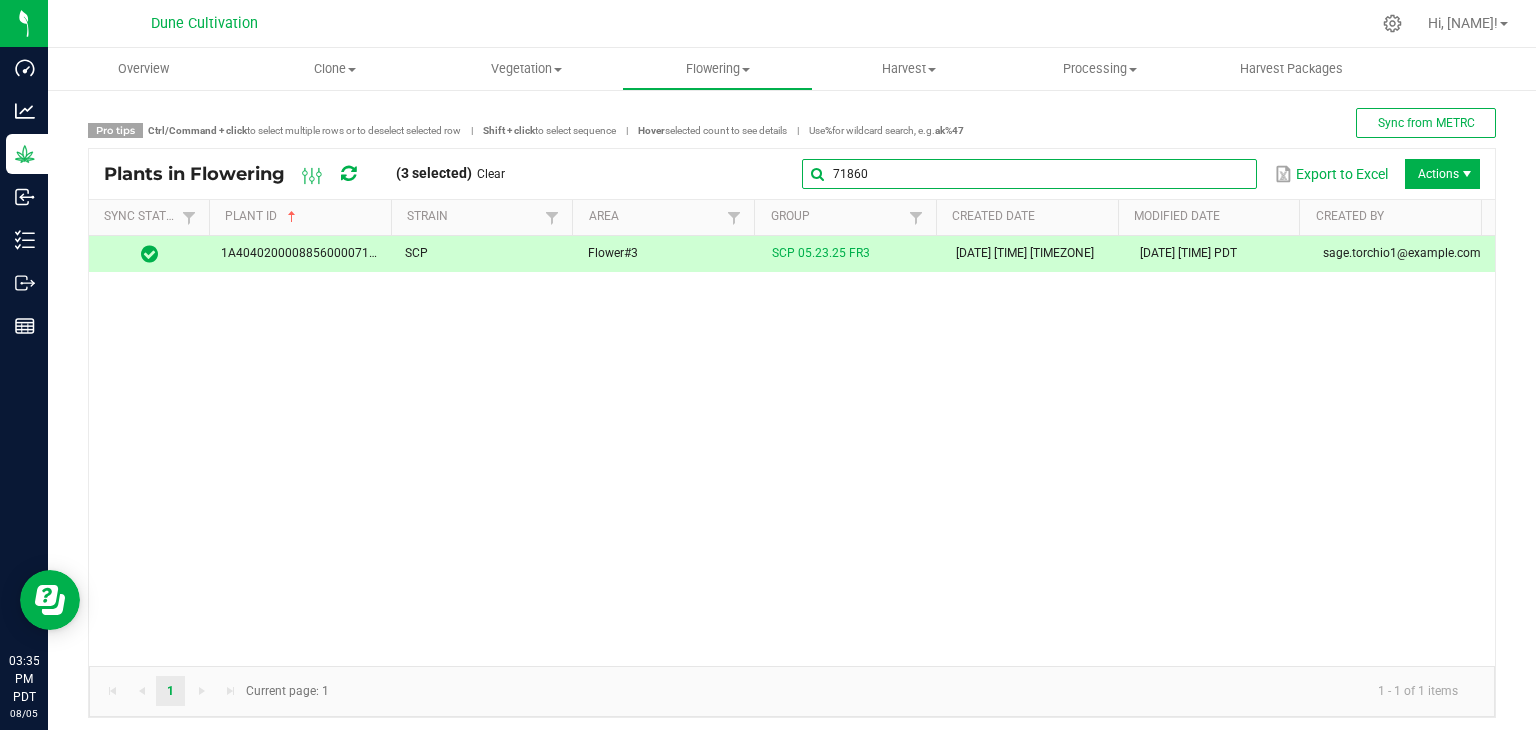 click on "71860" at bounding box center (1029, 174) 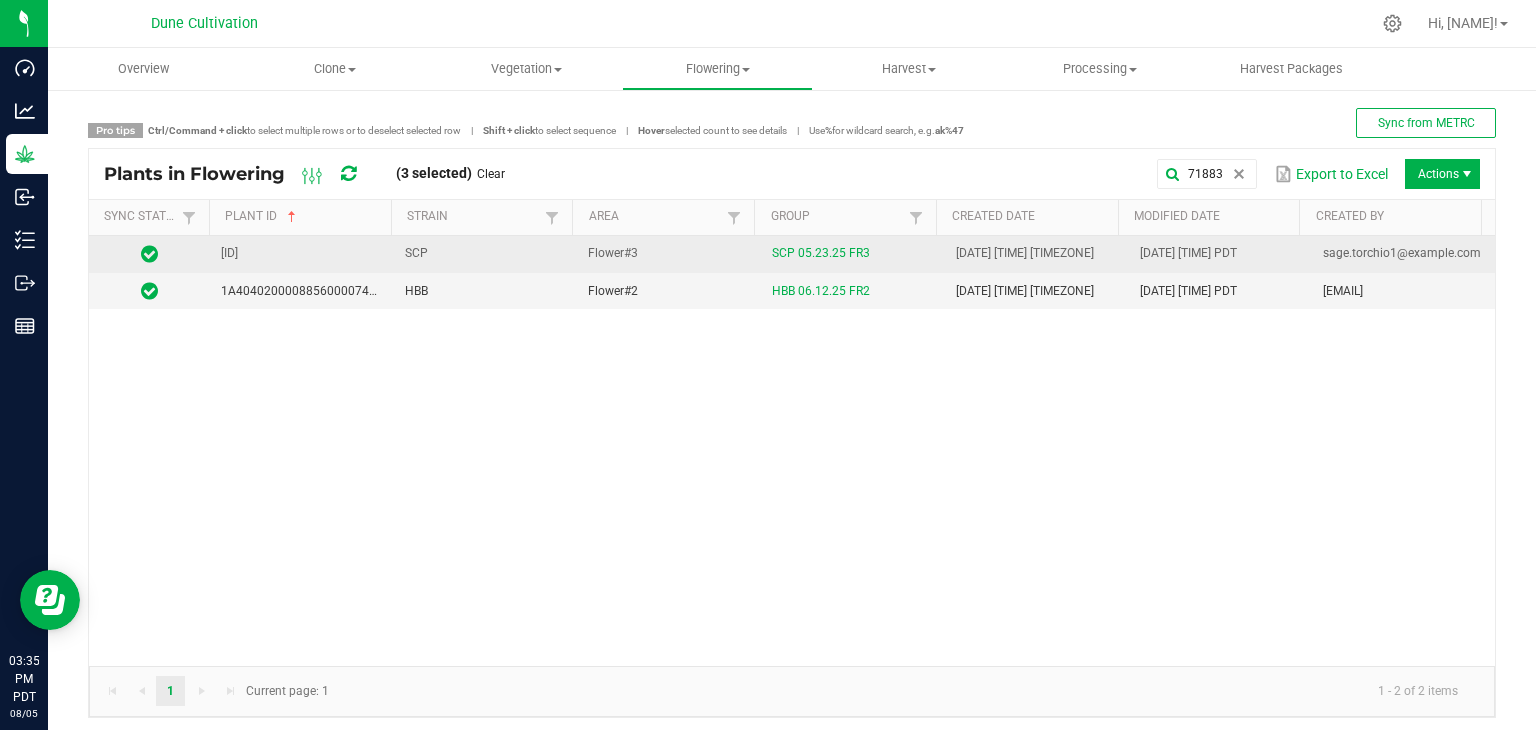 click on "Flower#3" at bounding box center (668, 254) 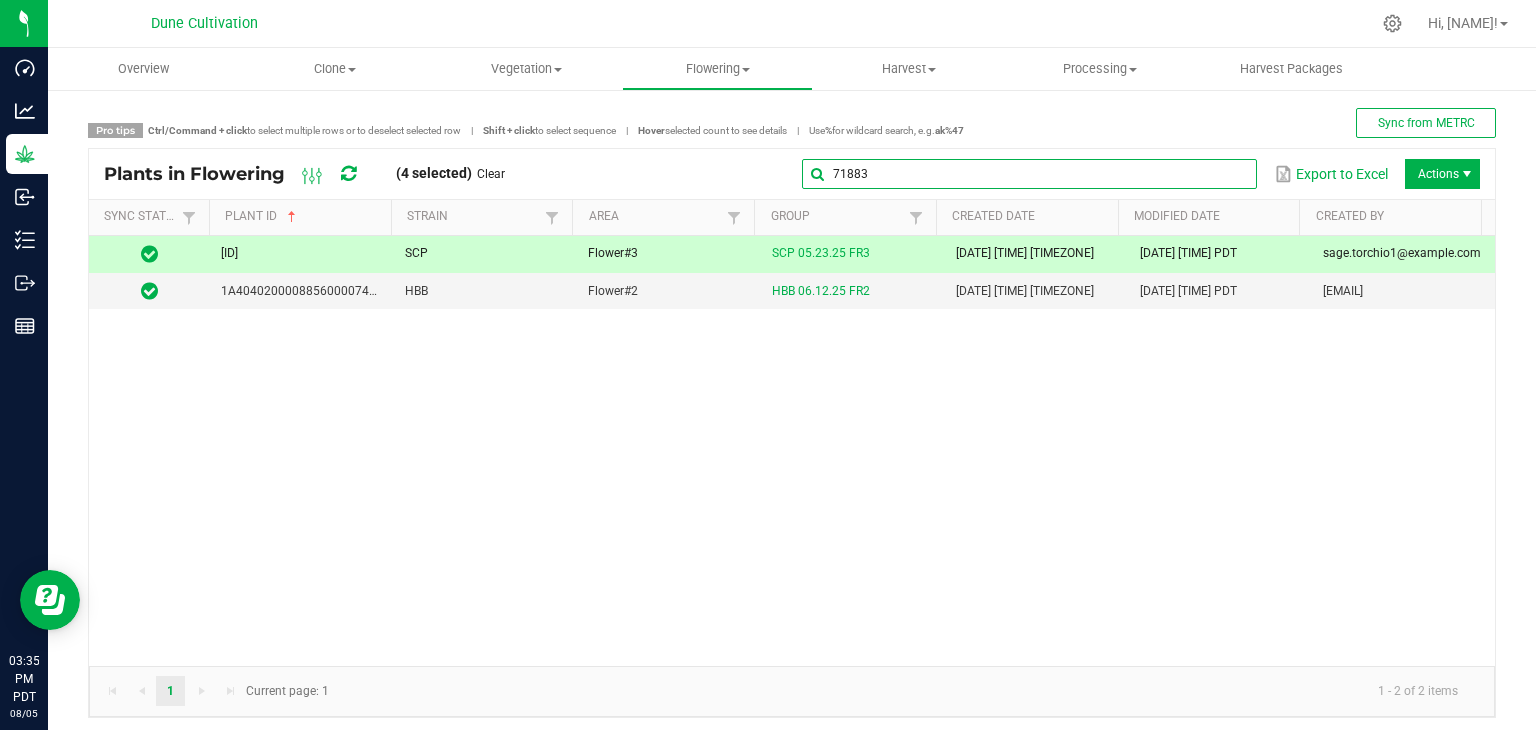 click on "71883" at bounding box center (1029, 174) 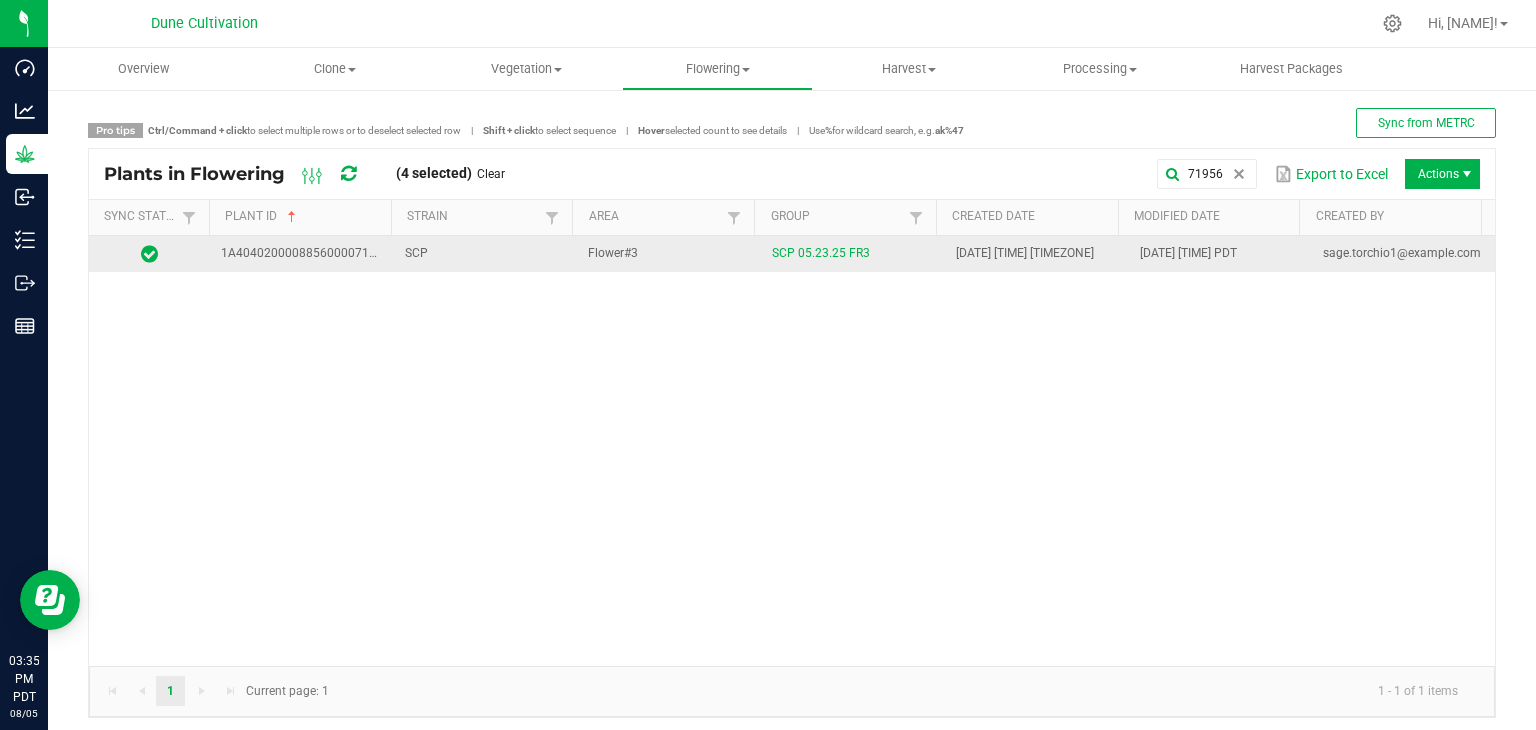 click on "SCP" at bounding box center (485, 254) 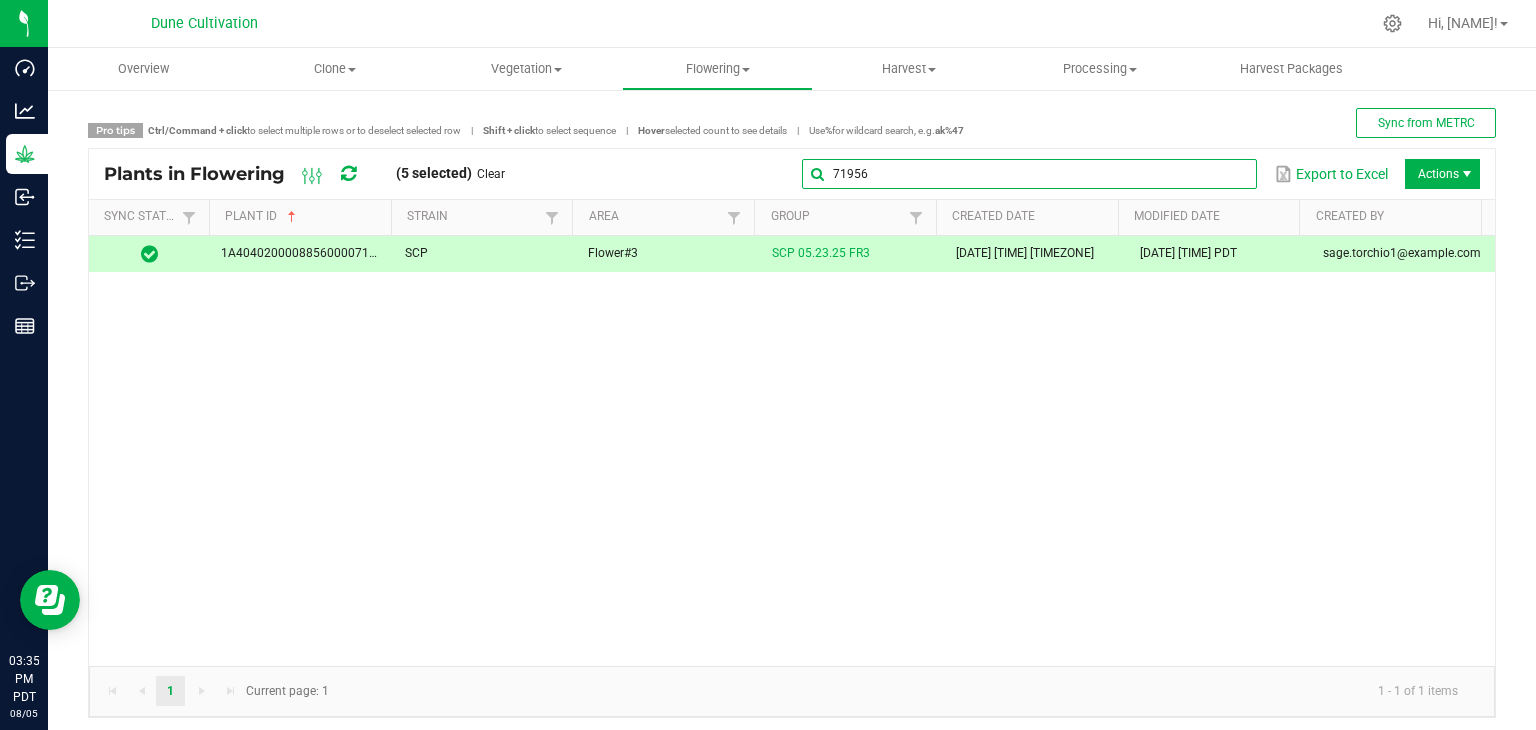 click on "71956" at bounding box center (1029, 174) 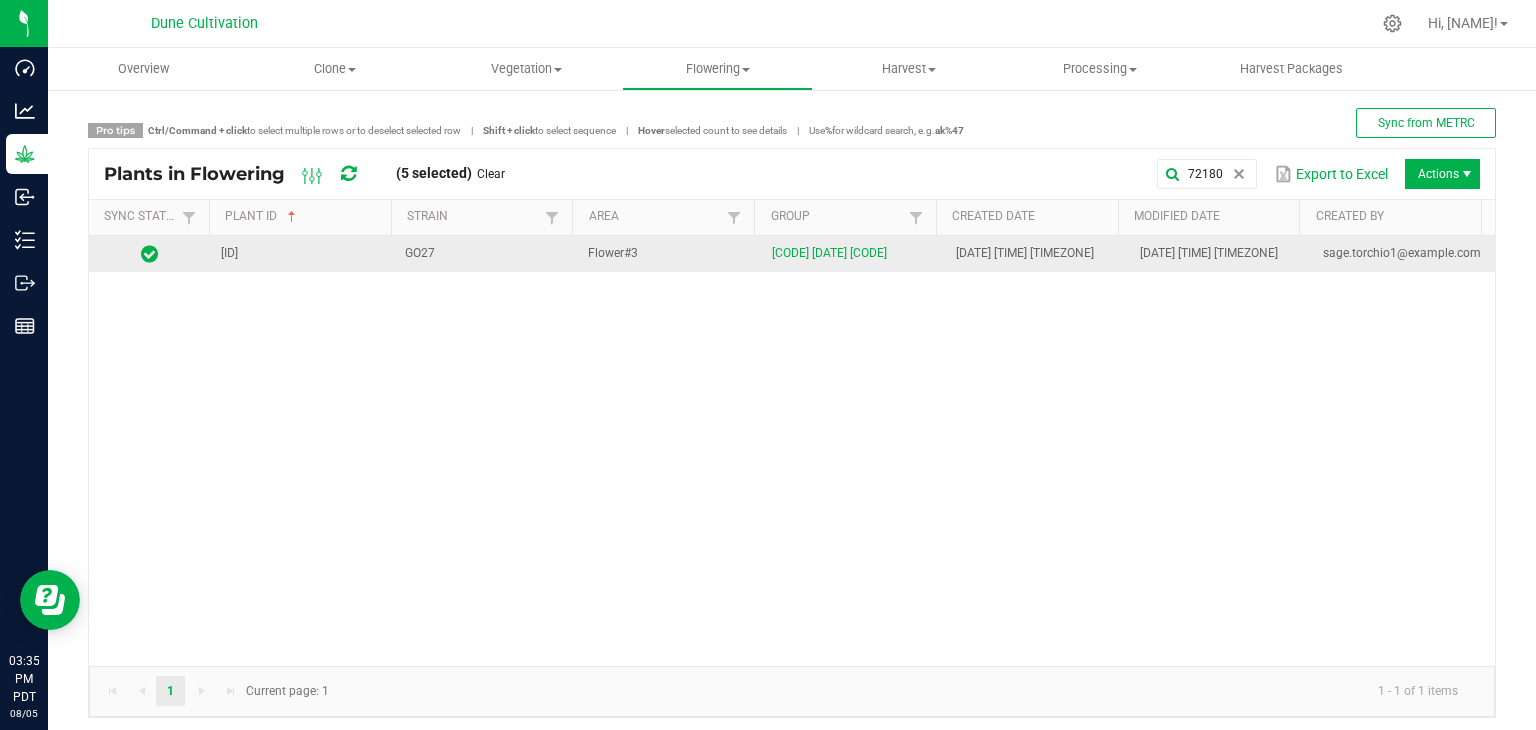 click on "GO27" at bounding box center (485, 254) 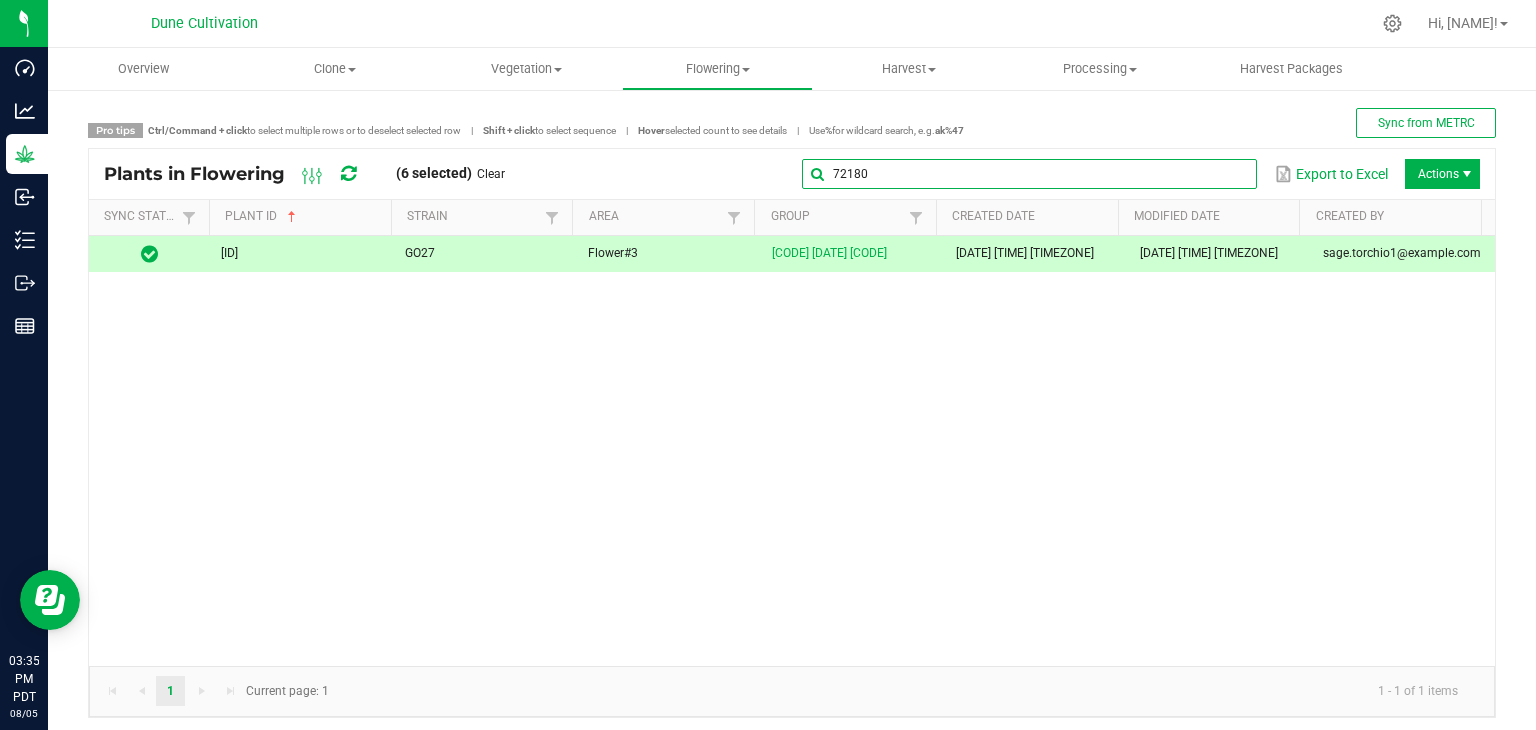 click on "72180" at bounding box center (1029, 174) 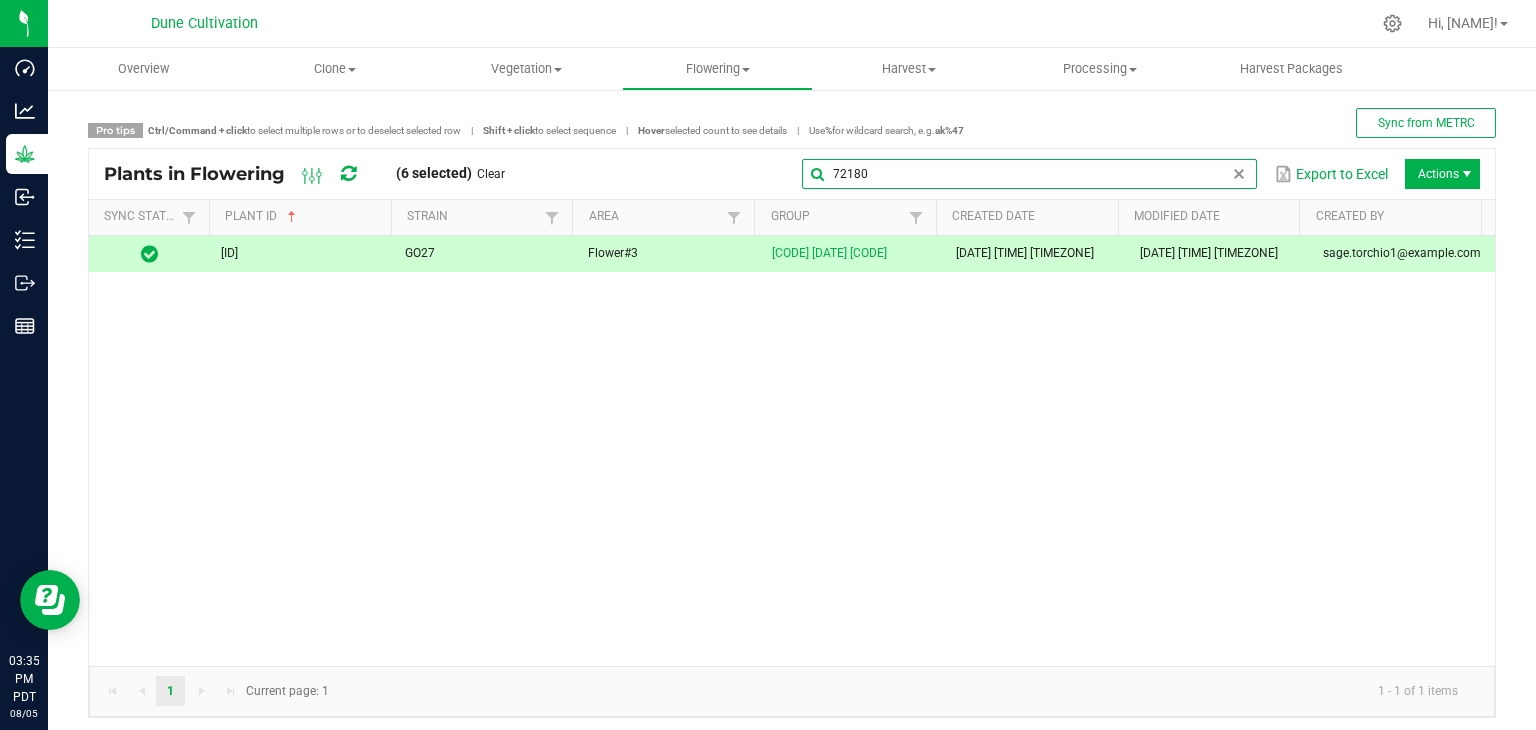 click on "72180" at bounding box center [1029, 174] 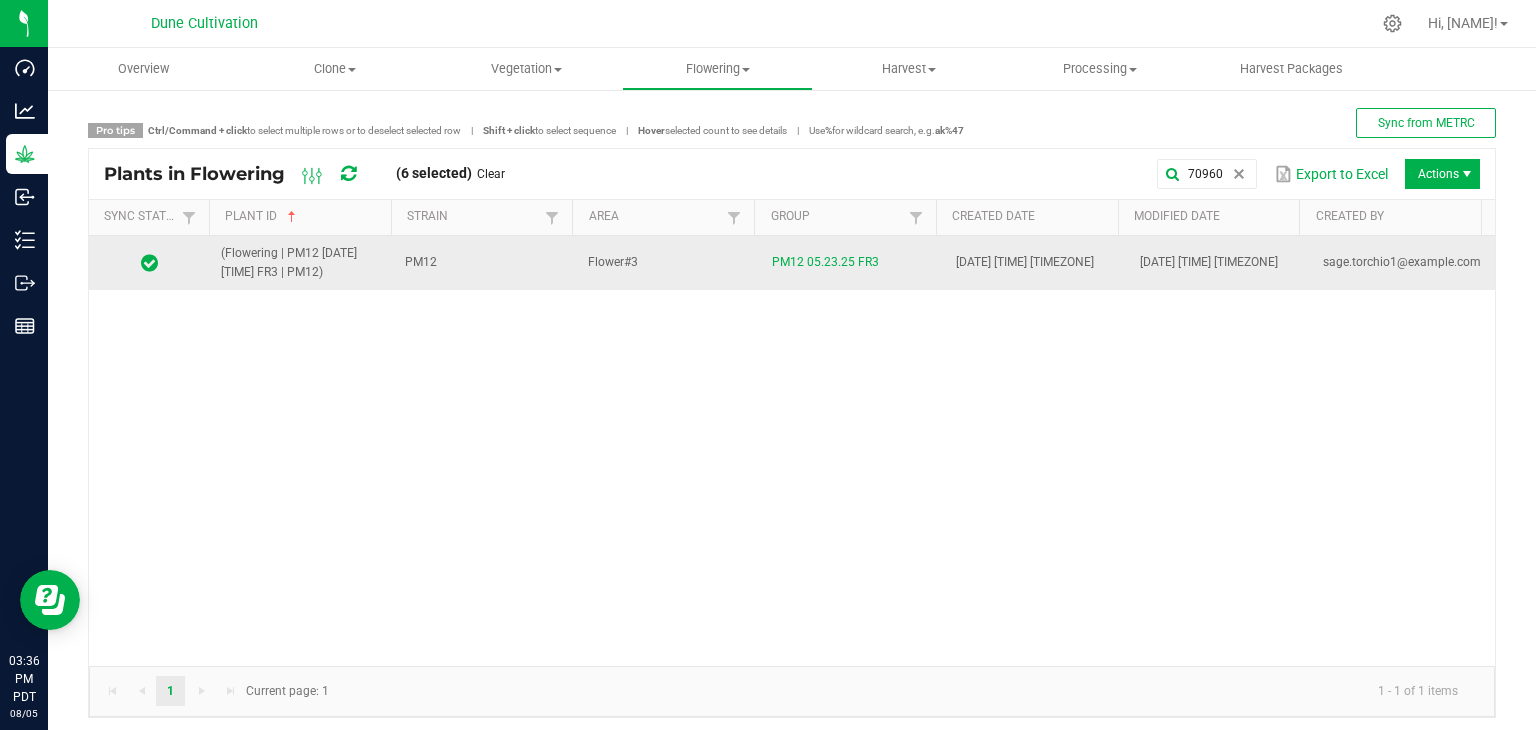 click on "PM12" at bounding box center [485, 263] 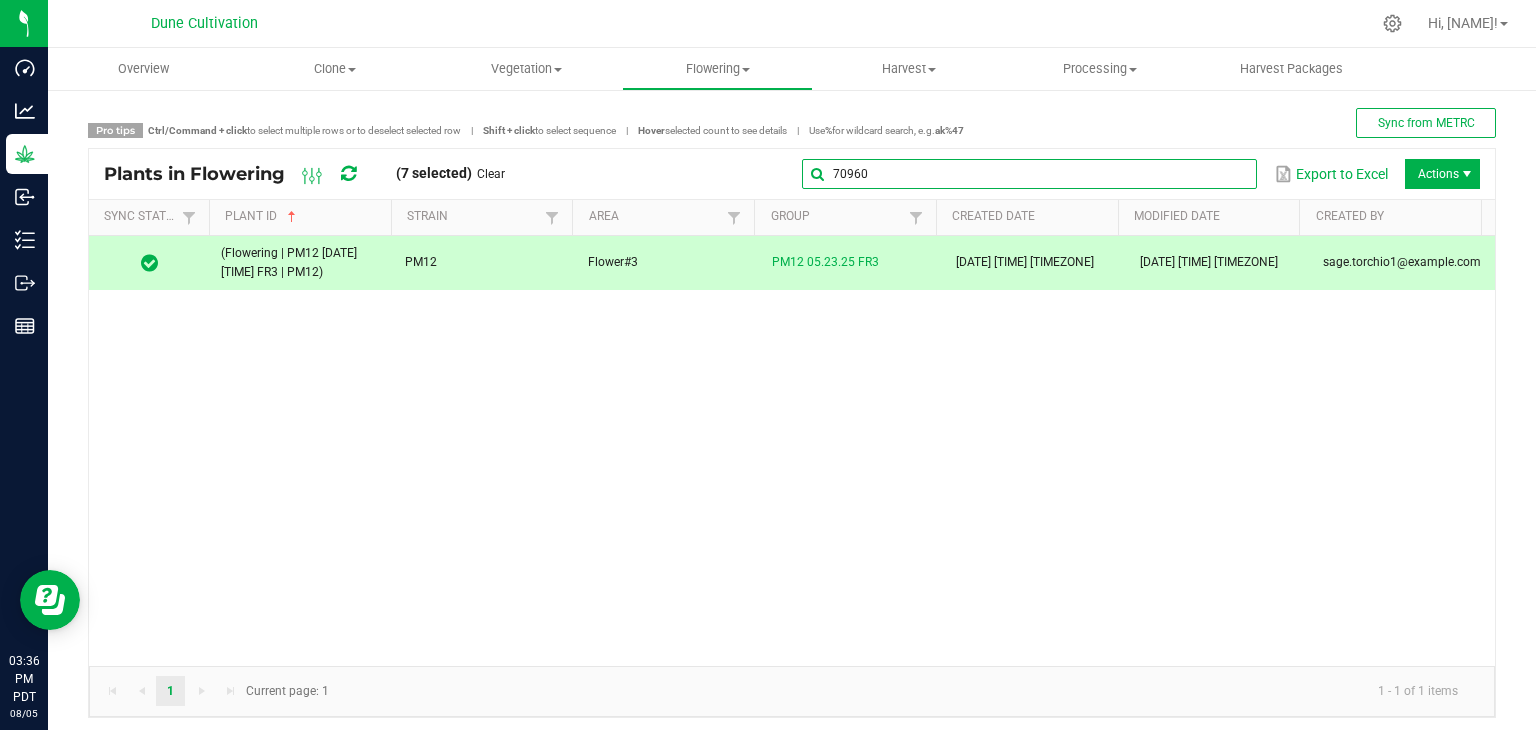 click on "70960" at bounding box center (1029, 174) 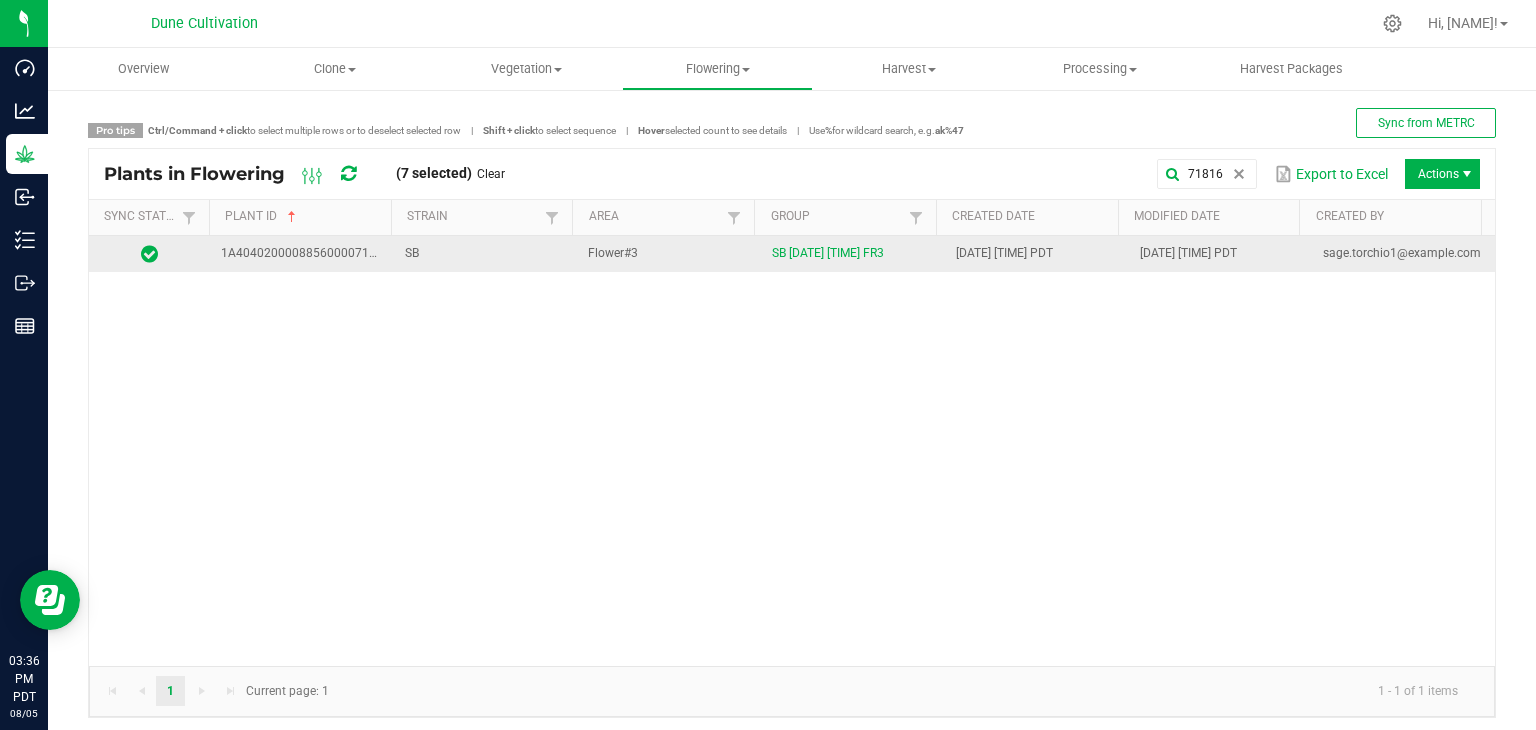 click on "SB" at bounding box center [485, 254] 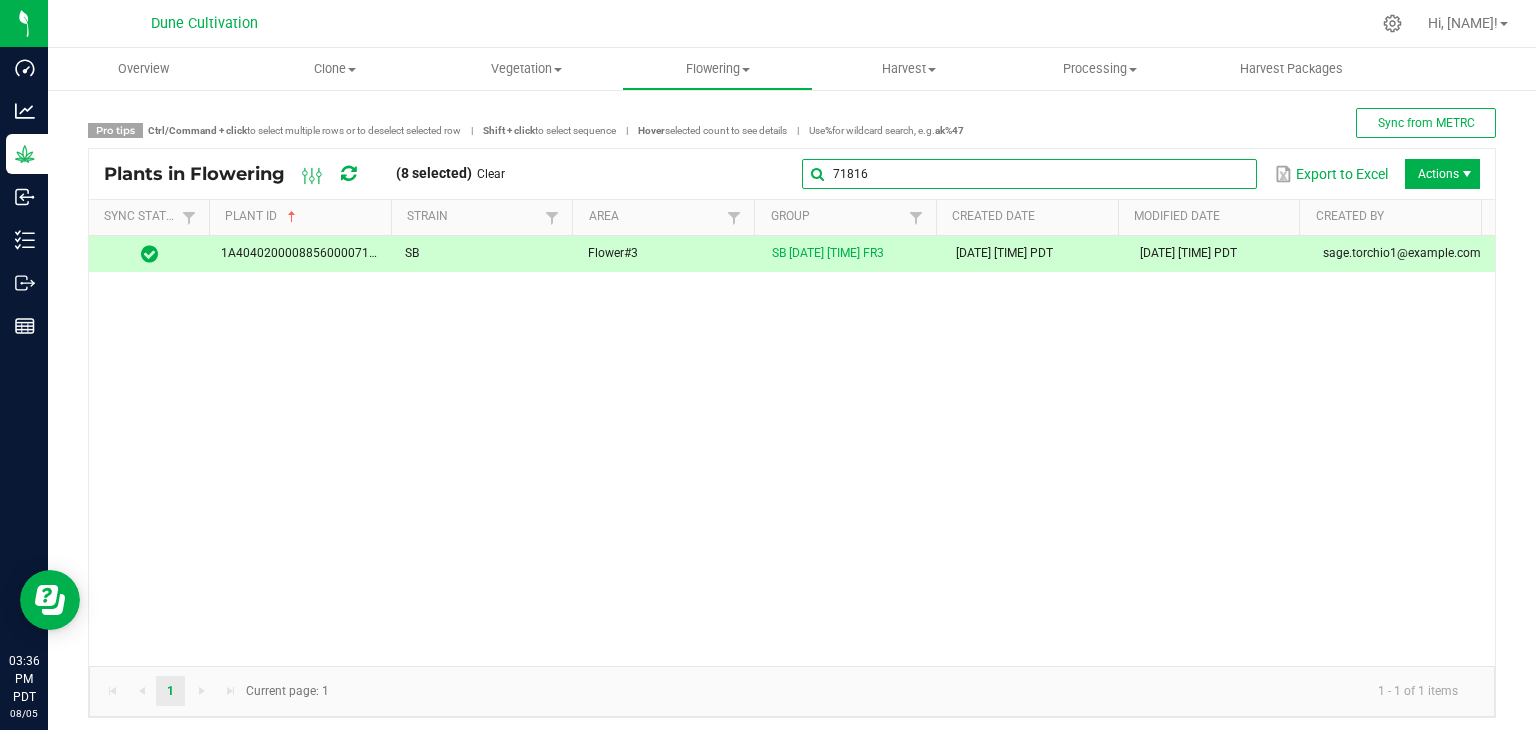 click on "71816" at bounding box center [1029, 174] 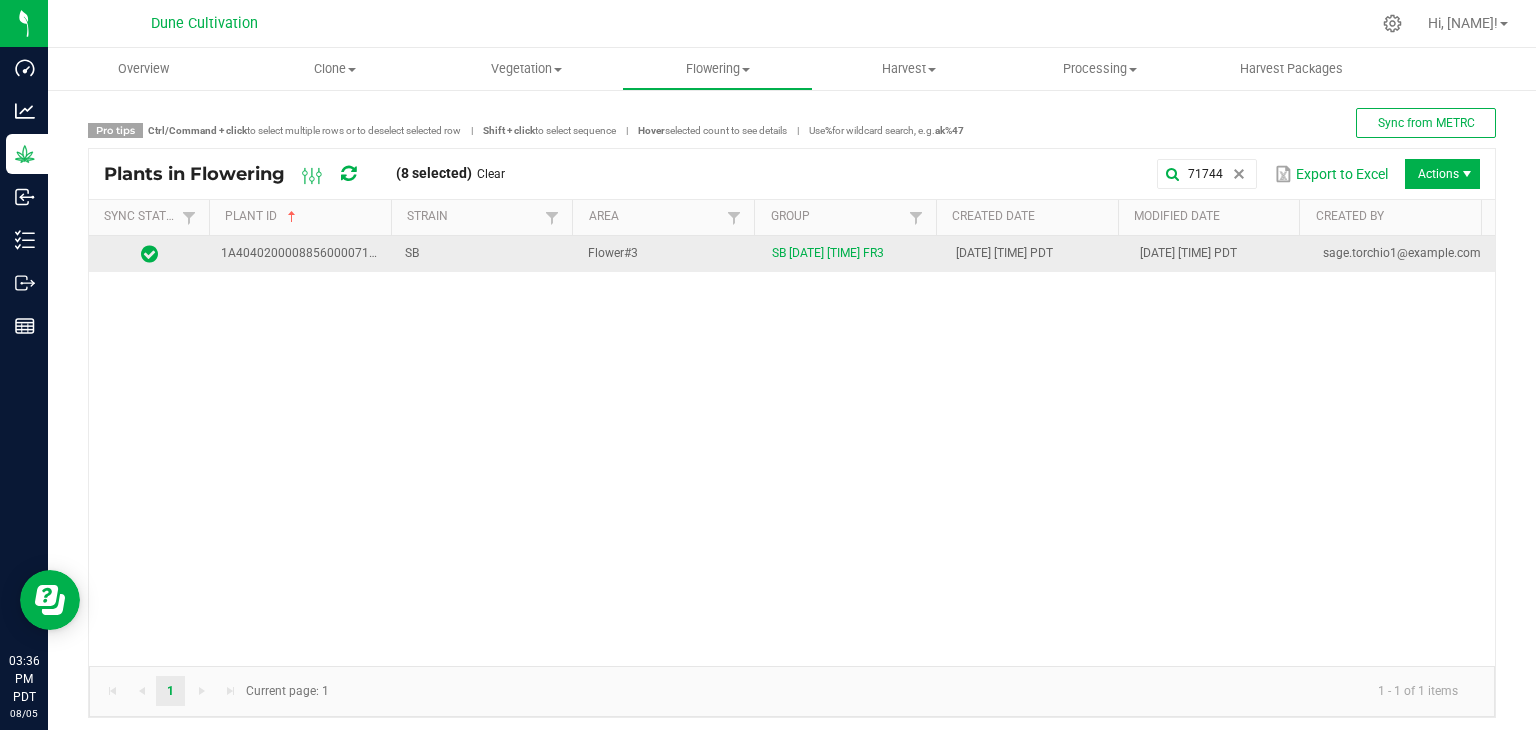 click on "SB" at bounding box center [485, 254] 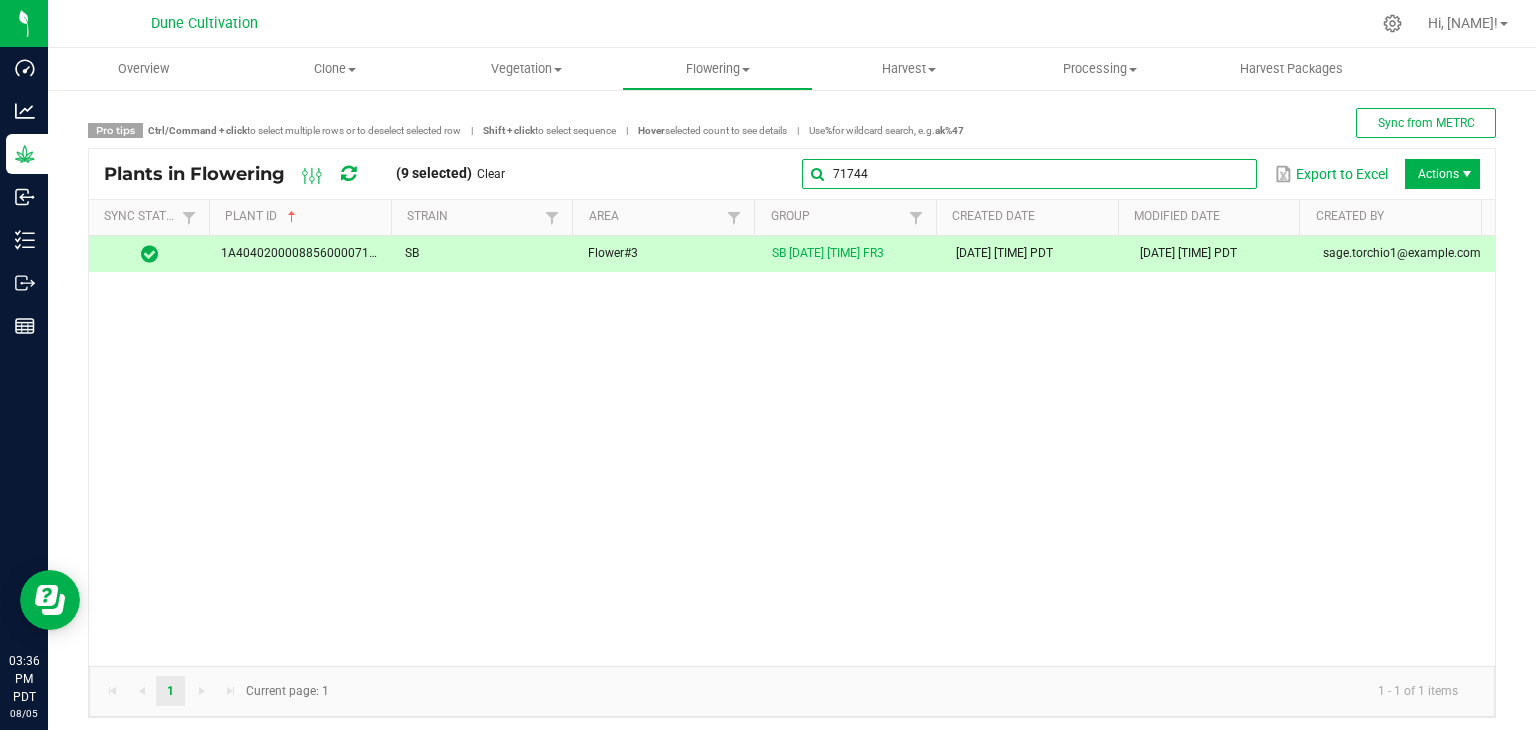 click on "71744" at bounding box center [1029, 174] 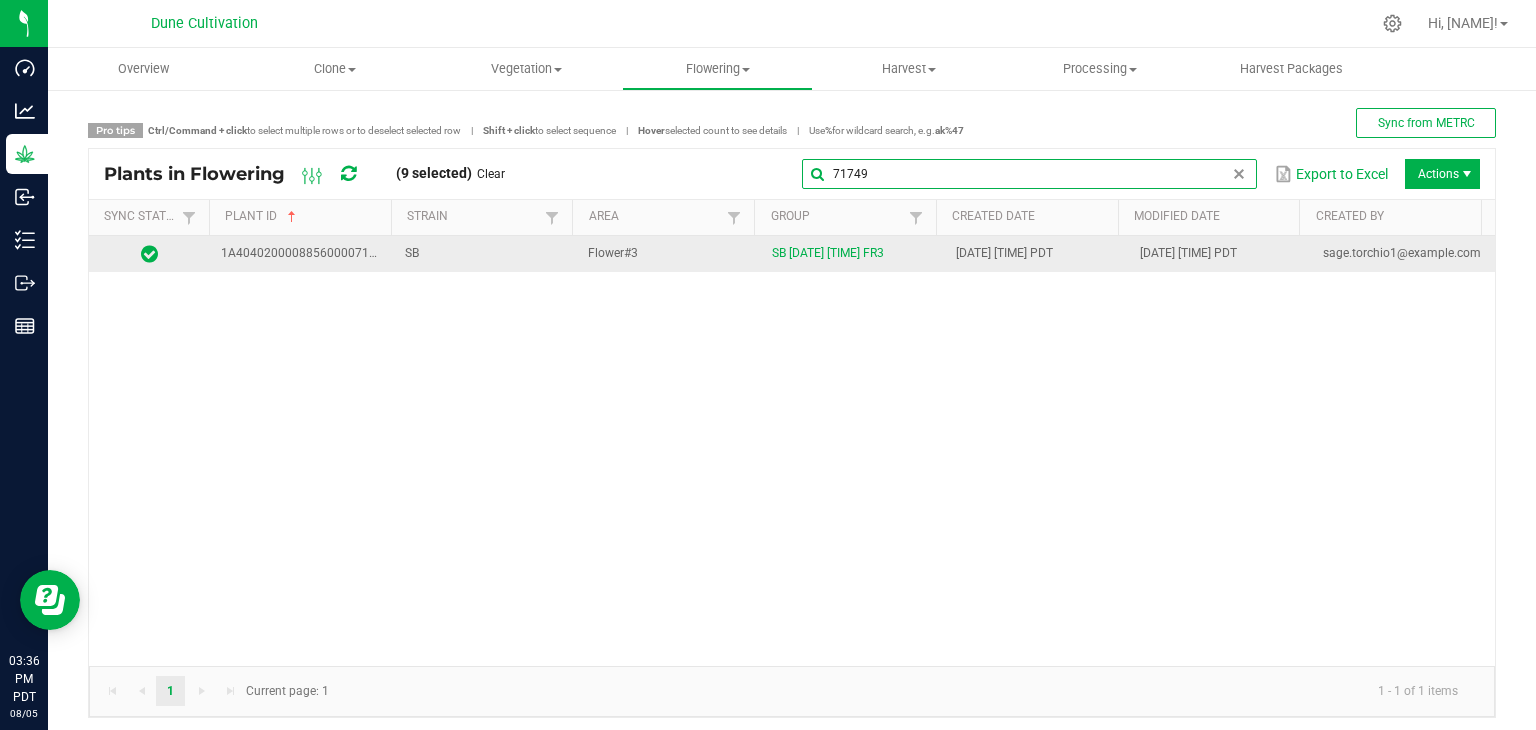 type on "71749" 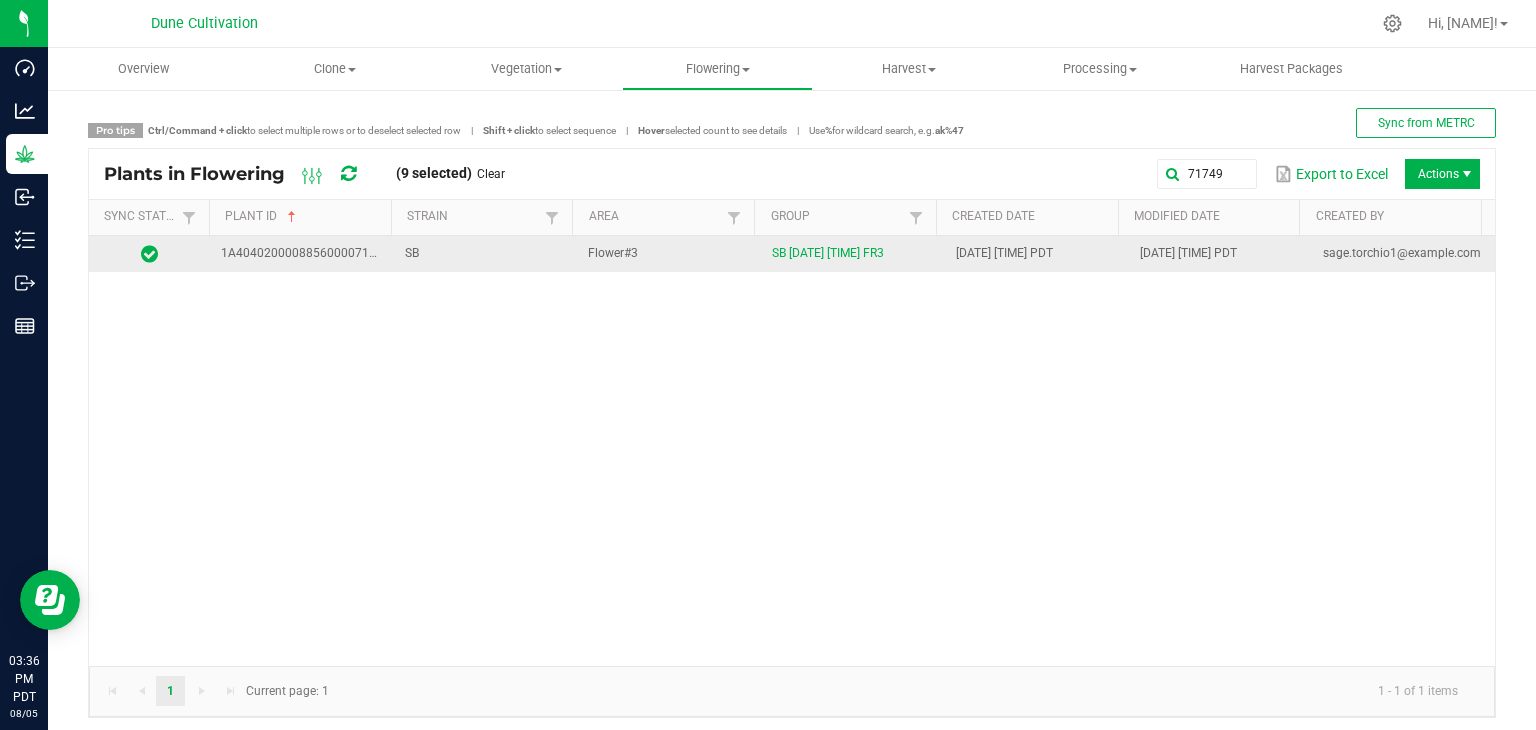 click on "Flower#3" at bounding box center (668, 254) 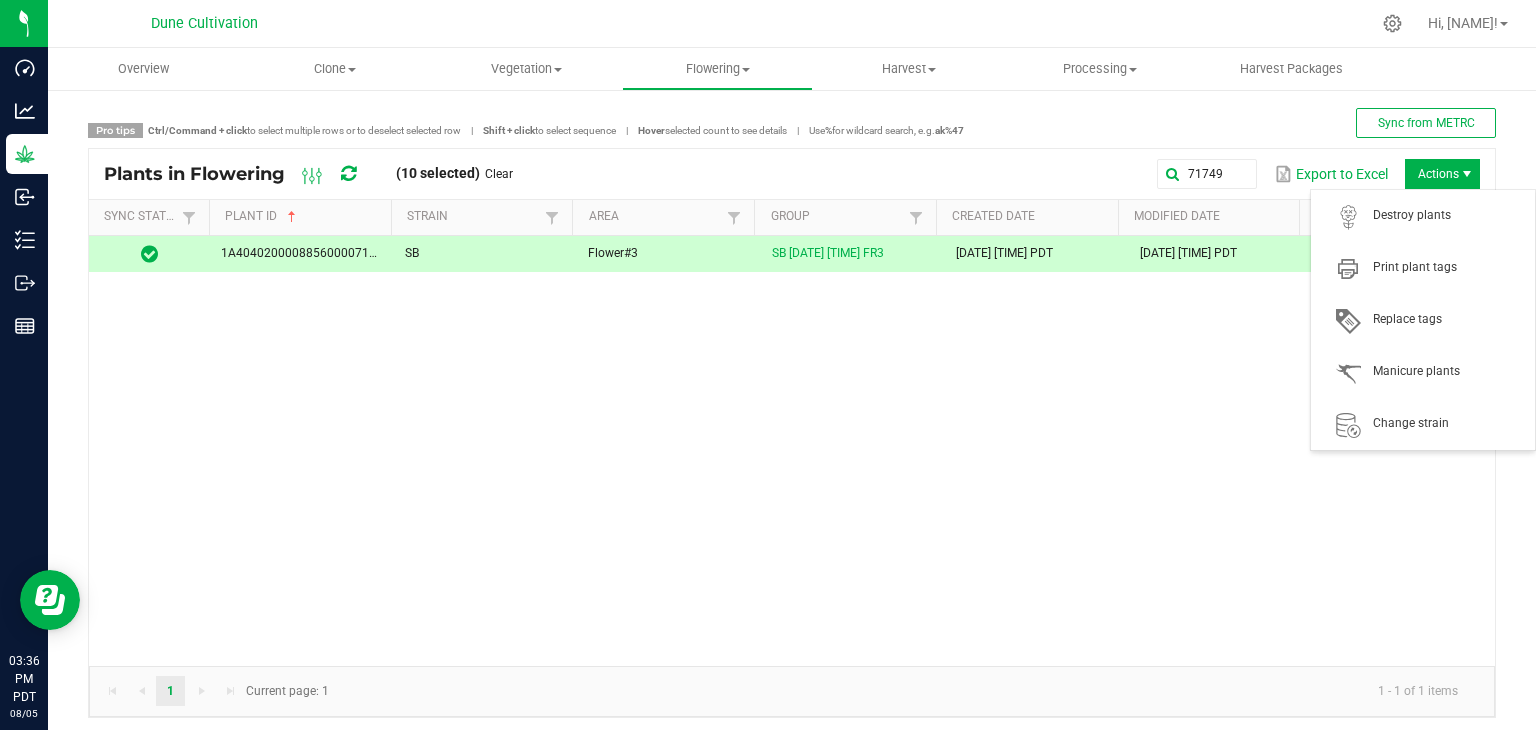 click at bounding box center (1467, 174) 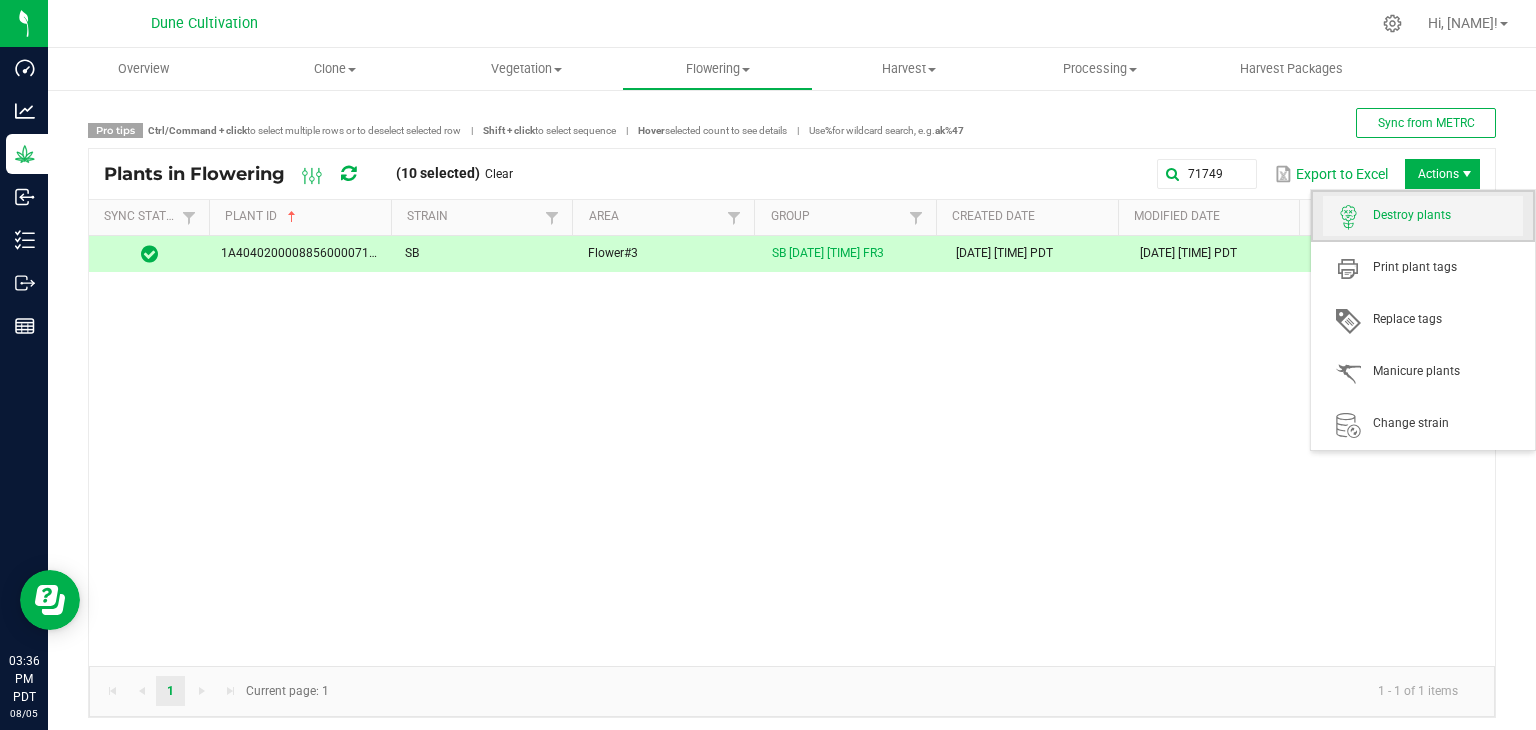 click on "Destroy plants" at bounding box center (1423, 216) 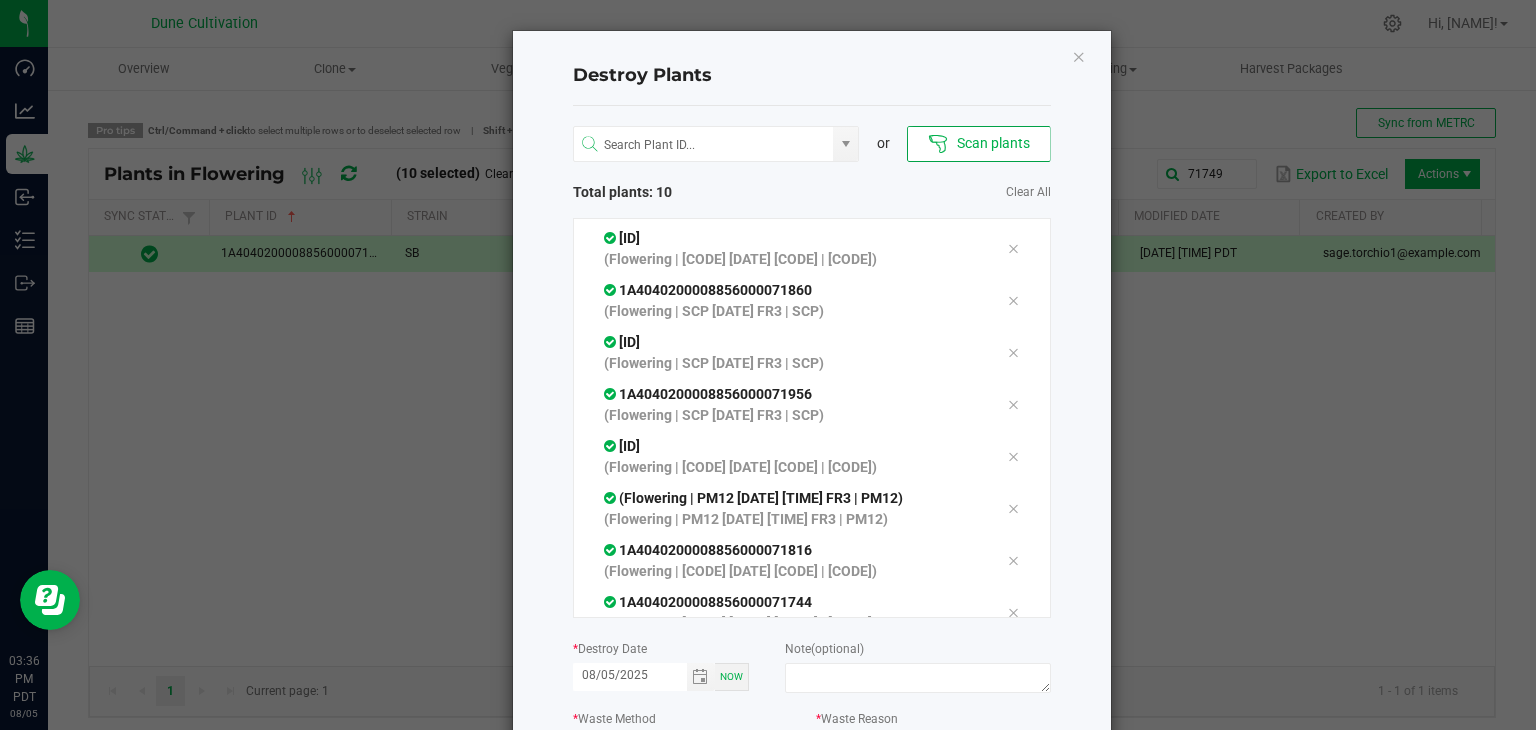 scroll, scrollTop: 171, scrollLeft: 0, axis: vertical 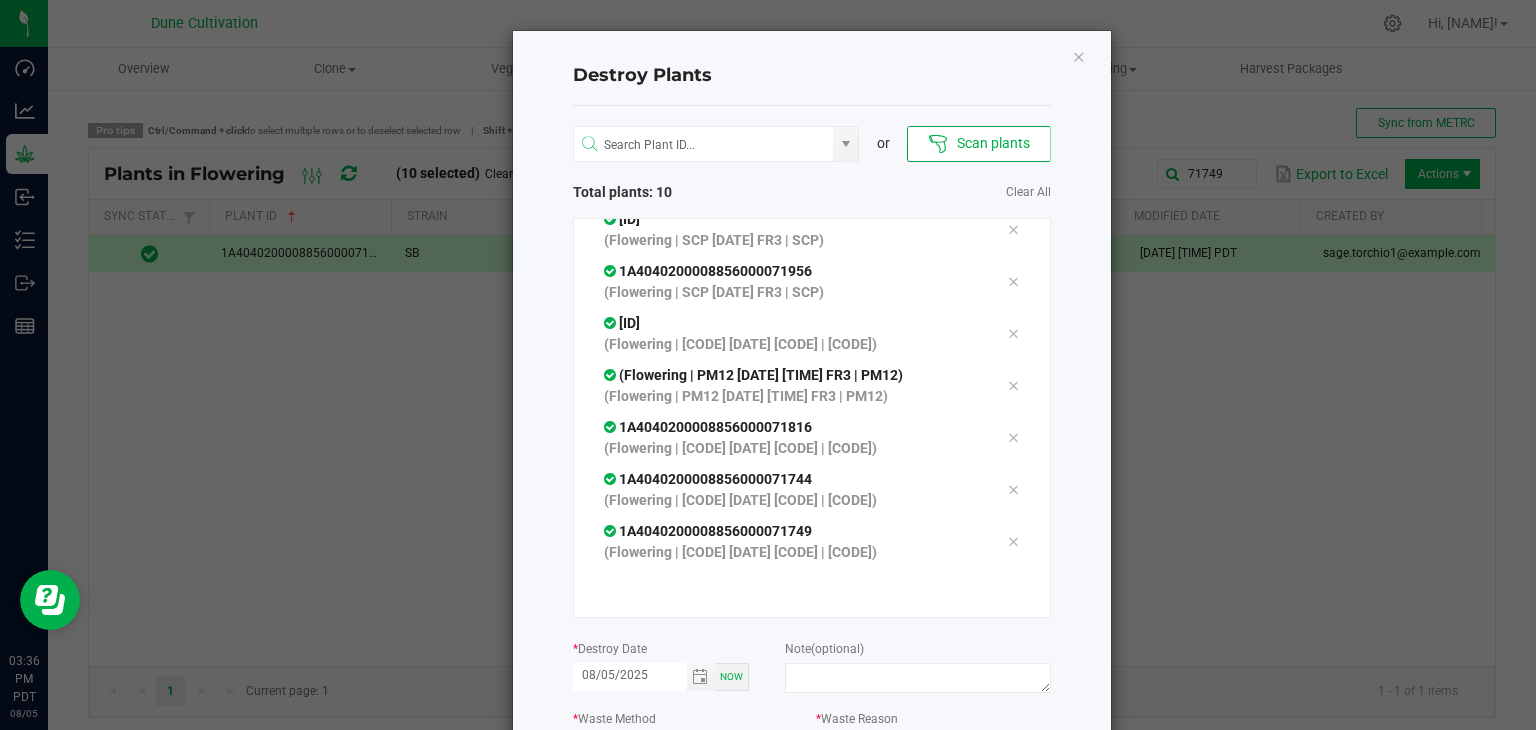 click on "Now" at bounding box center (731, 676) 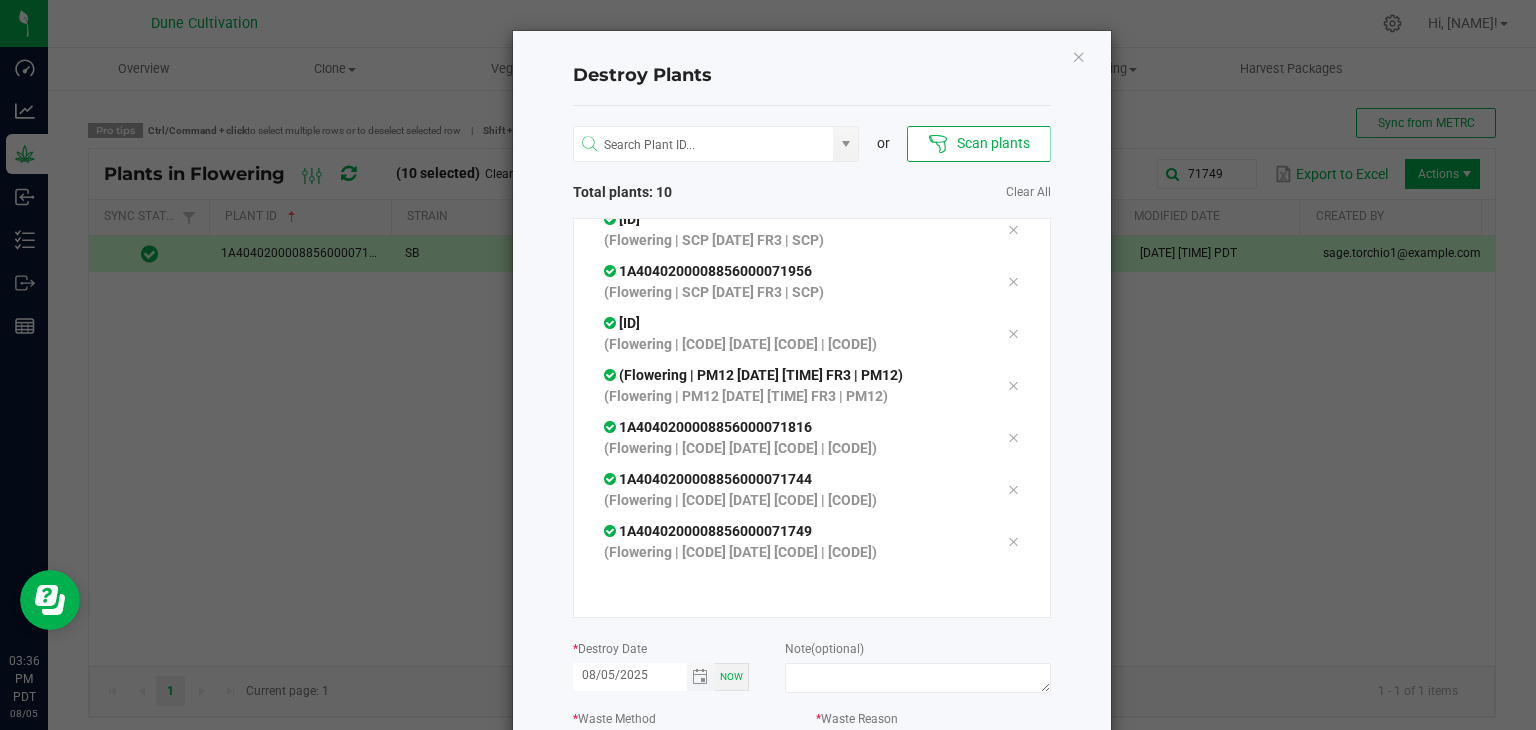 click at bounding box center [701, 677] 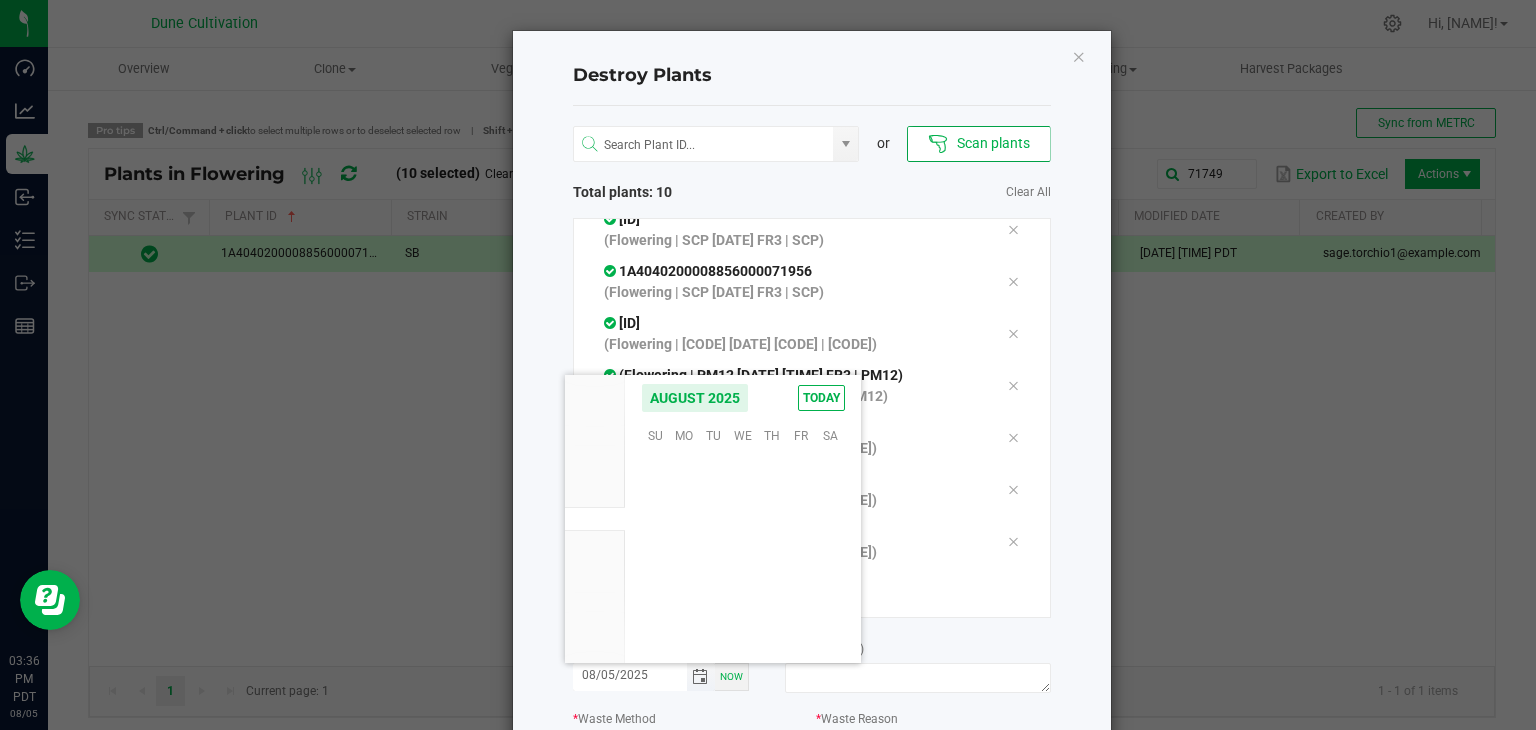 scroll, scrollTop: 36168, scrollLeft: 0, axis: vertical 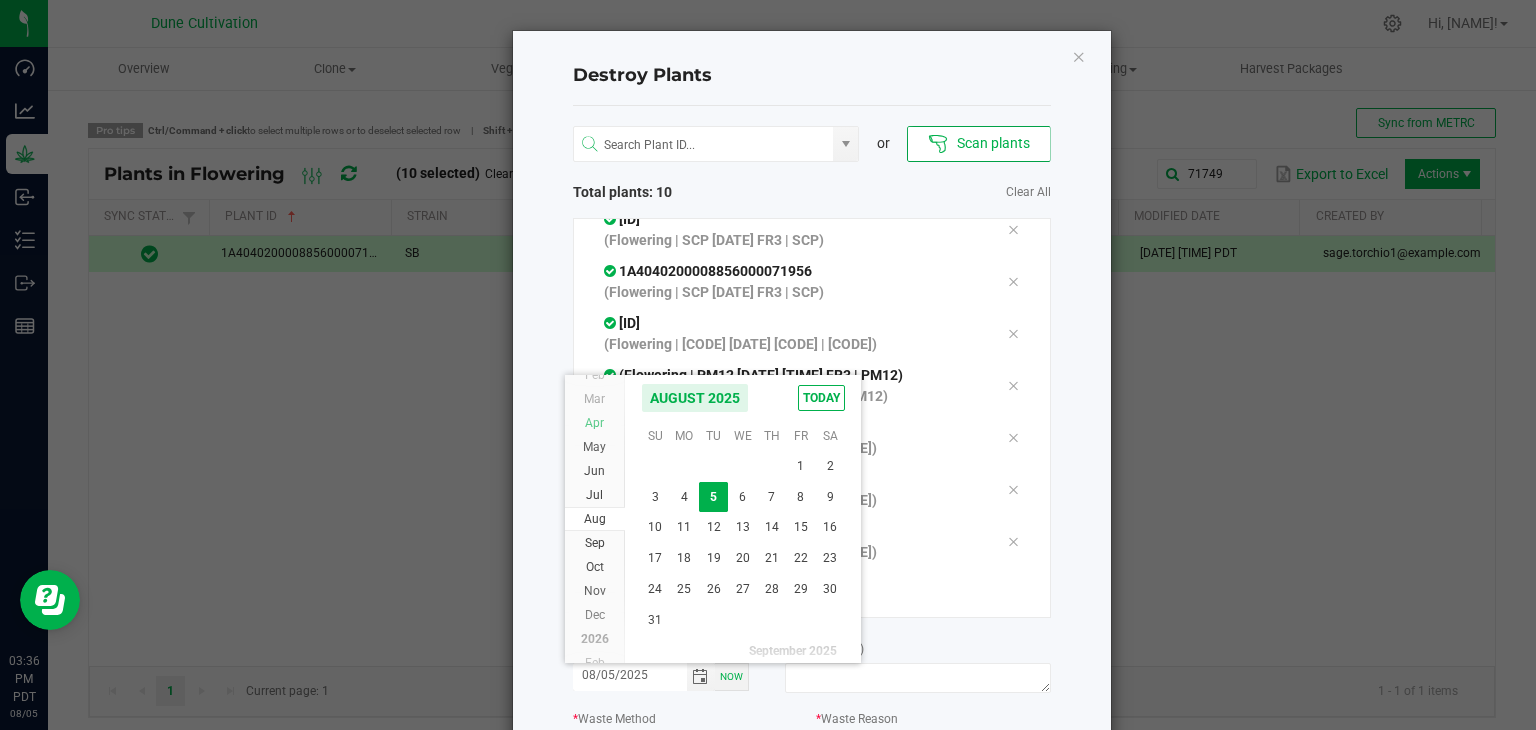 click on "Jun" at bounding box center (595, 471) 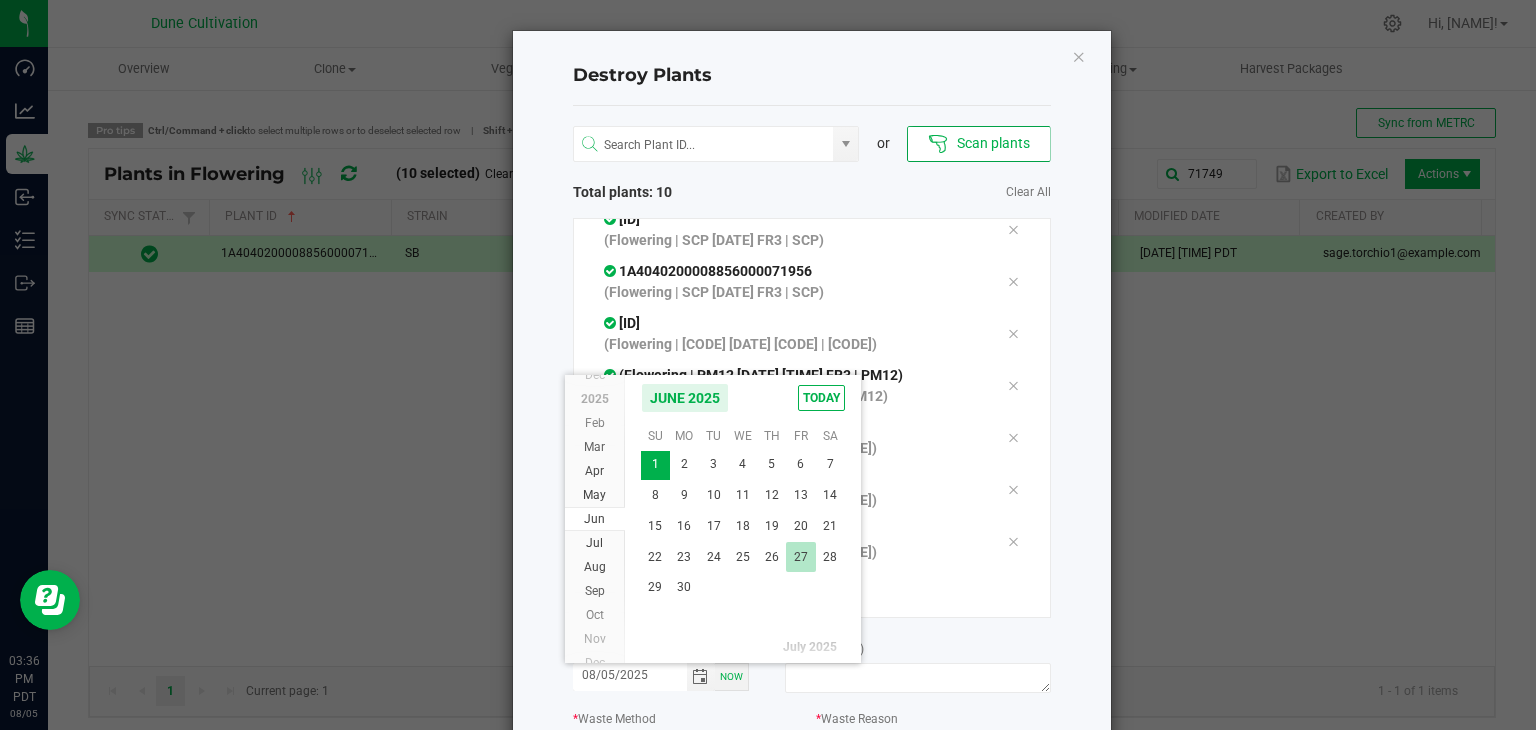 click on "27" at bounding box center (800, 557) 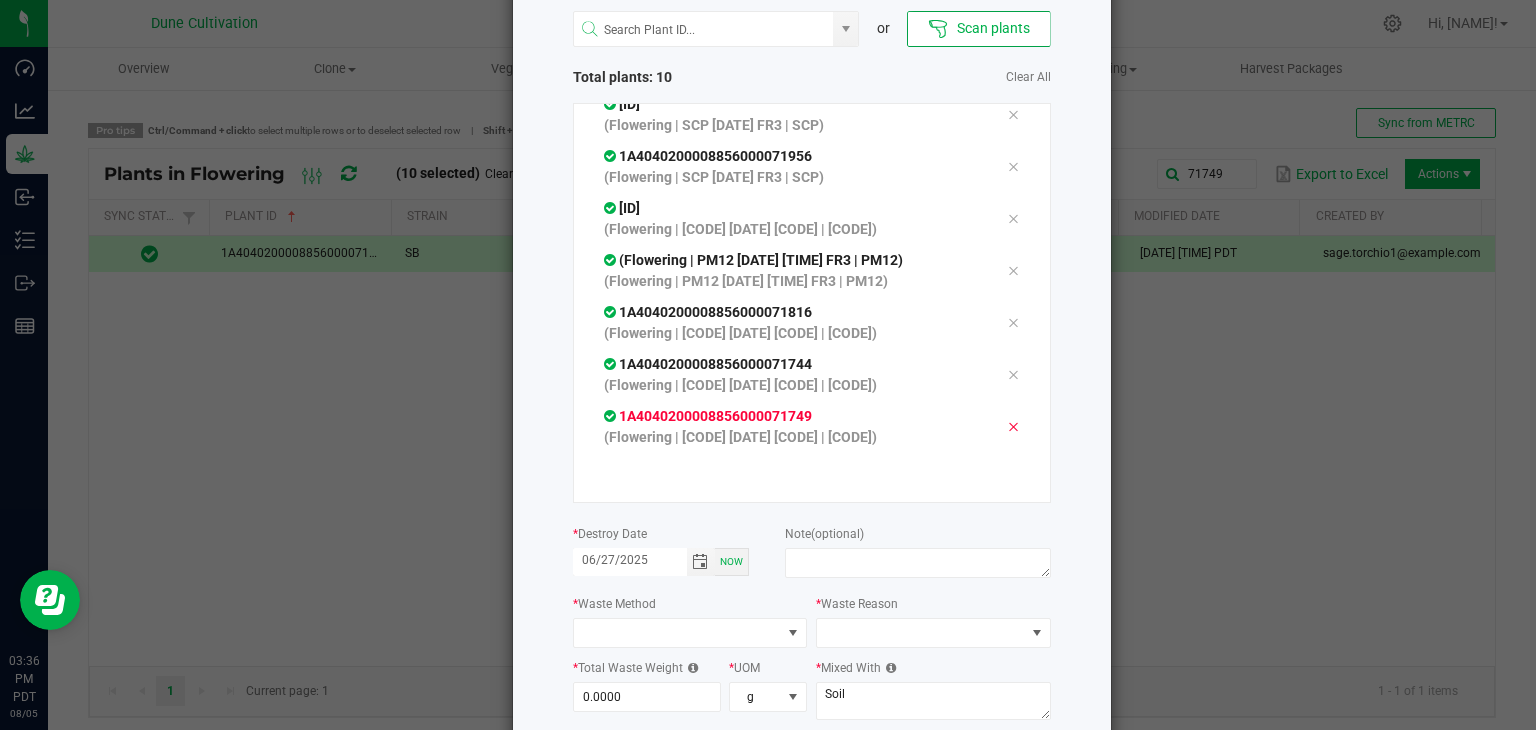 scroll, scrollTop: 227, scrollLeft: 0, axis: vertical 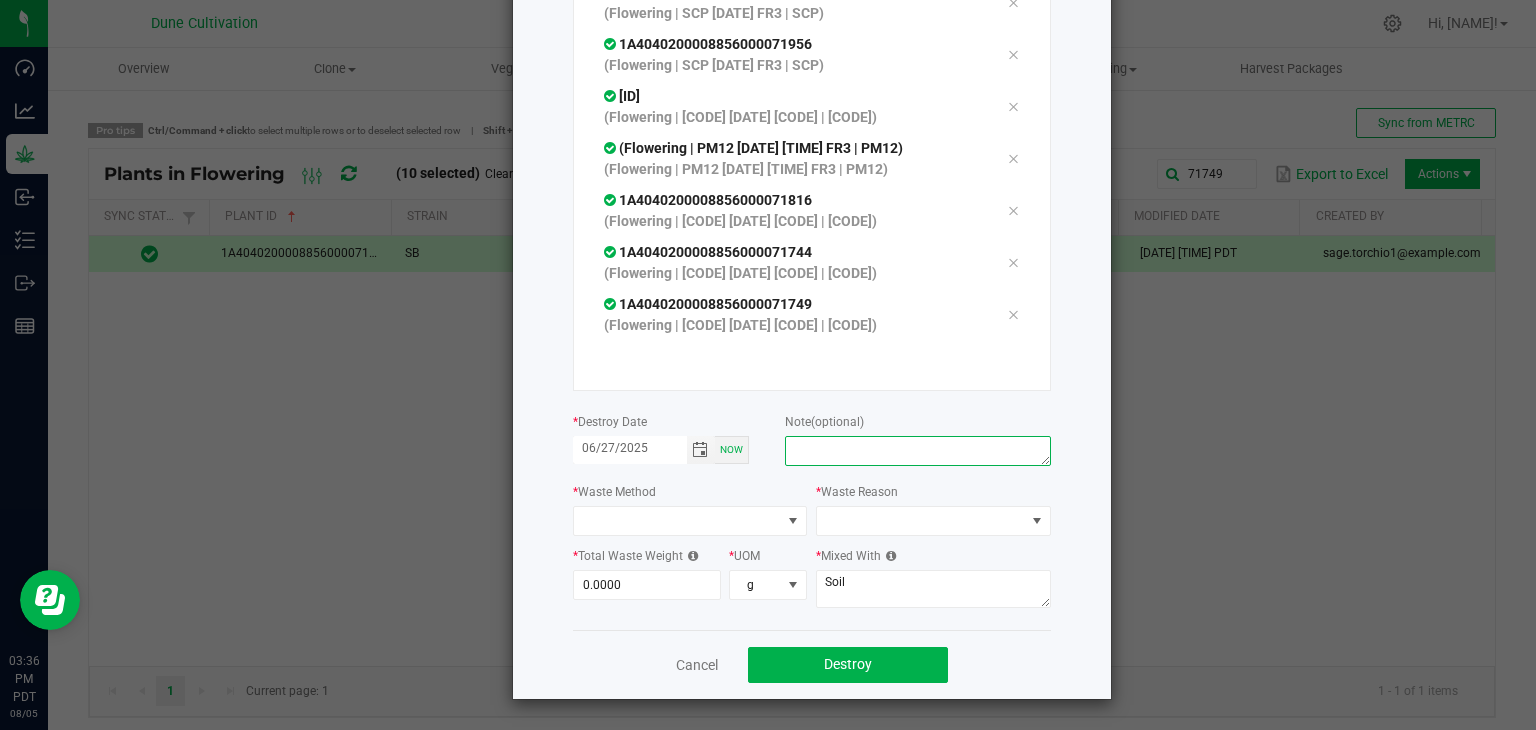 click at bounding box center [917, 451] 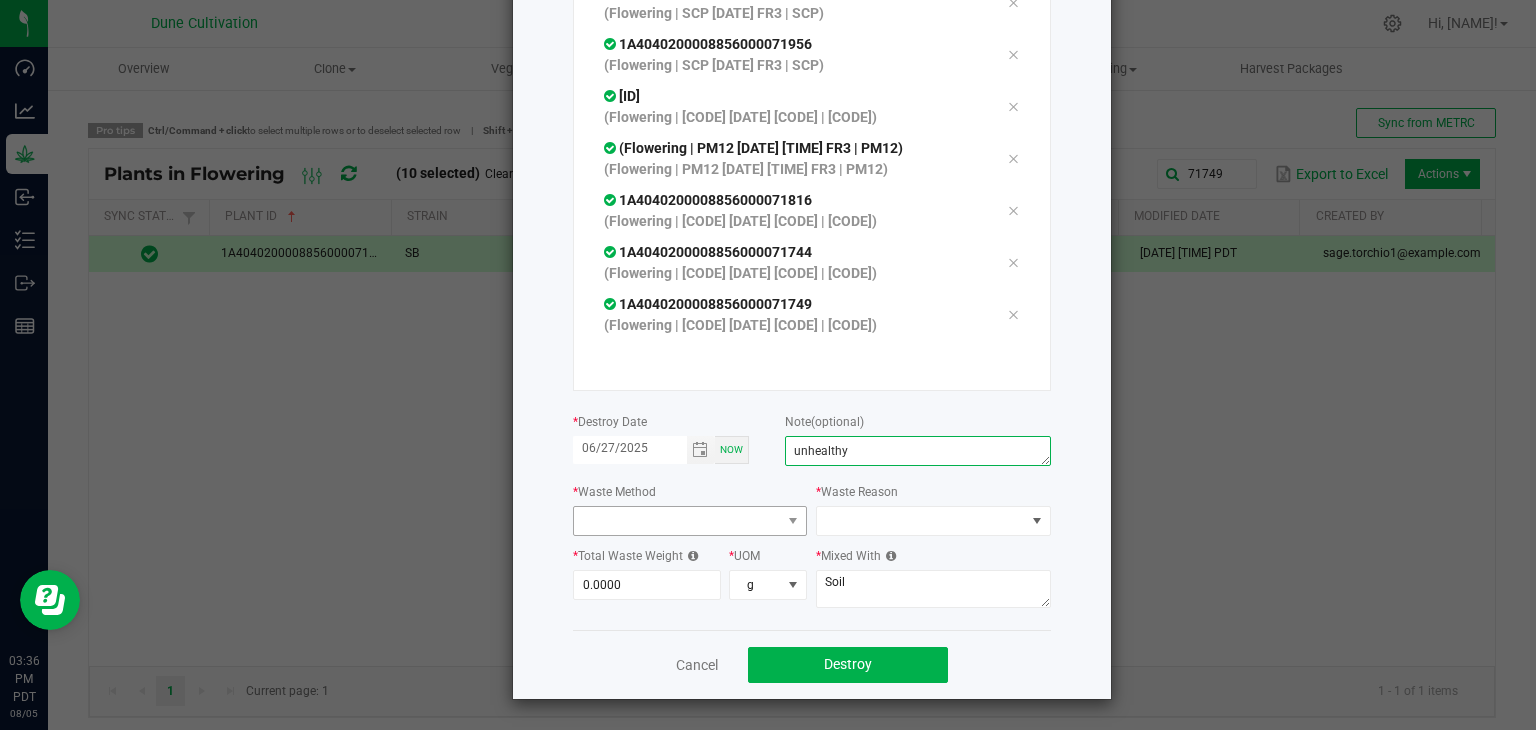 type on "unhealthy" 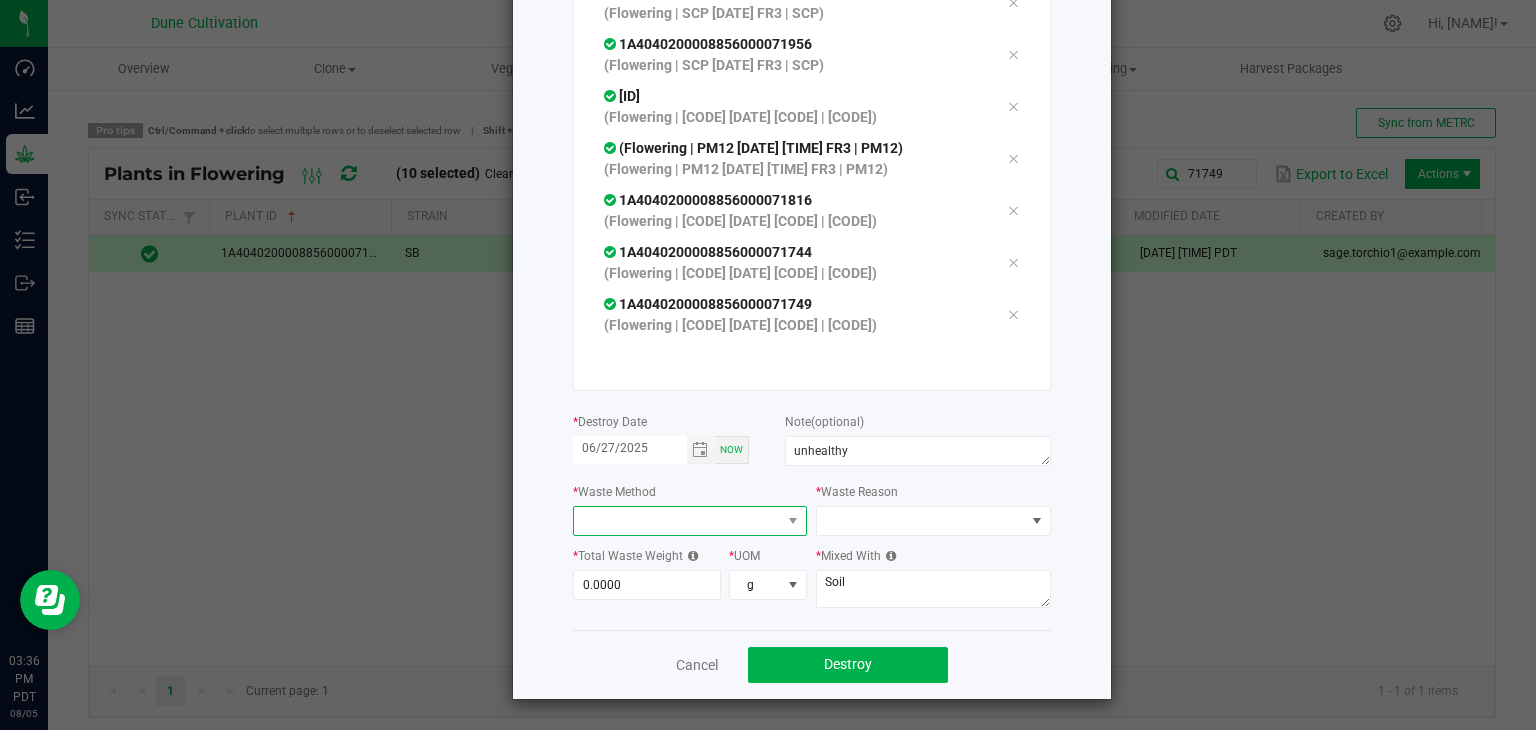 click at bounding box center [678, 521] 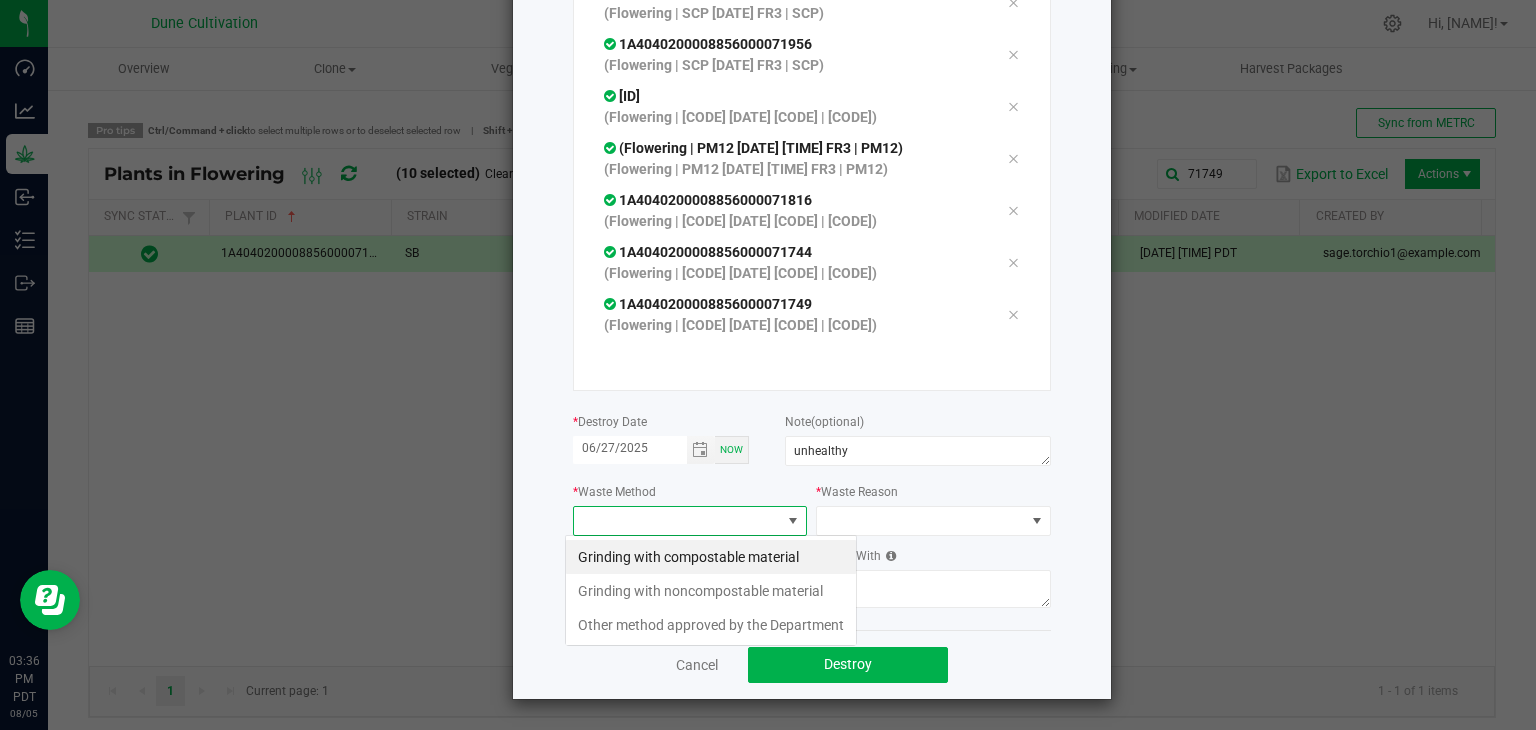 scroll, scrollTop: 99970, scrollLeft: 99765, axis: both 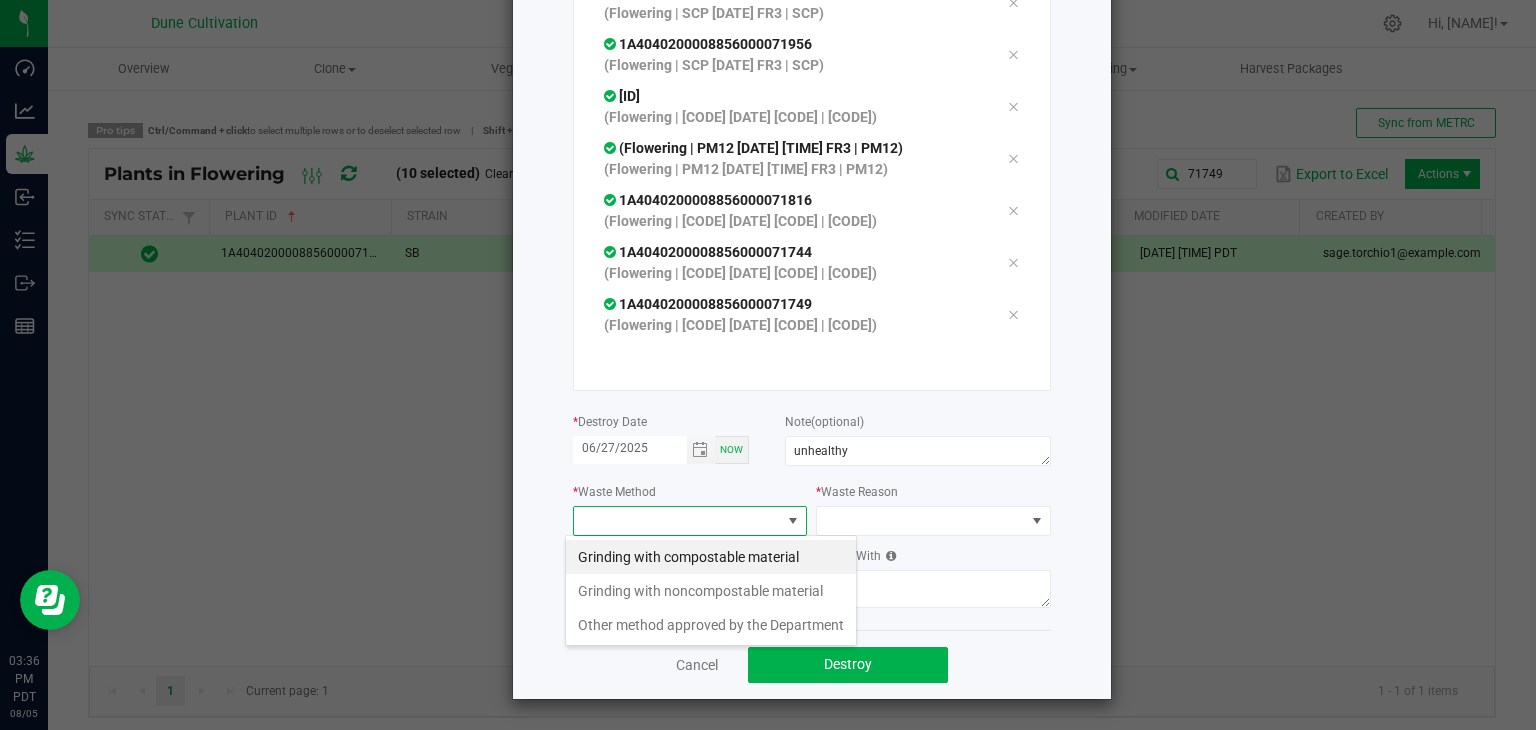 click on "Grinding with compostable material" at bounding box center [711, 557] 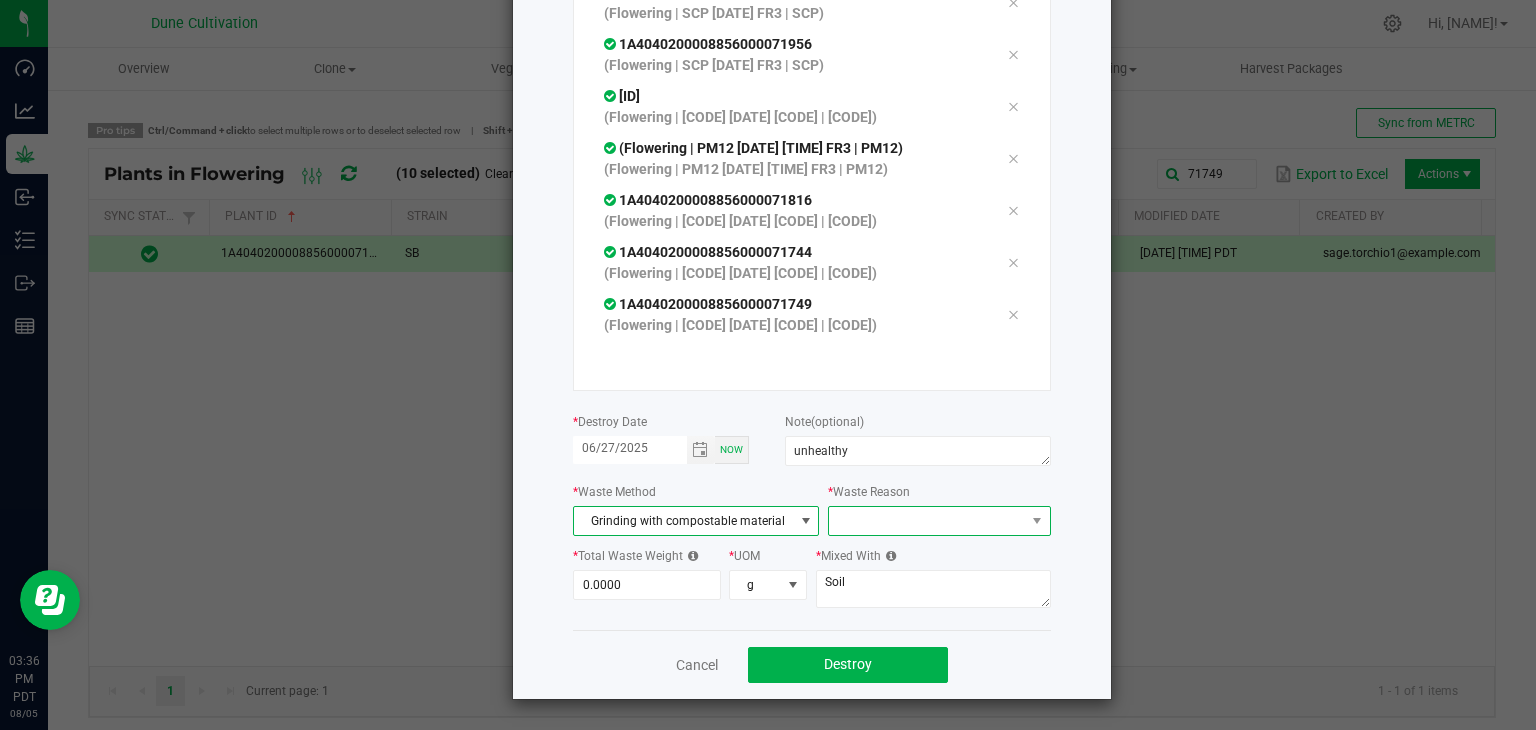 click at bounding box center [926, 521] 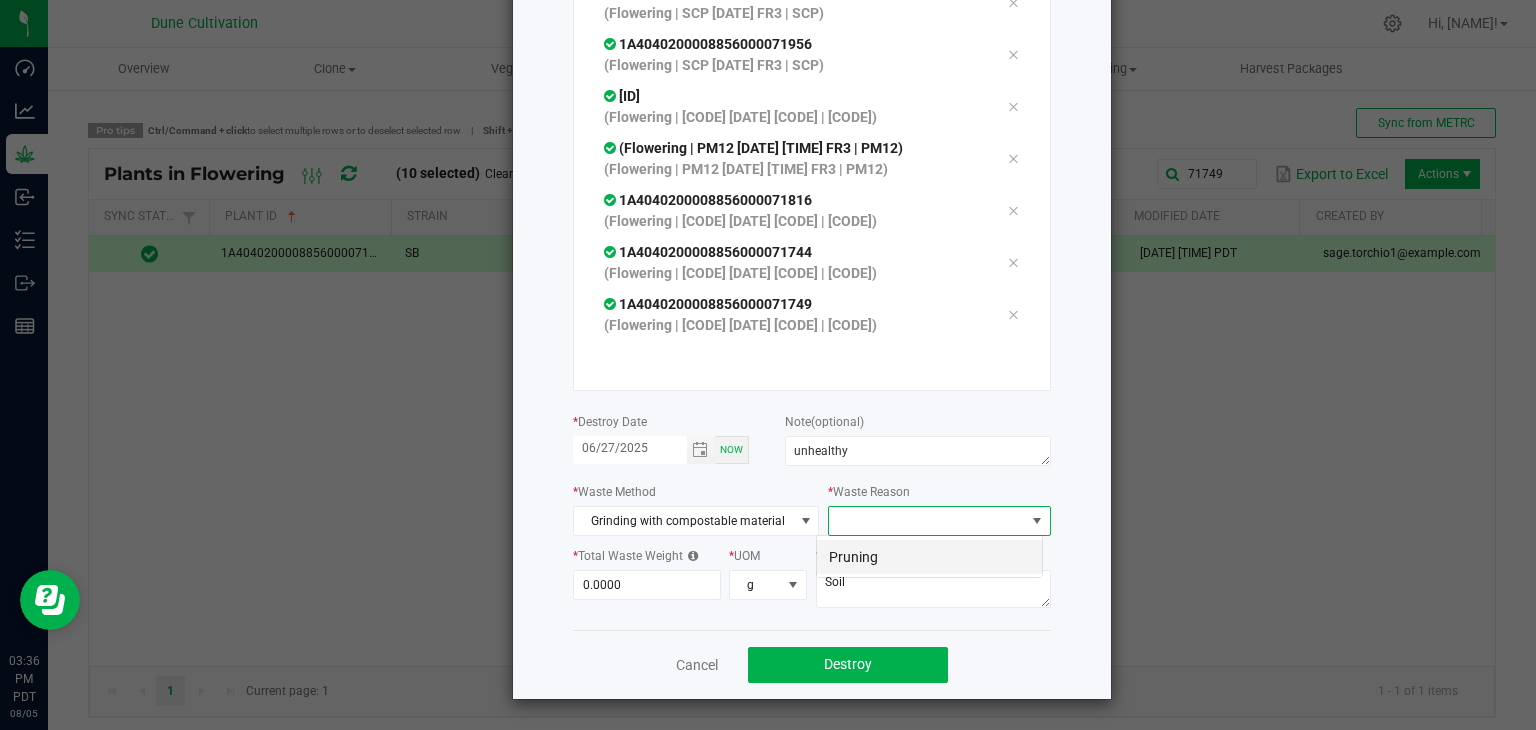 scroll, scrollTop: 99970, scrollLeft: 99772, axis: both 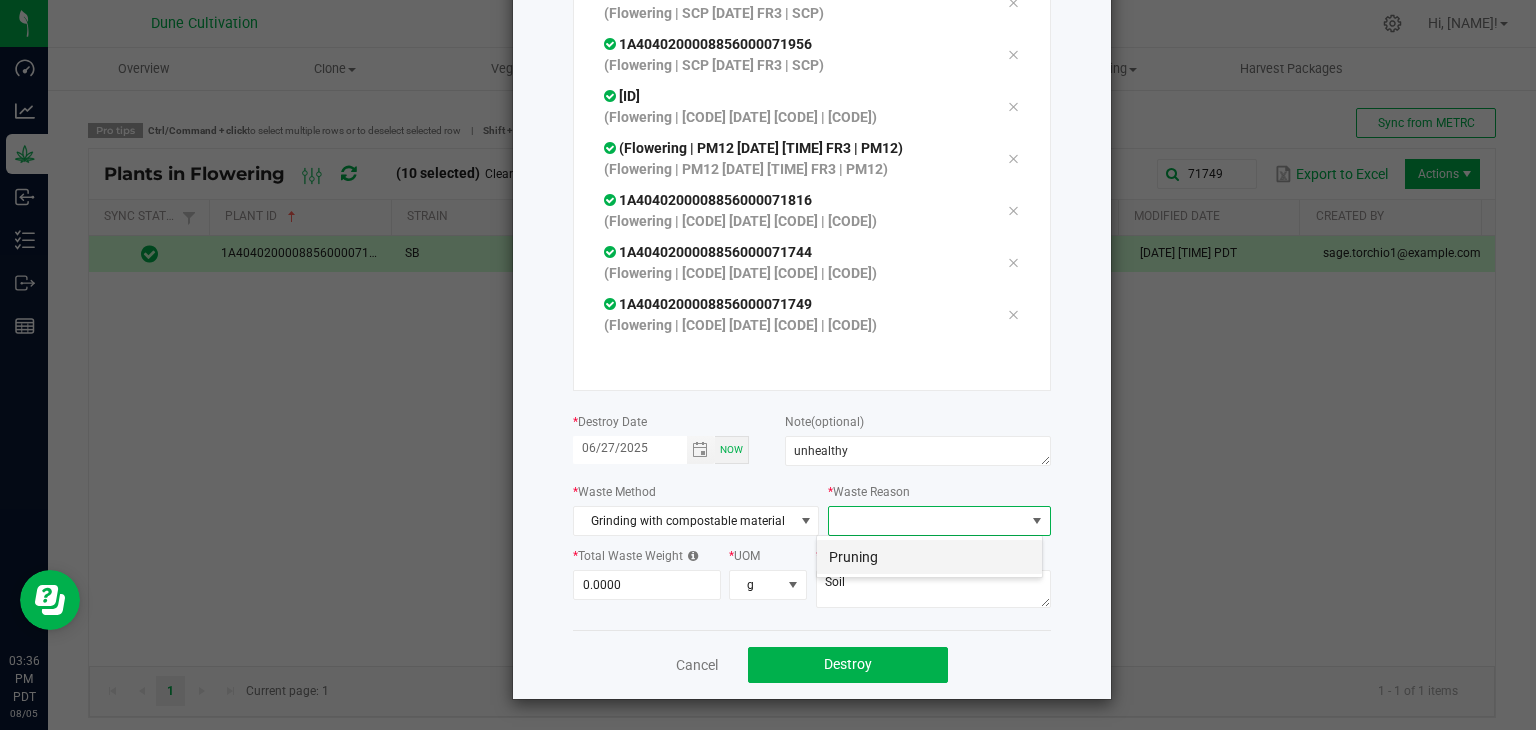 click on "Pruning" at bounding box center [929, 557] 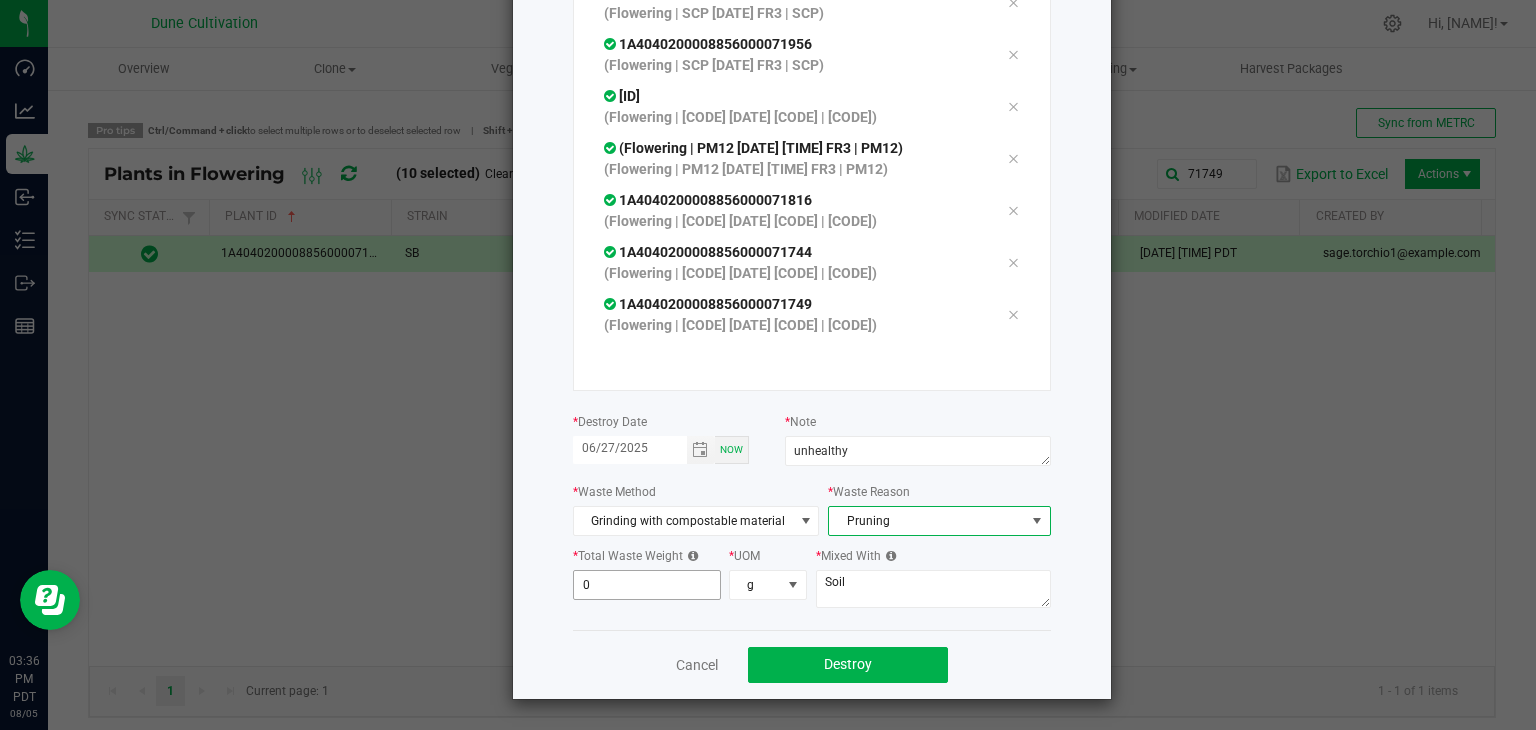 click on "0" at bounding box center [647, 585] 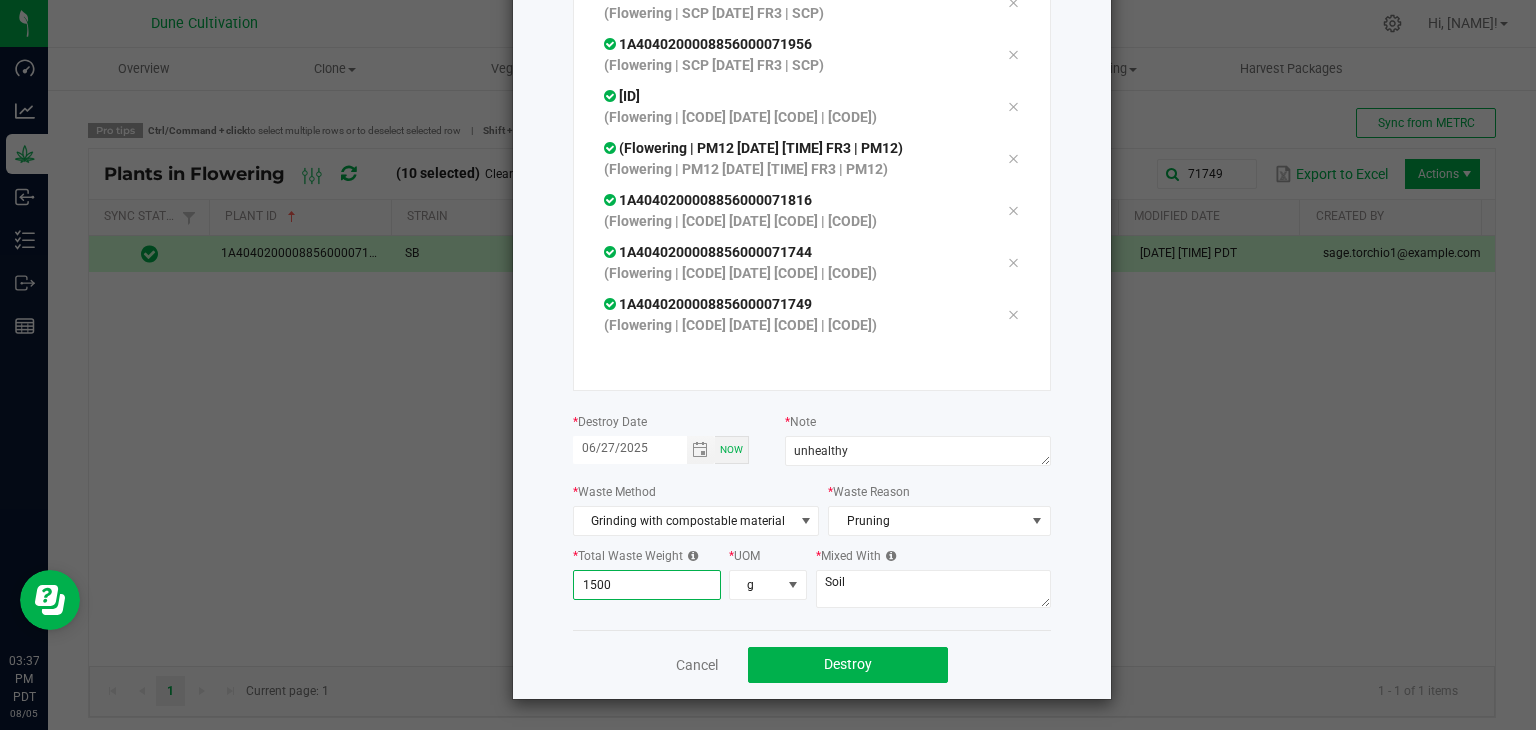 type on "1,500.0000" 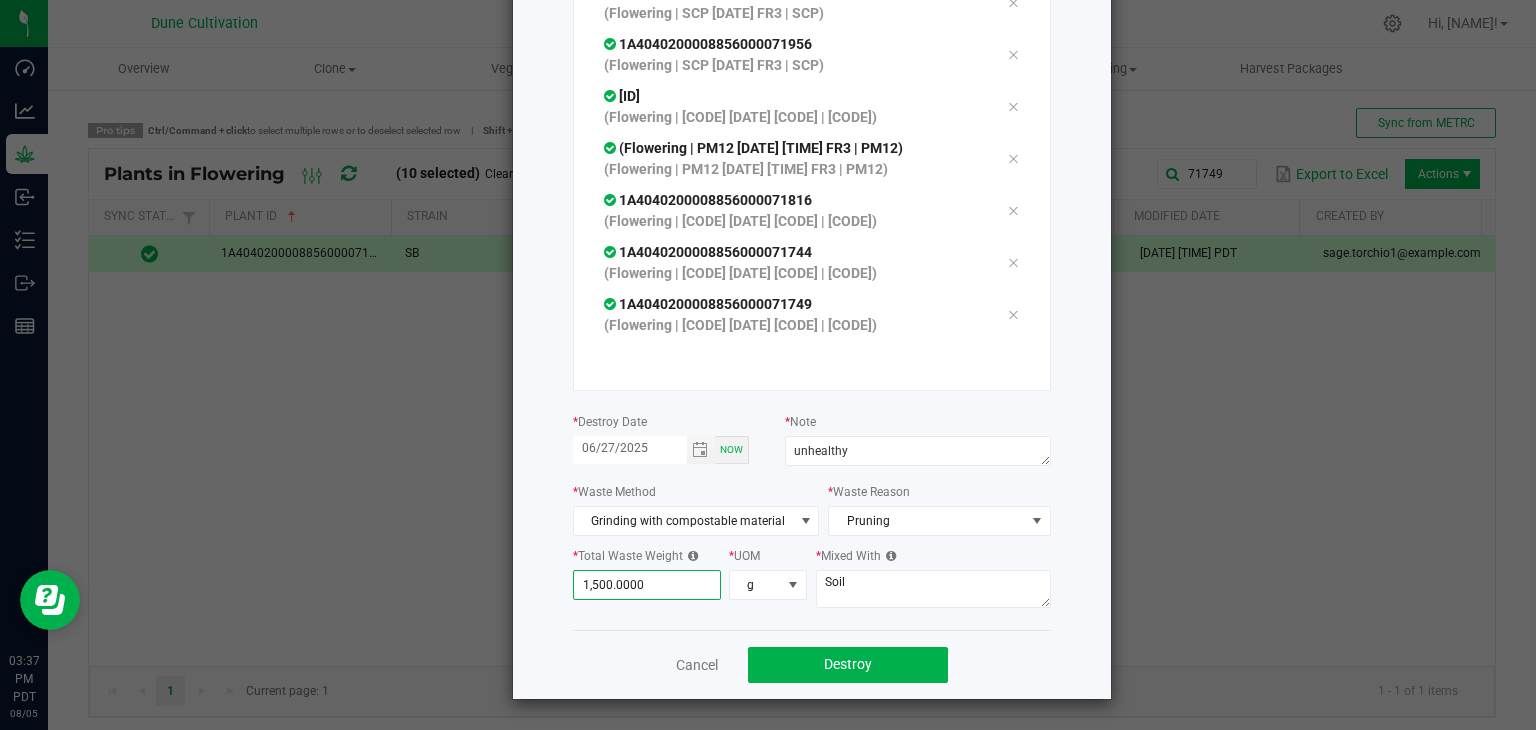 click on "*  Mixed With  Soil" 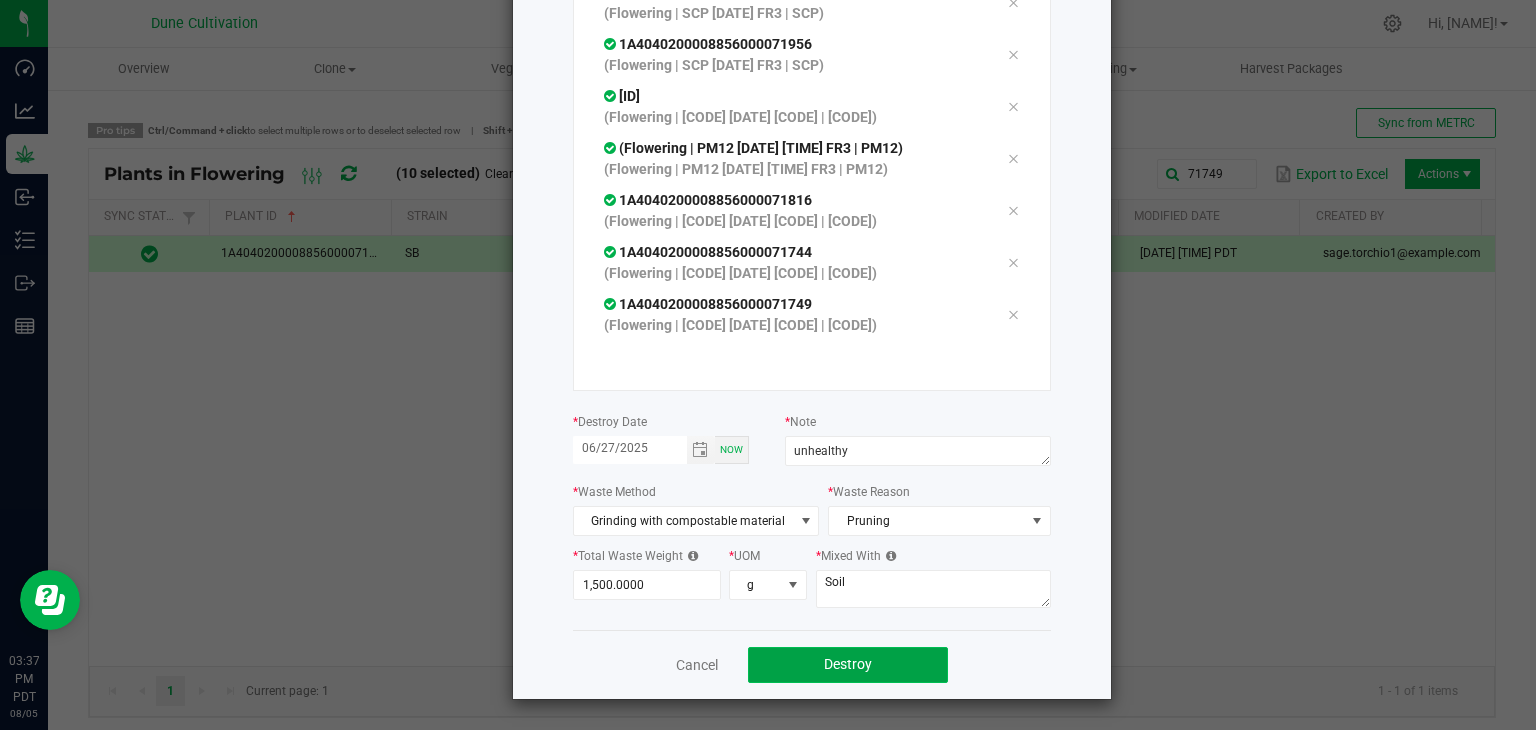 click on "Destroy" 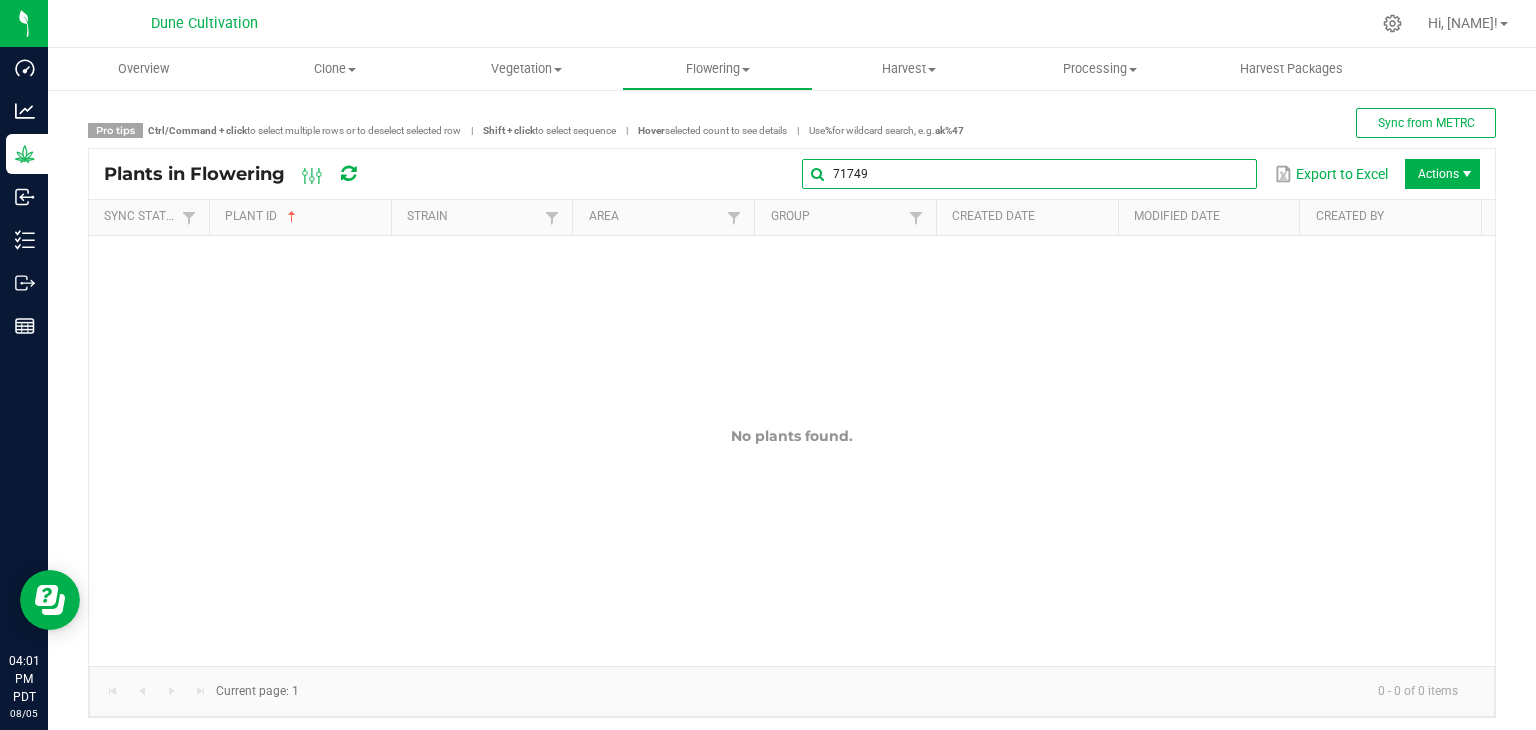 click on "71749" at bounding box center (1029, 174) 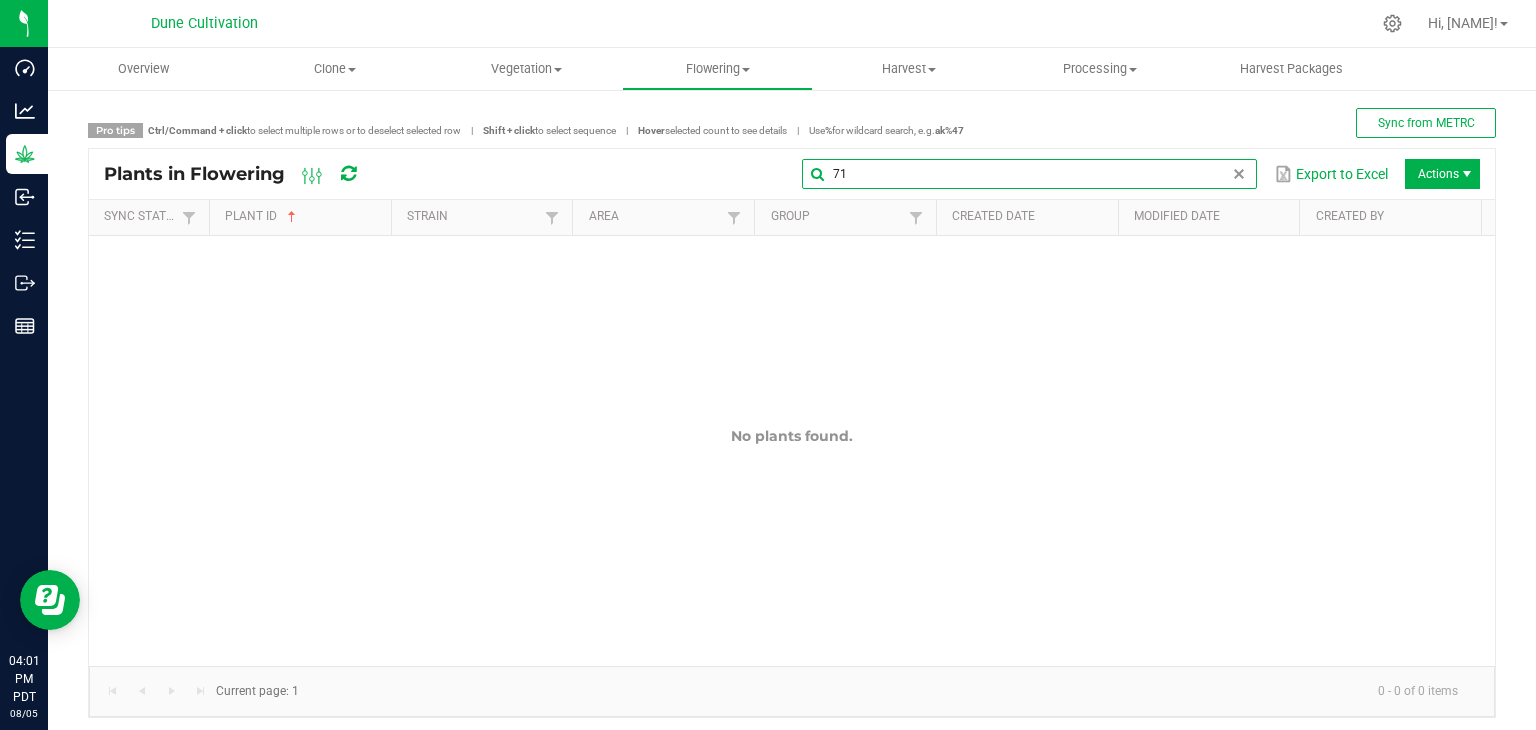 type on "7" 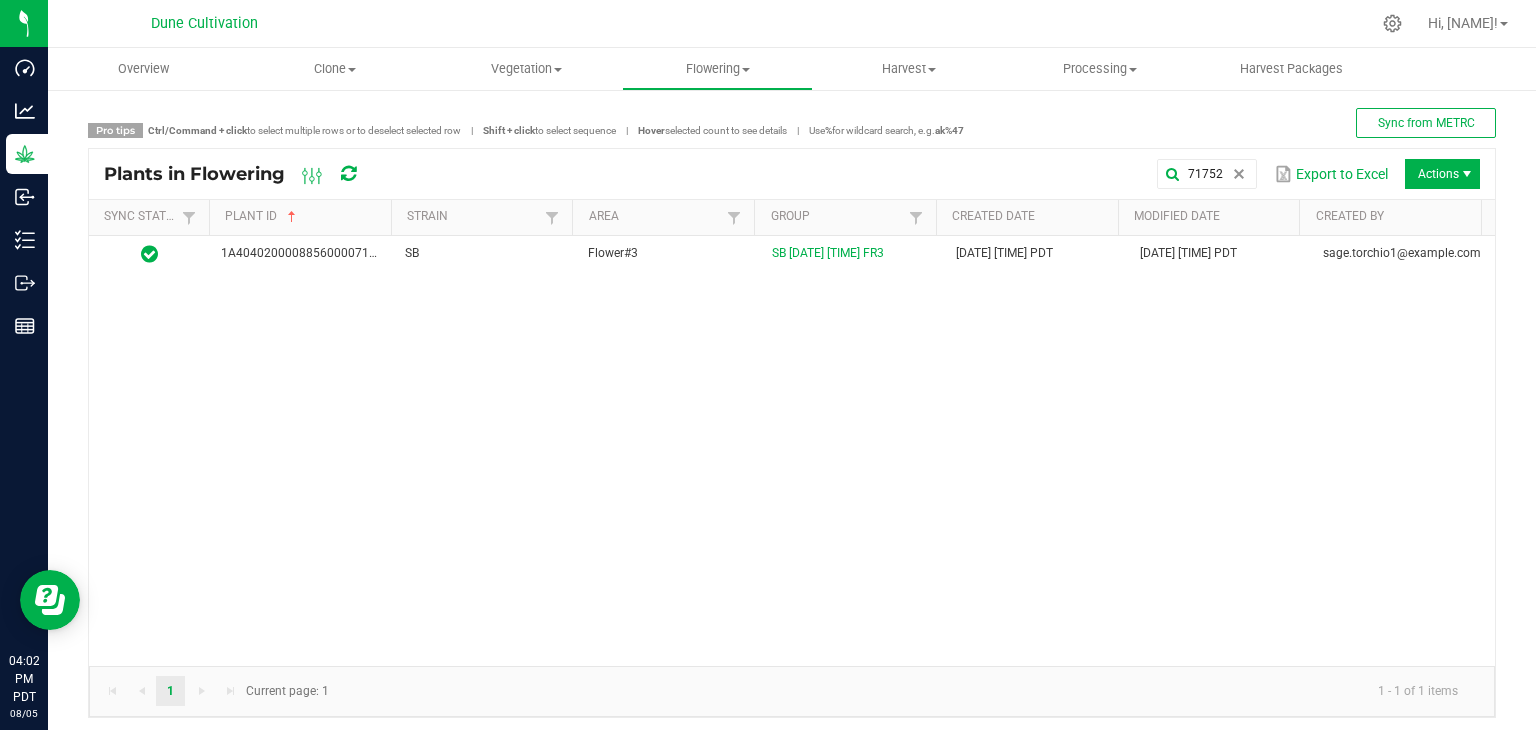 click on "1A4040200008856000071752   SB   Flower#3   SB [DATE] [TIME] FR3   [DATE] [TIME] PDT   [DATE] [TIME] PDT   [EMAIL]" at bounding box center [792, 451] 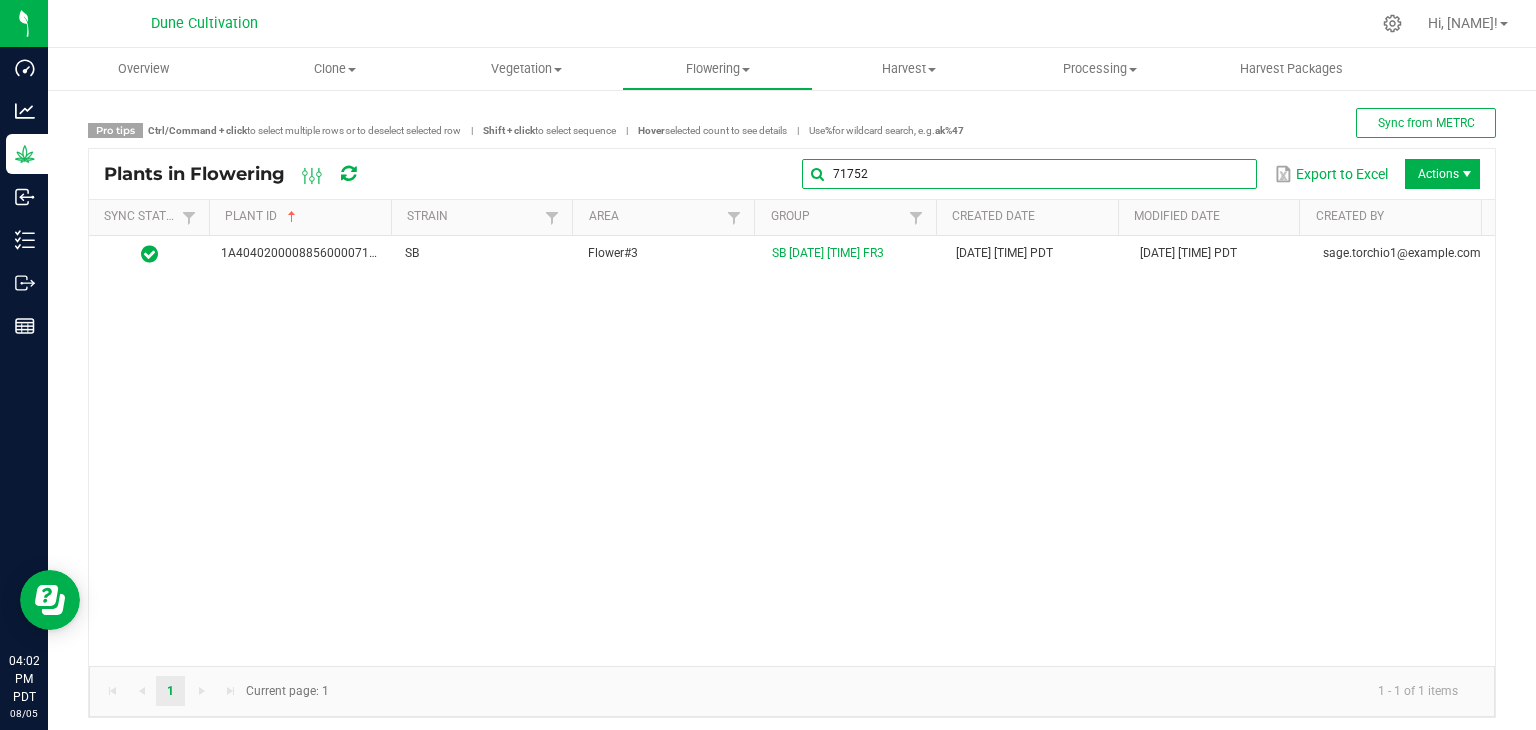 click on "71752" at bounding box center [1029, 174] 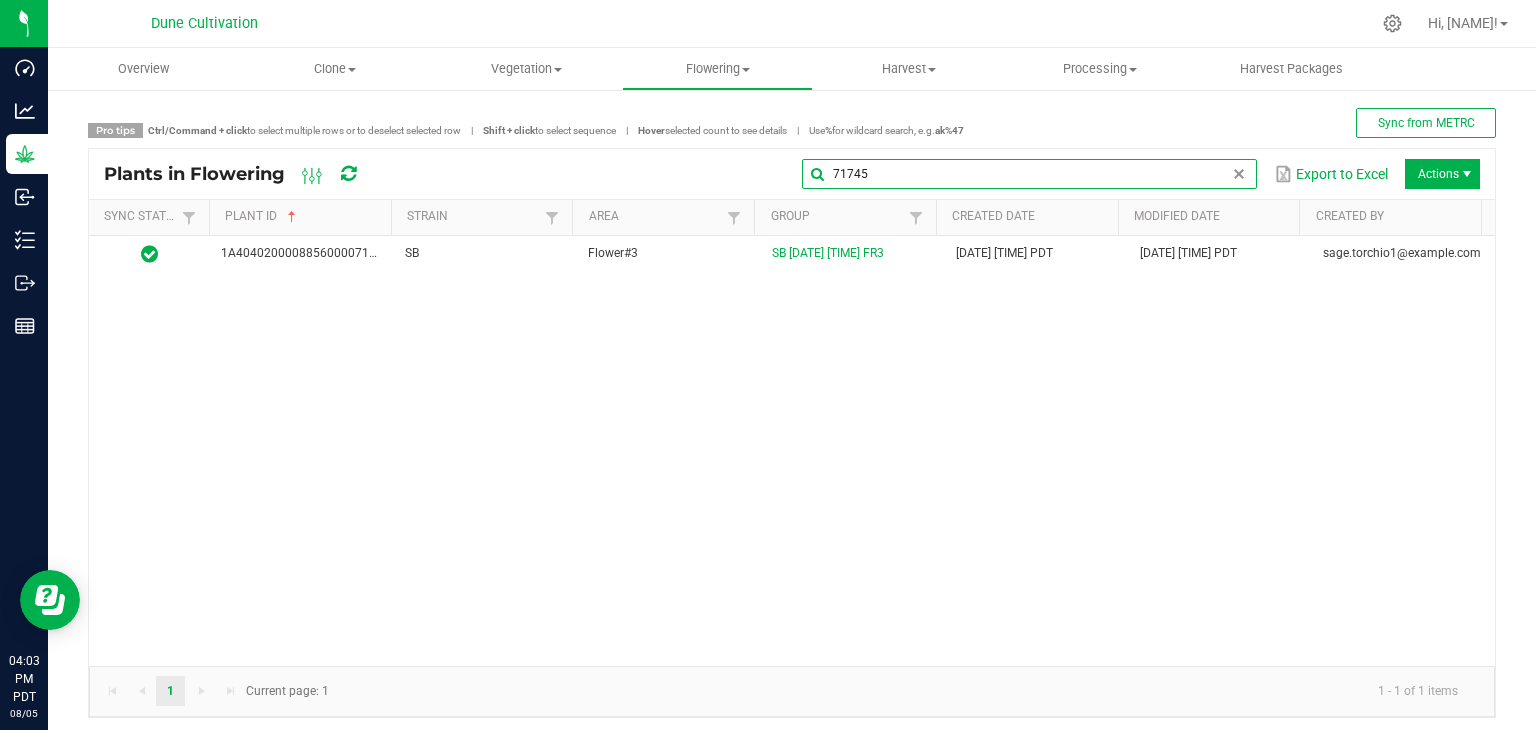 type on "71745" 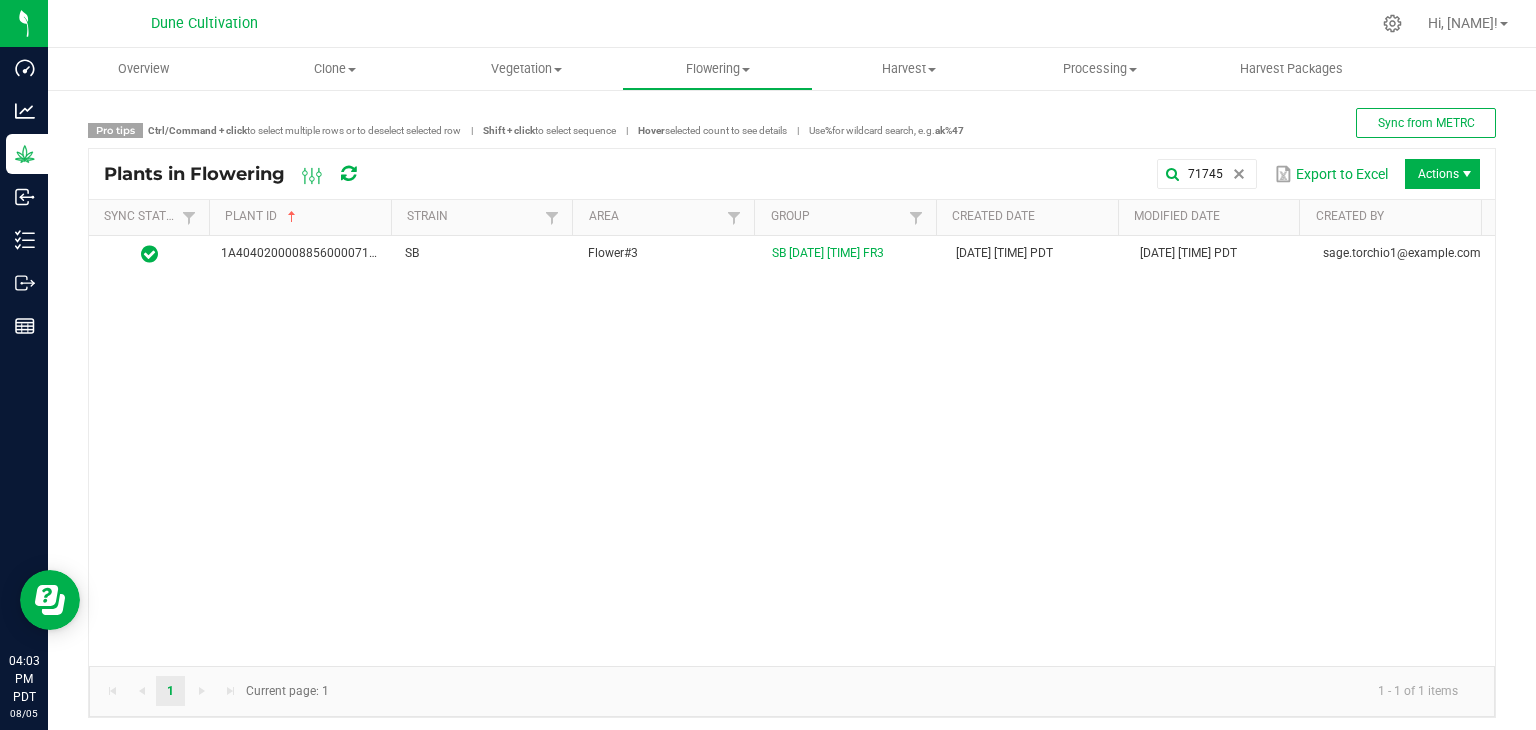click on "1A4040200008856000071745   SB   Flower#3   SB [DATE] [TIME] FR3   [DATE] [TIME] PDT   [DATE] [TIME] PDT   [EMAIL]" at bounding box center [792, 451] 